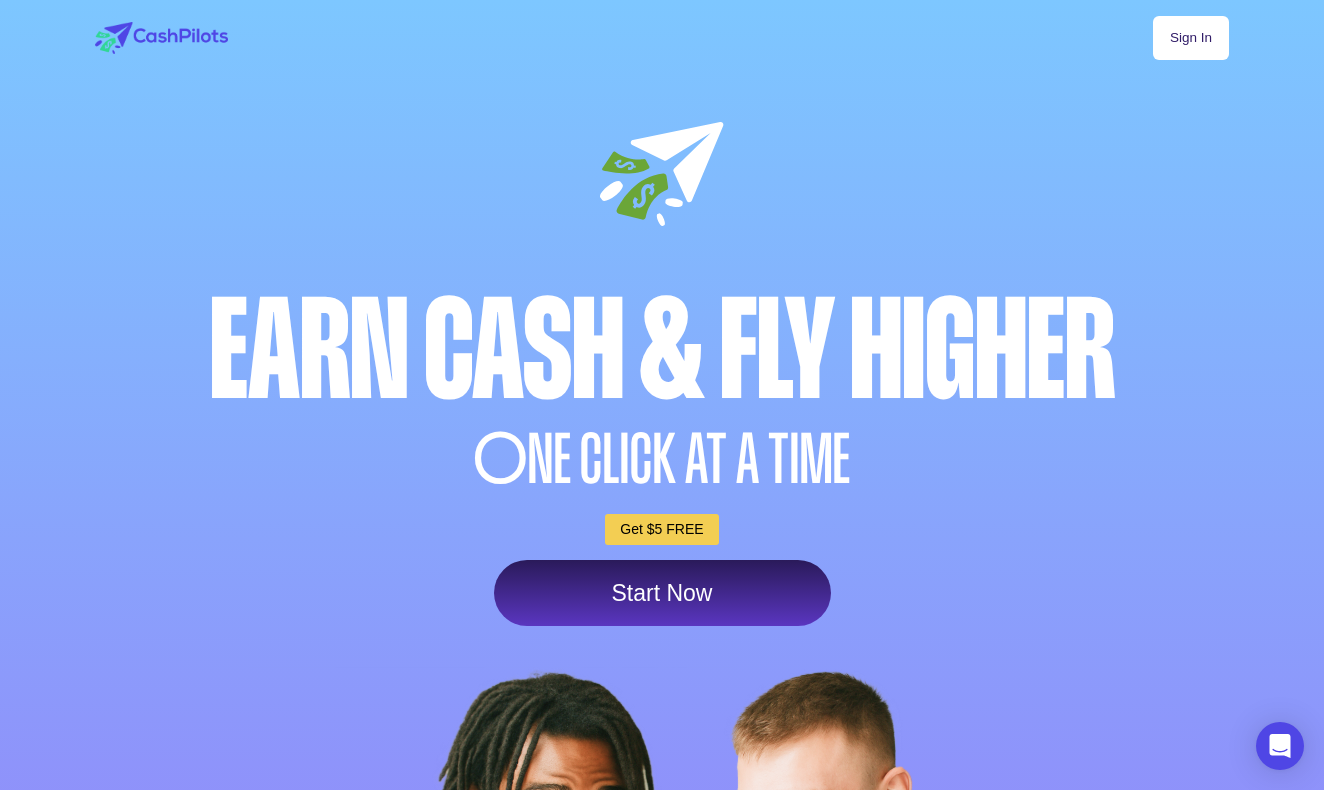 scroll, scrollTop: 0, scrollLeft: 0, axis: both 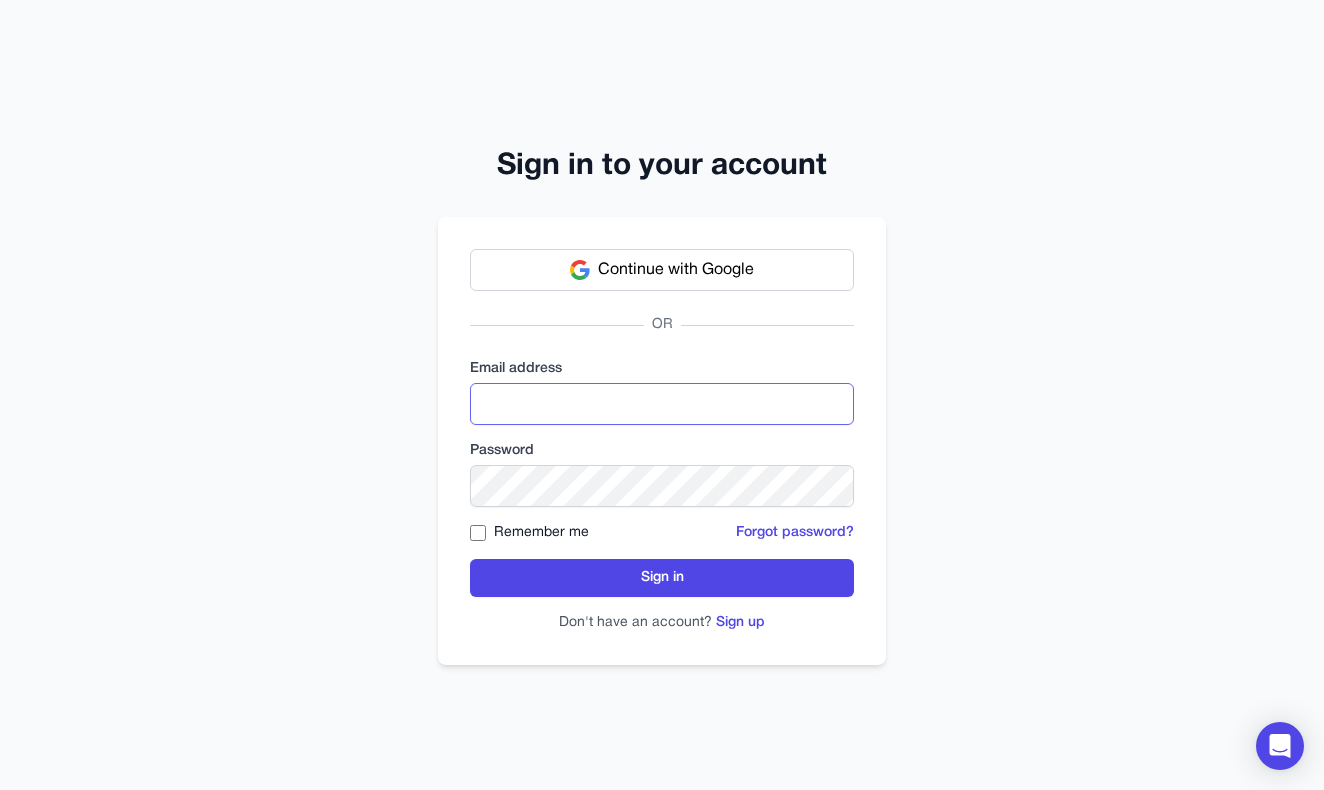 type on "**********" 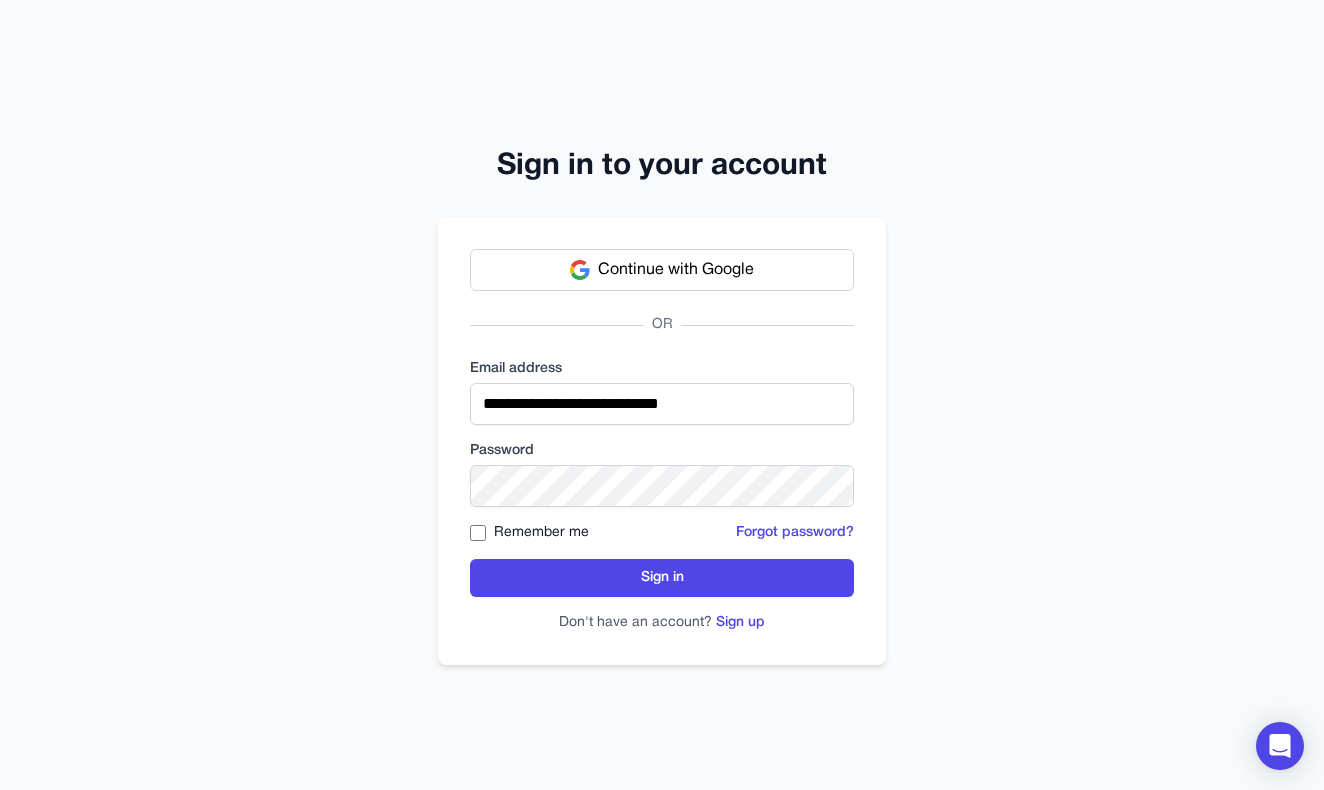 click on "Remember me" at bounding box center (541, 533) 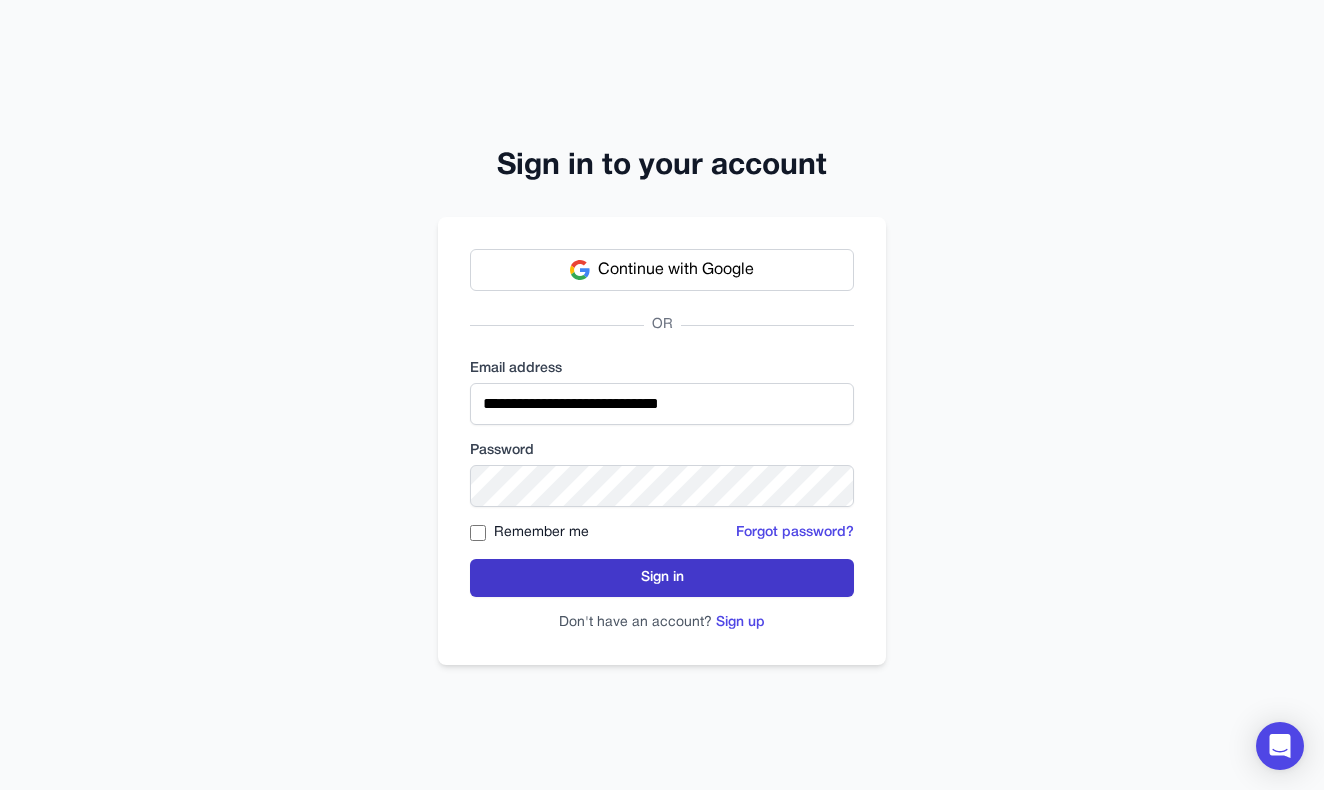 click on "Sign in" at bounding box center (662, 578) 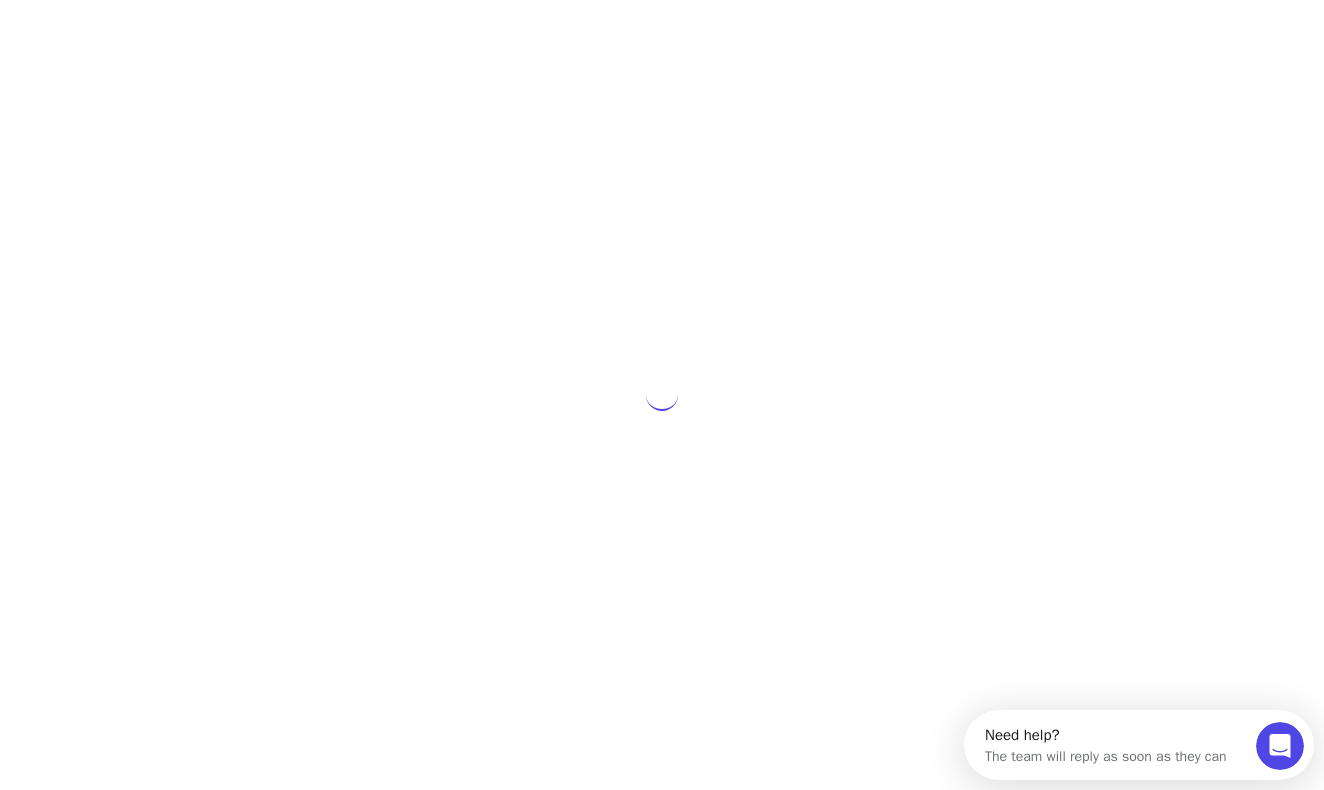 scroll, scrollTop: 0, scrollLeft: 0, axis: both 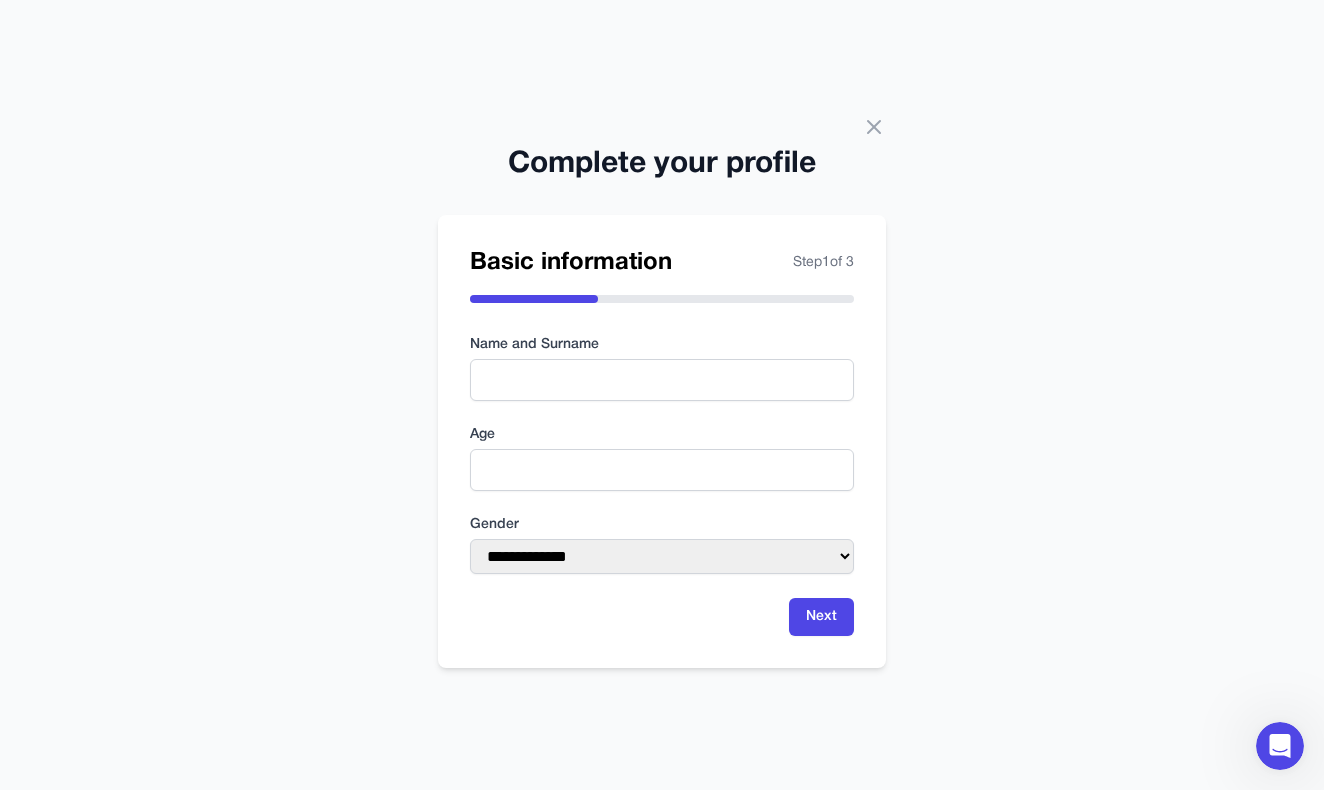 click on "**********" at bounding box center (662, 395) 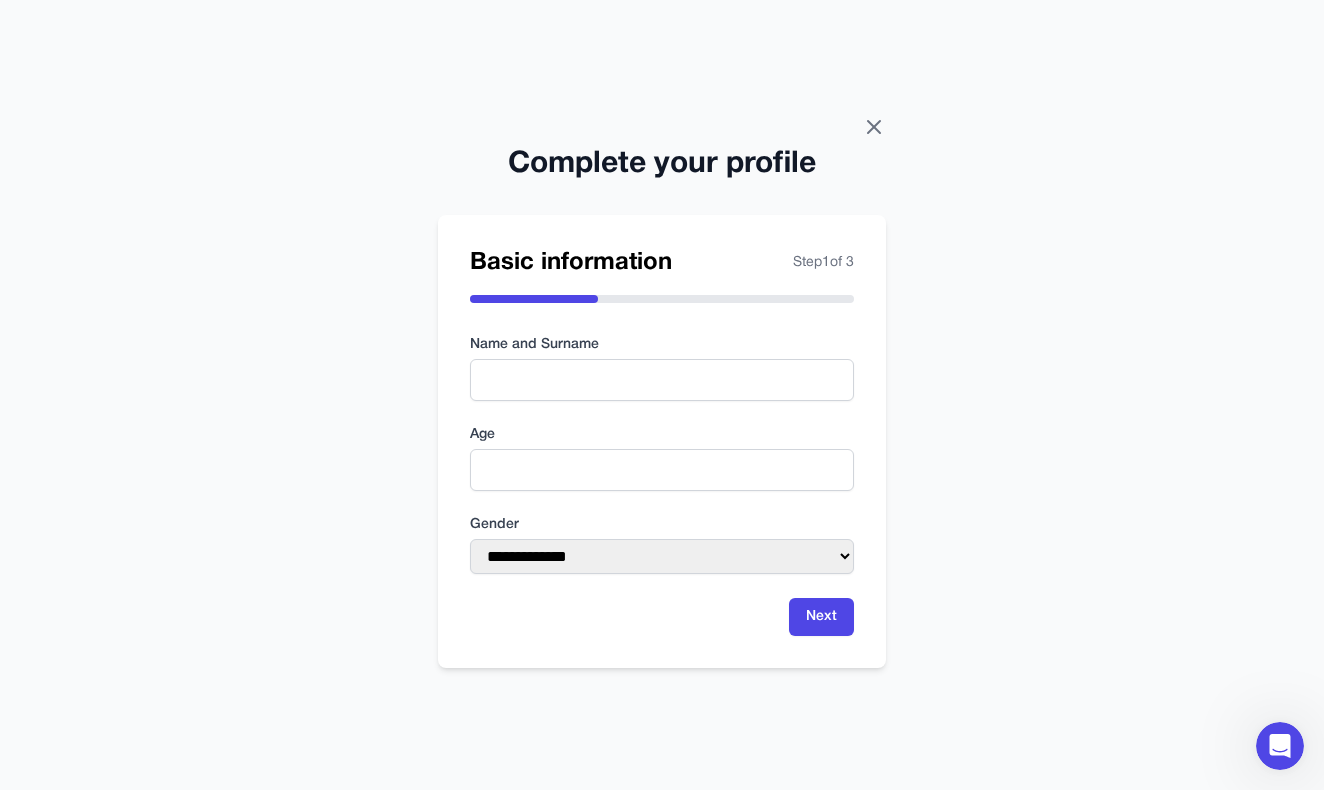 click 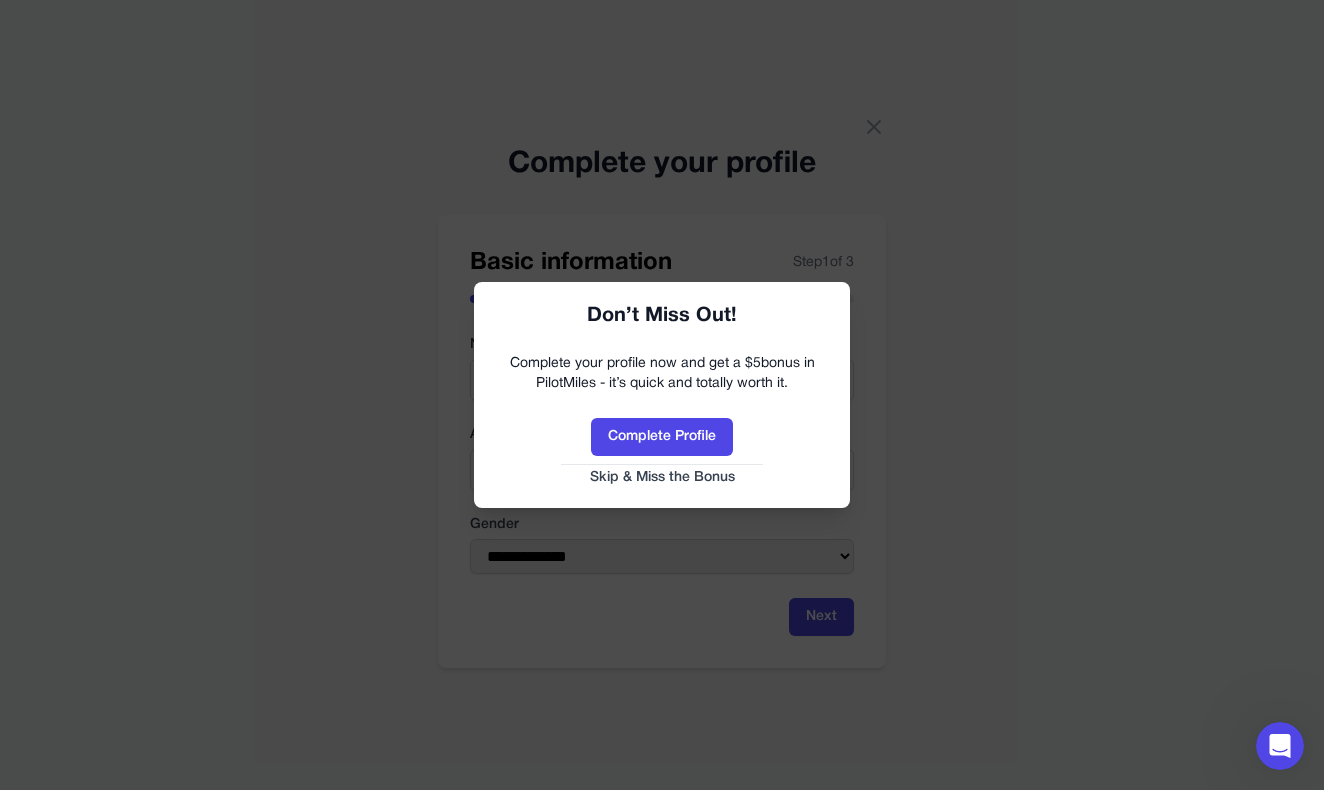 click on "Complete Profile Skip & Miss the Bonus" at bounding box center [662, 453] 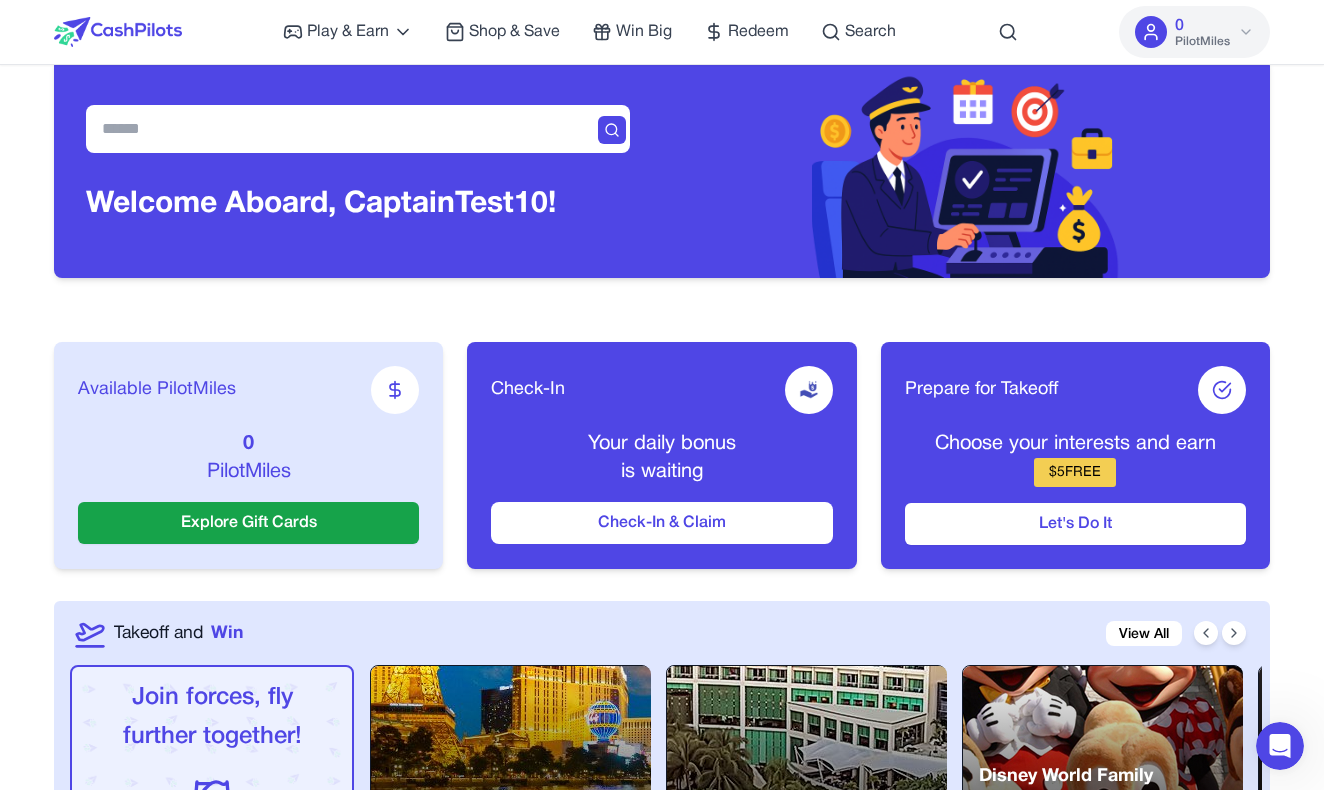scroll, scrollTop: 51, scrollLeft: 0, axis: vertical 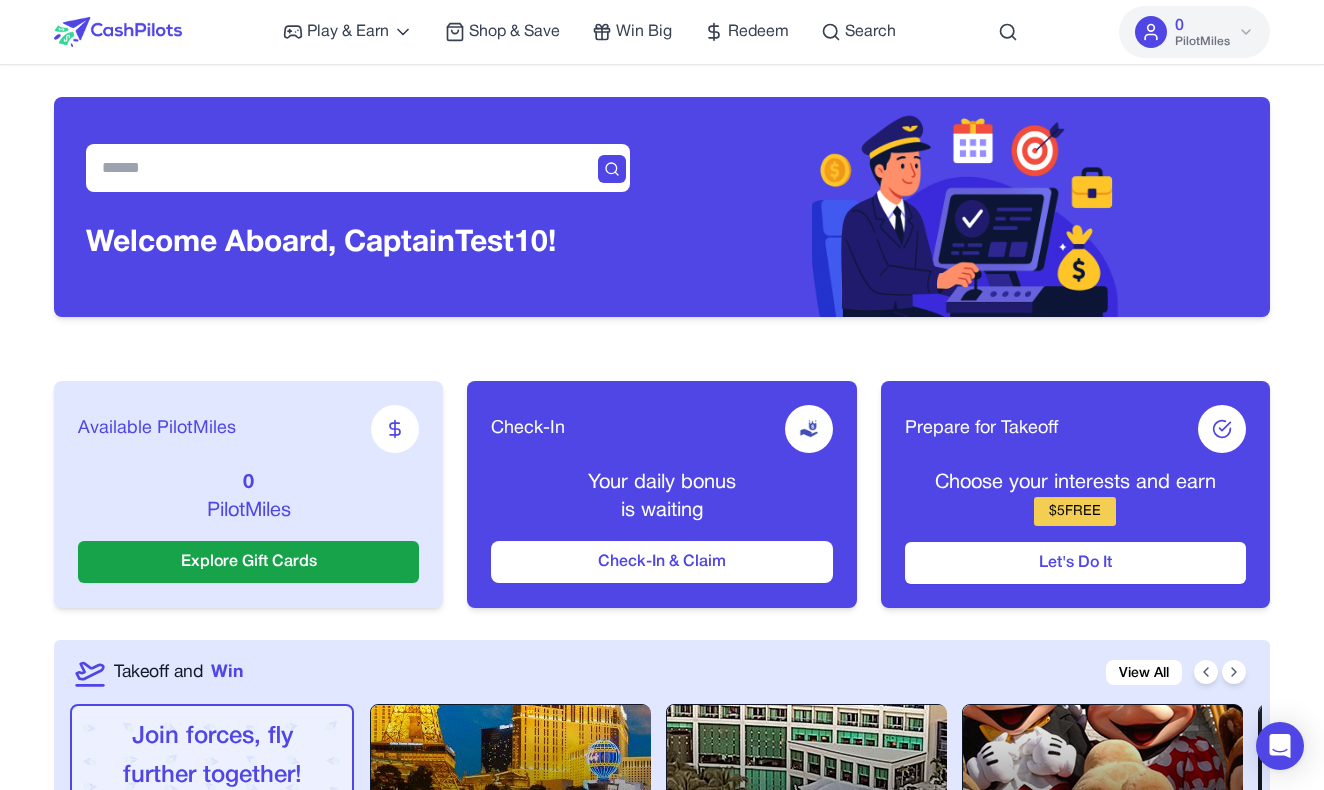 click at bounding box center [966, 207] 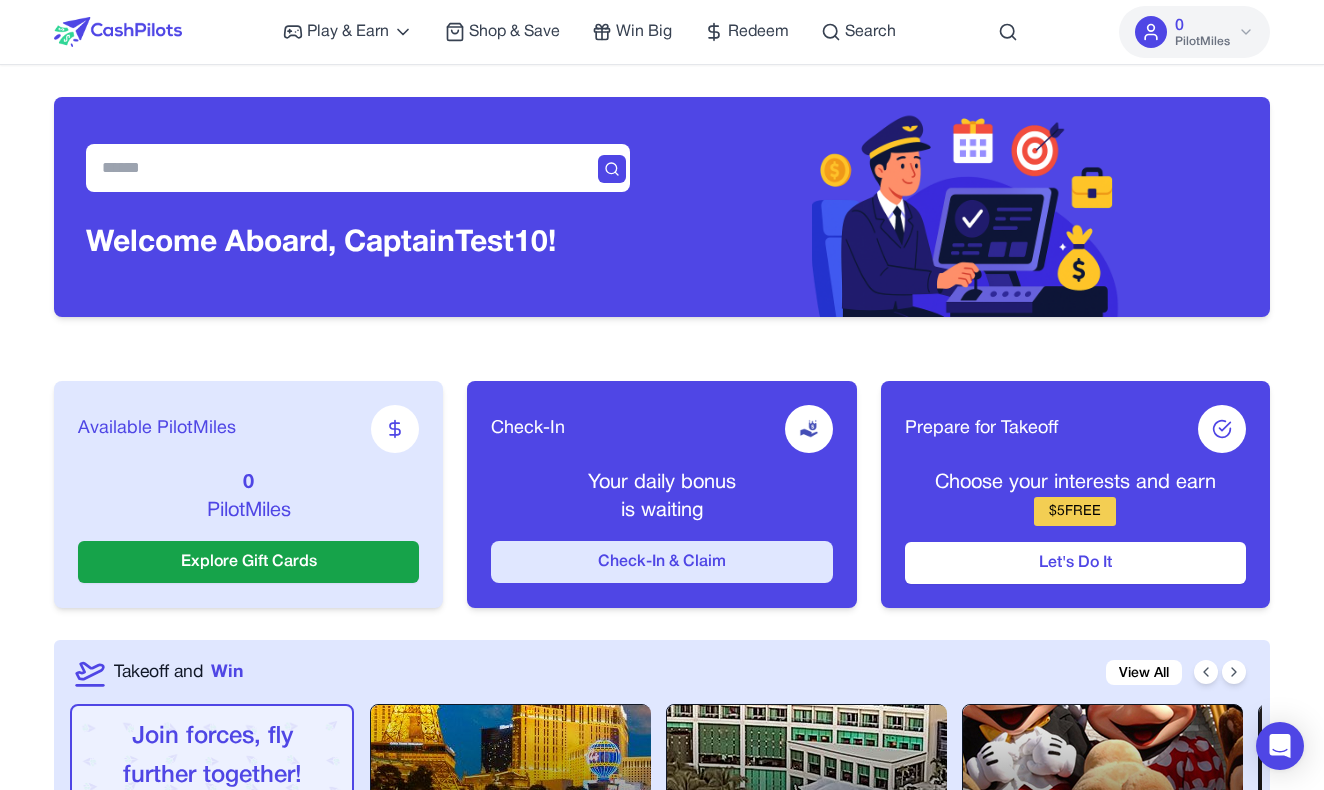 scroll, scrollTop: 0, scrollLeft: 0, axis: both 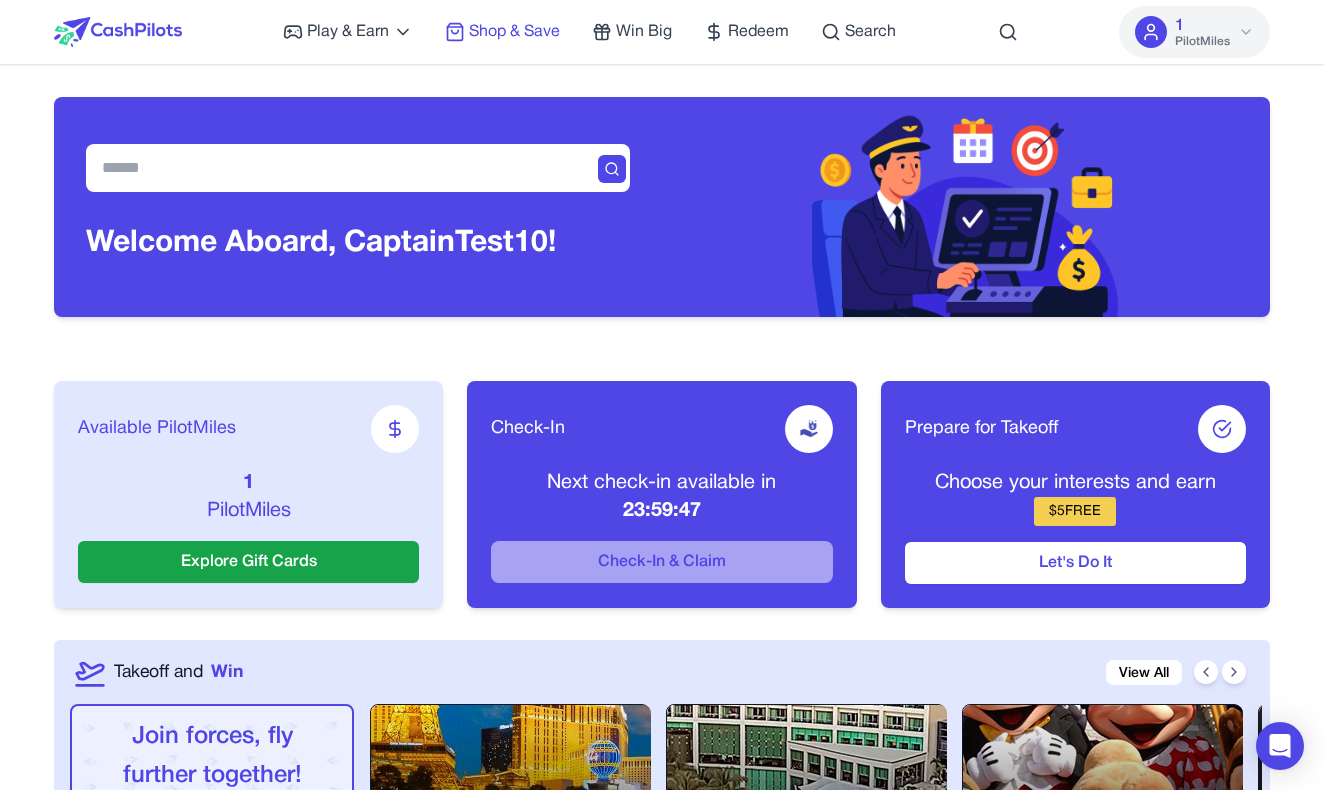 click on "Shop & Save" at bounding box center (502, 32) 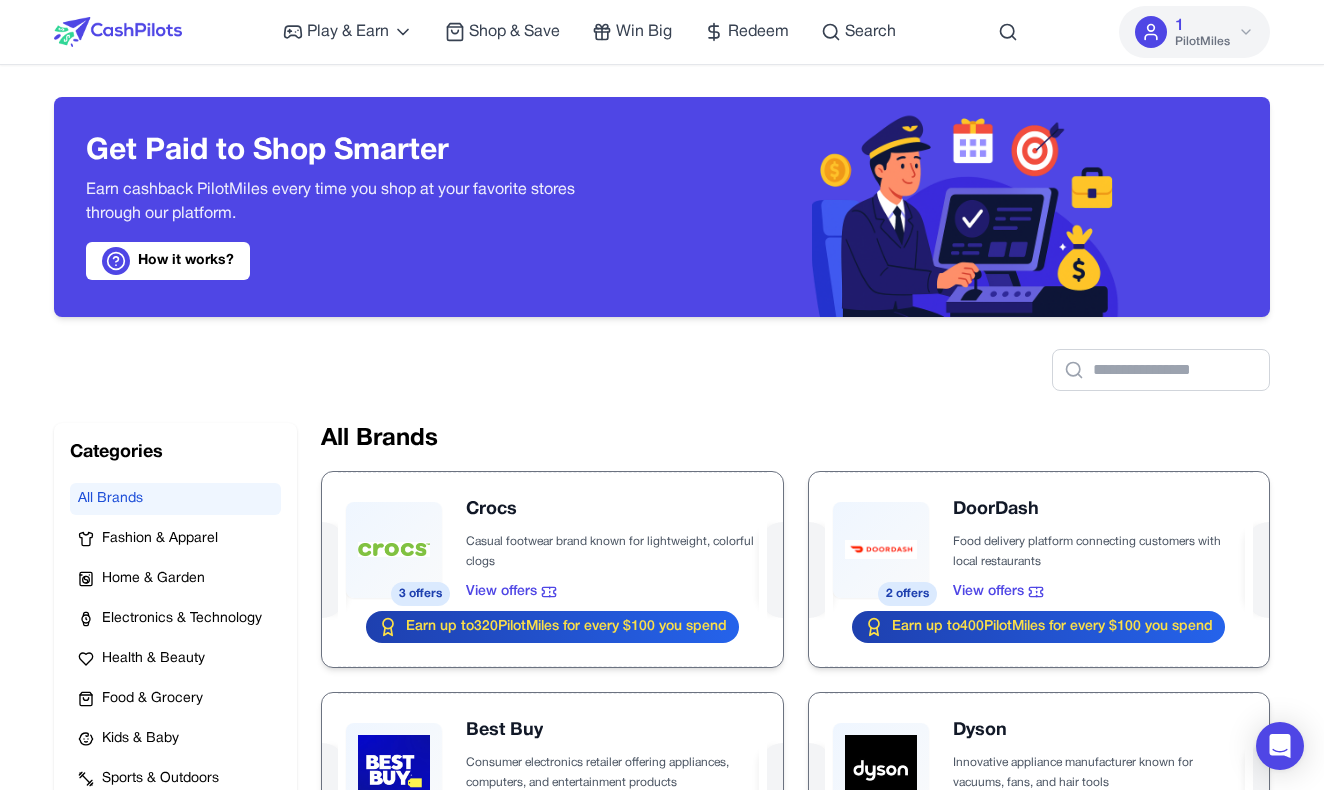 scroll, scrollTop: 0, scrollLeft: 0, axis: both 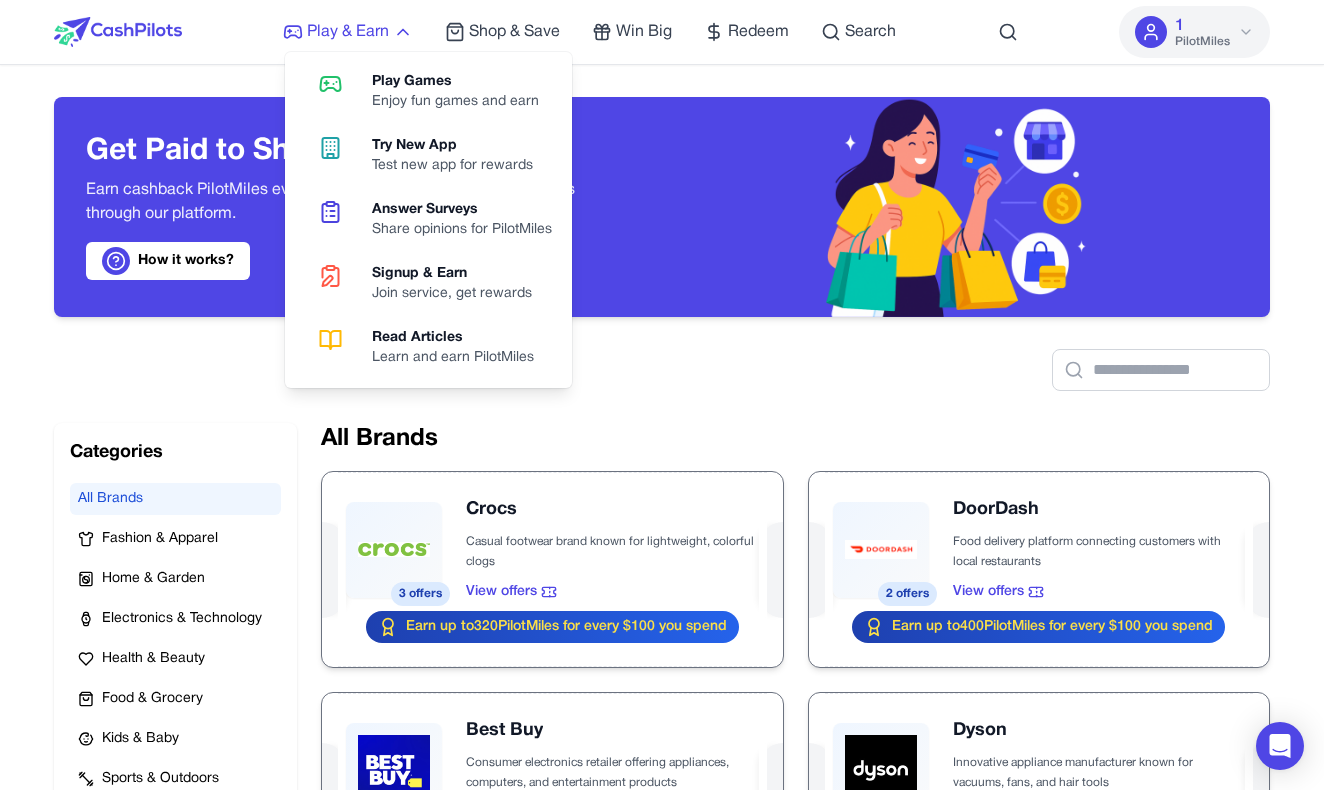 click on "Play & Earn" at bounding box center (348, 32) 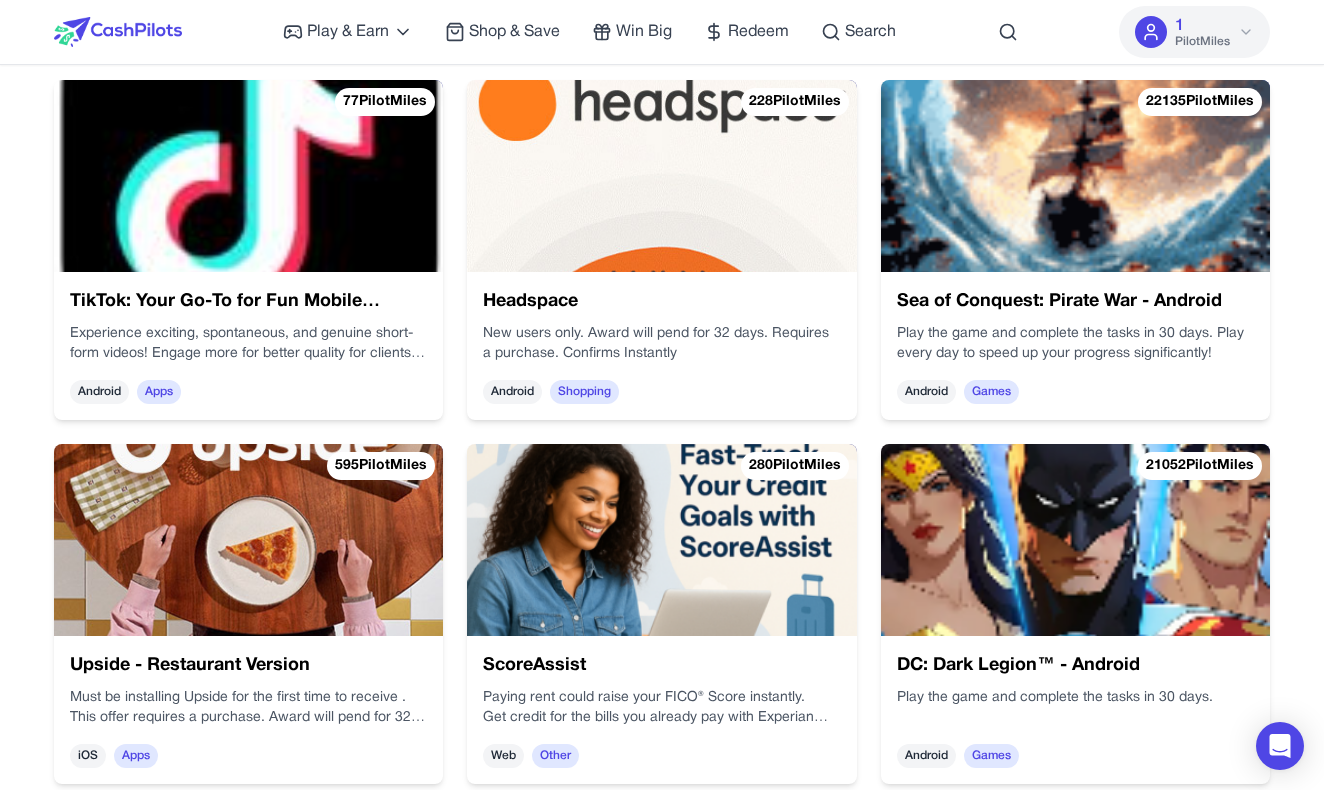 scroll, scrollTop: 5086, scrollLeft: 0, axis: vertical 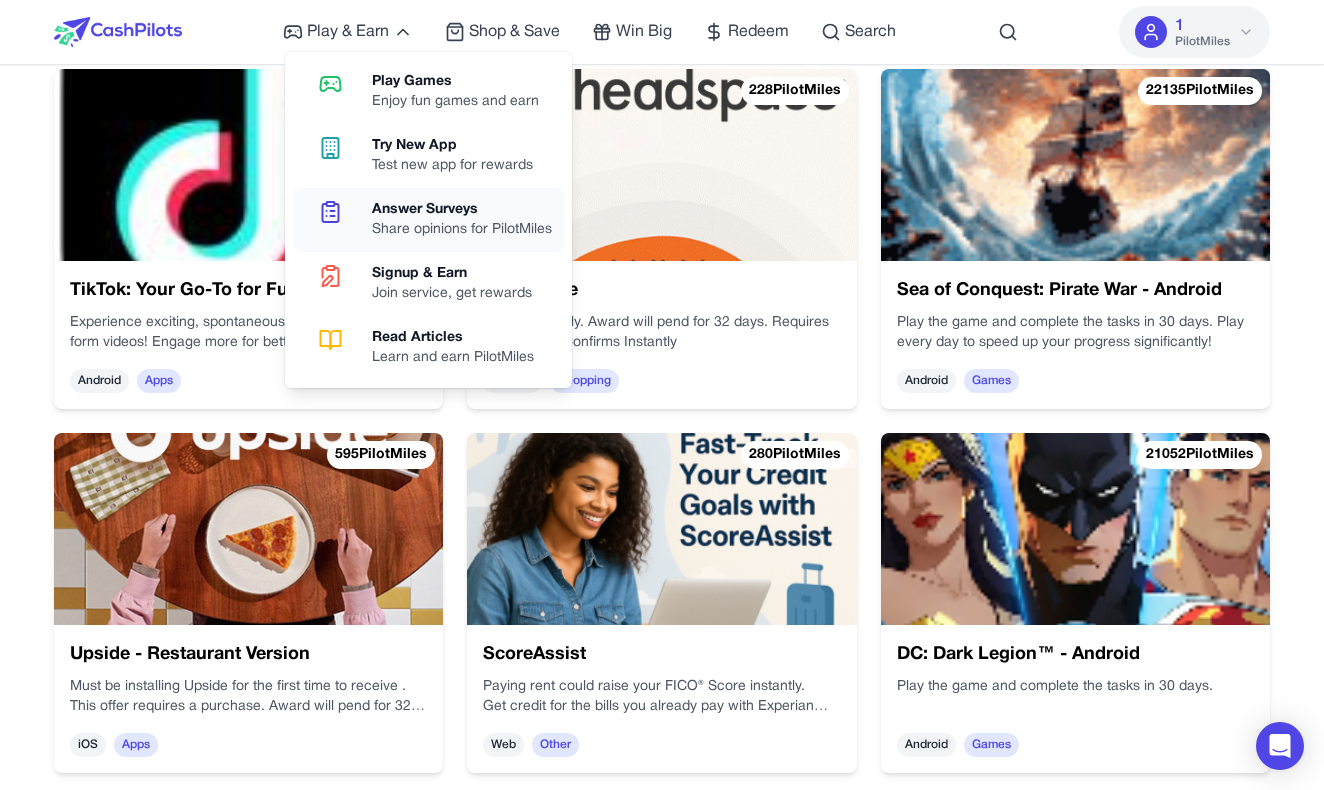click on "Share opinions for PilotMiles" at bounding box center (462, 230) 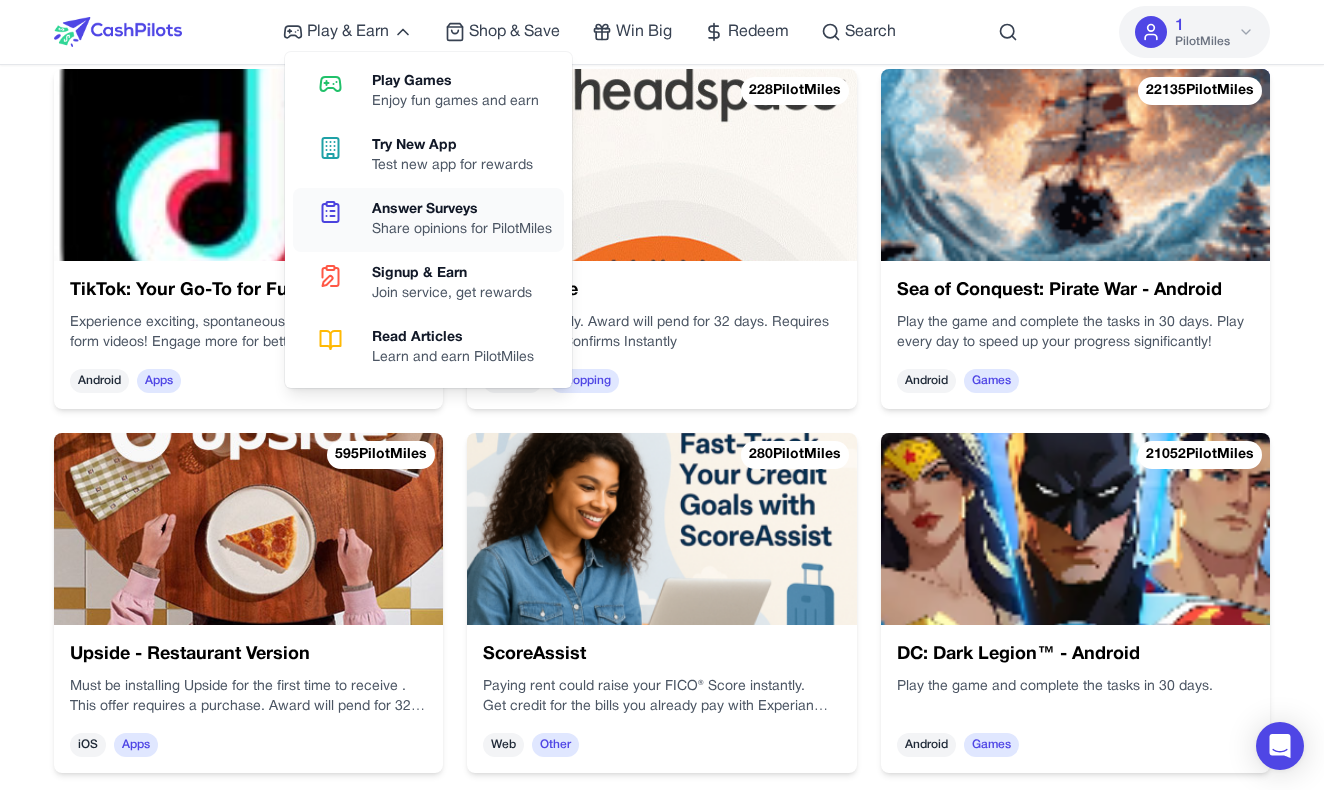 scroll, scrollTop: 0, scrollLeft: 0, axis: both 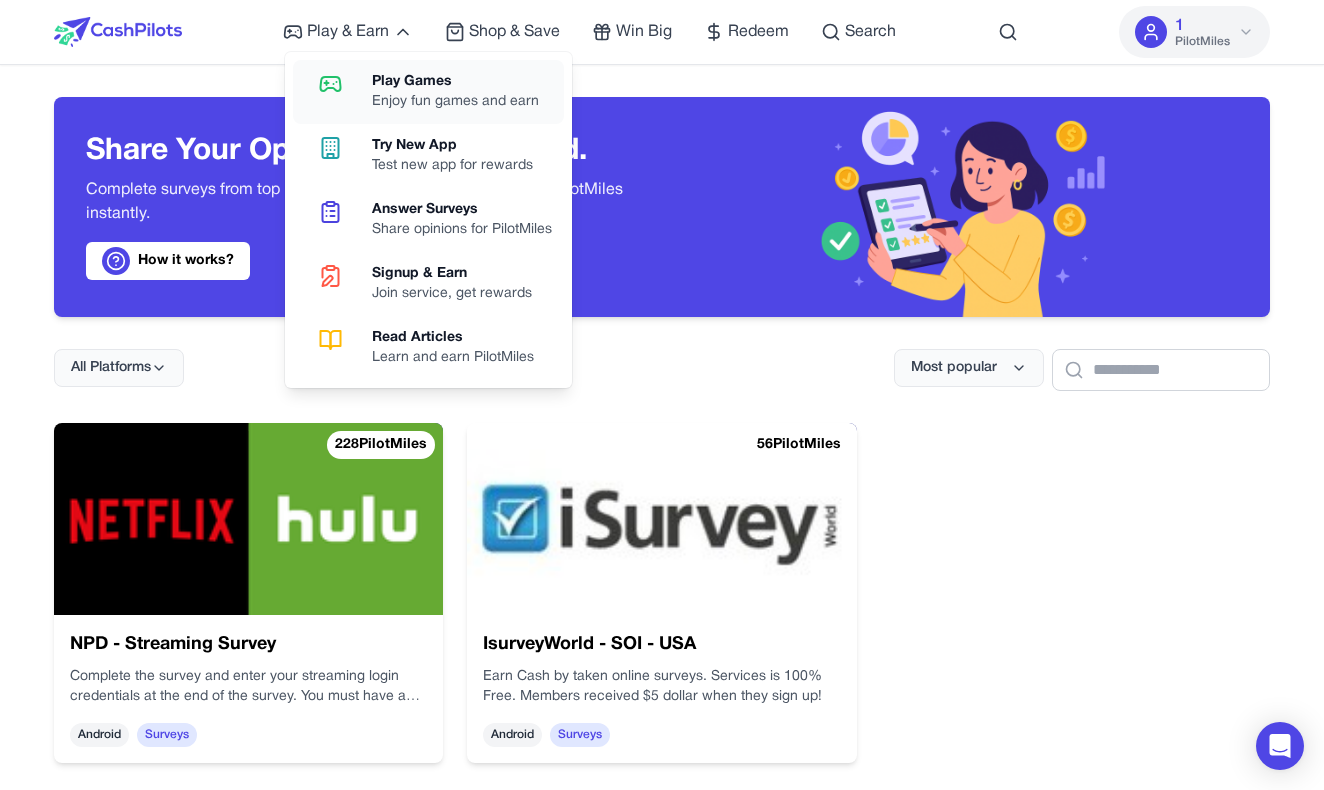 click on "Play Games Enjoy fun games and earn" at bounding box center [428, 92] 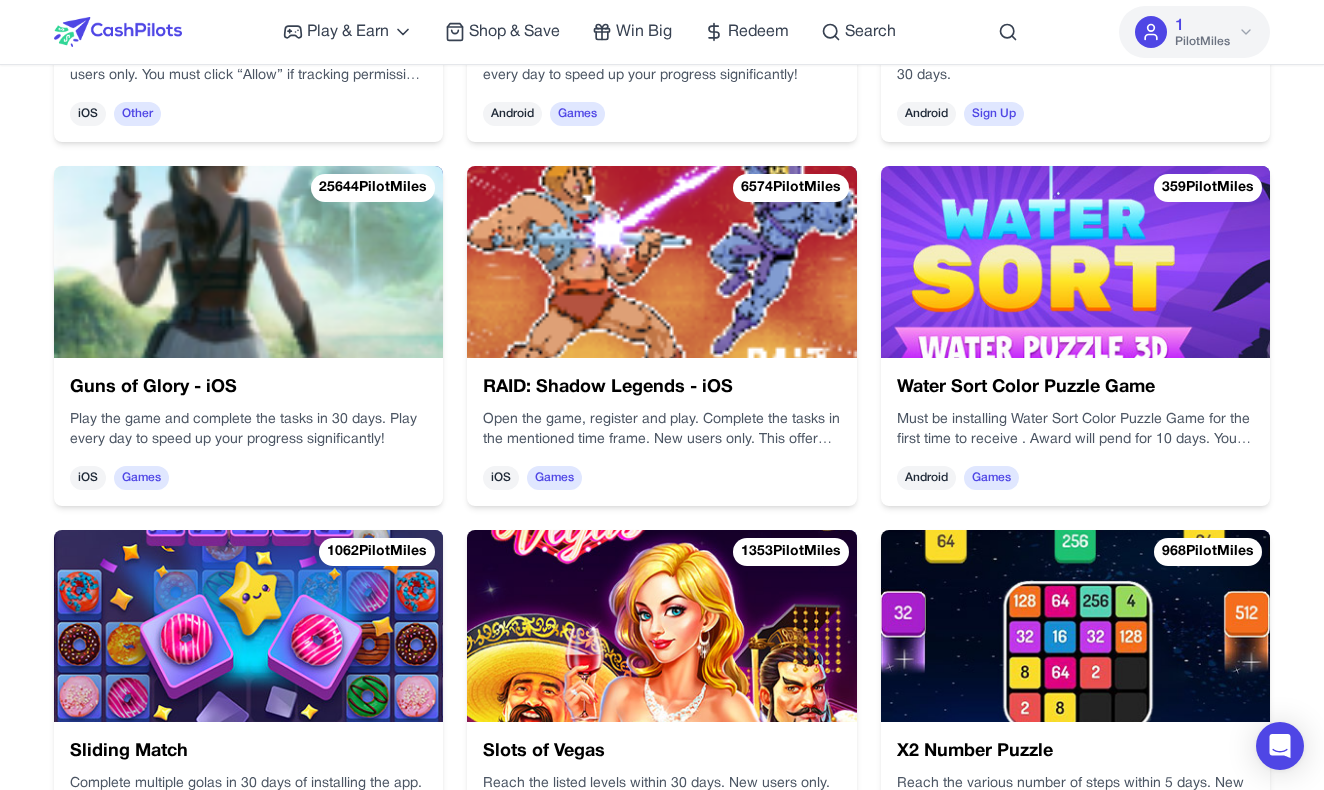 scroll, scrollTop: 1715, scrollLeft: 0, axis: vertical 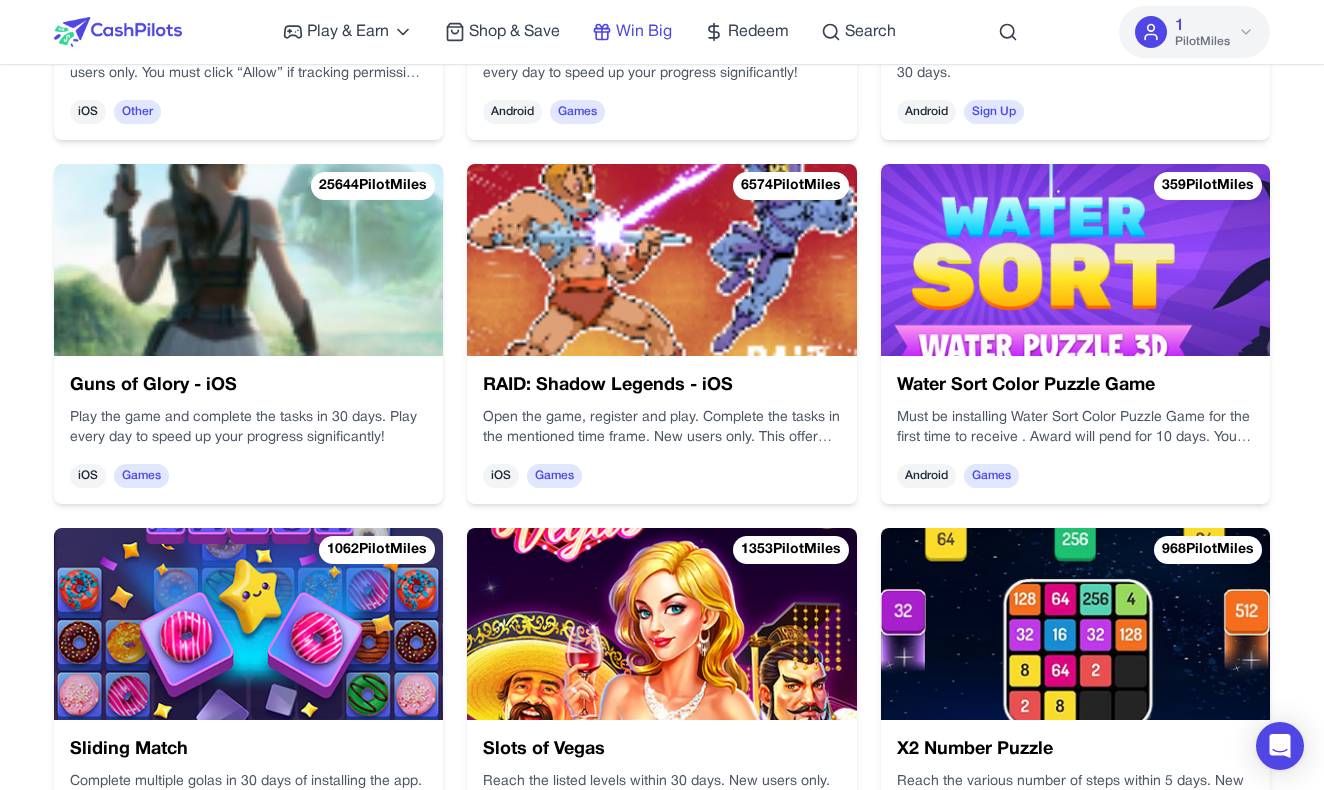 click on "Win Big" at bounding box center [644, 32] 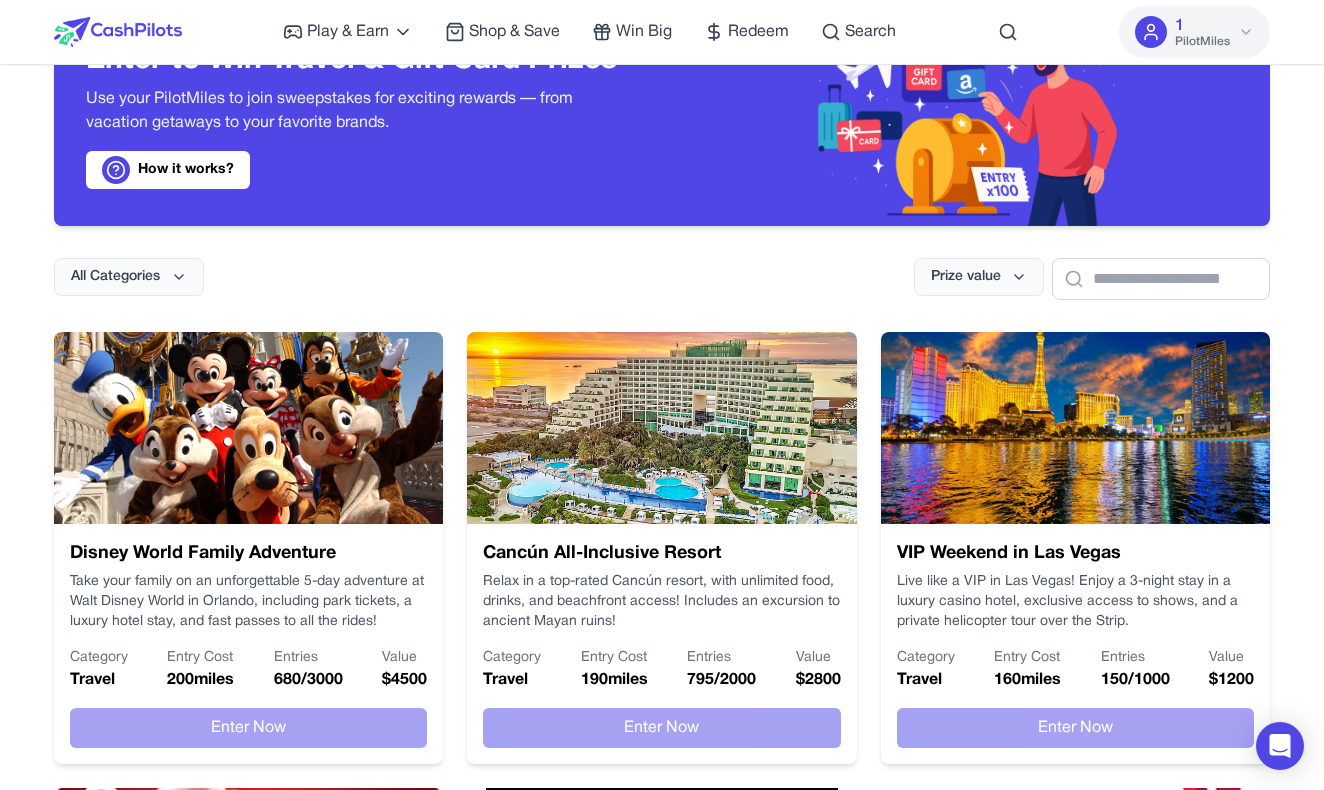 scroll, scrollTop: 52, scrollLeft: 0, axis: vertical 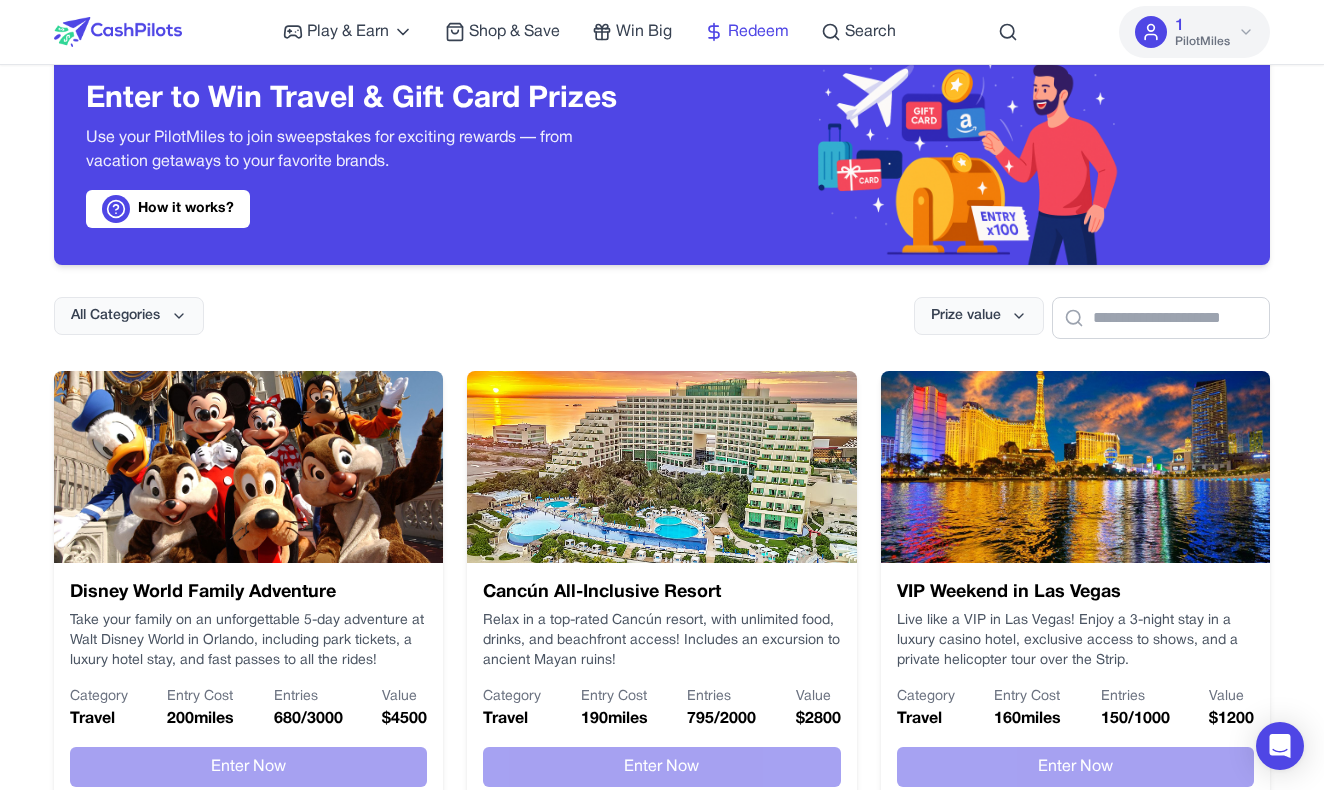 click on "Redeem" at bounding box center (758, 32) 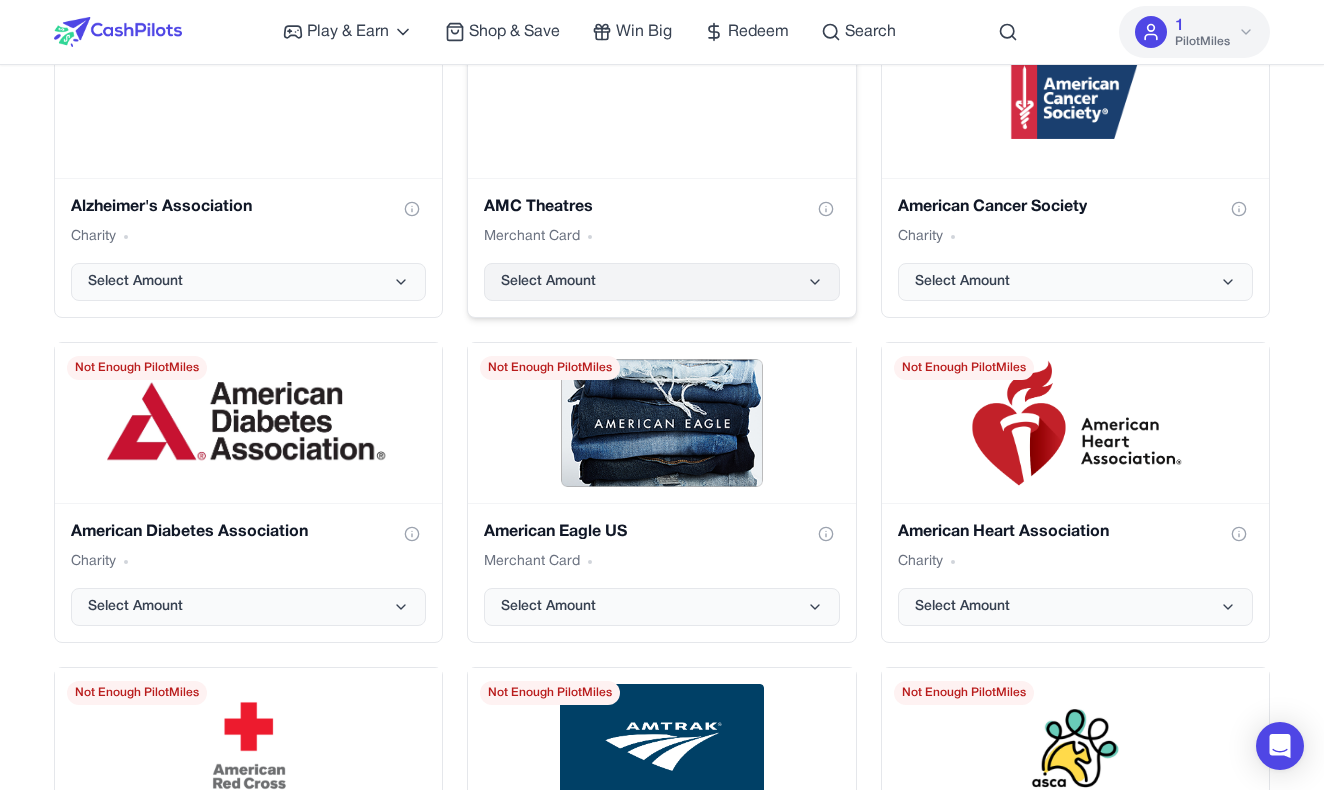 scroll, scrollTop: 1978, scrollLeft: 0, axis: vertical 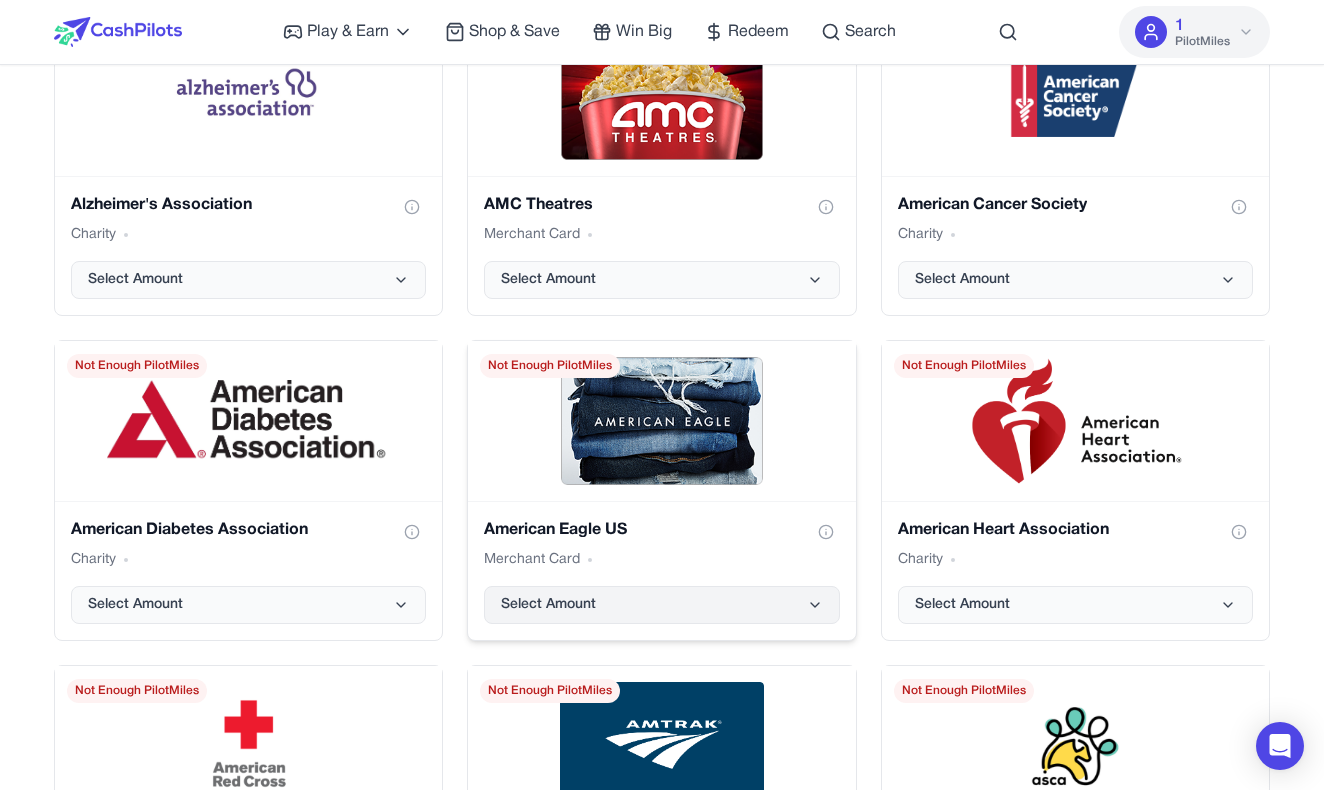 click on "Select Amount" at bounding box center [661, 605] 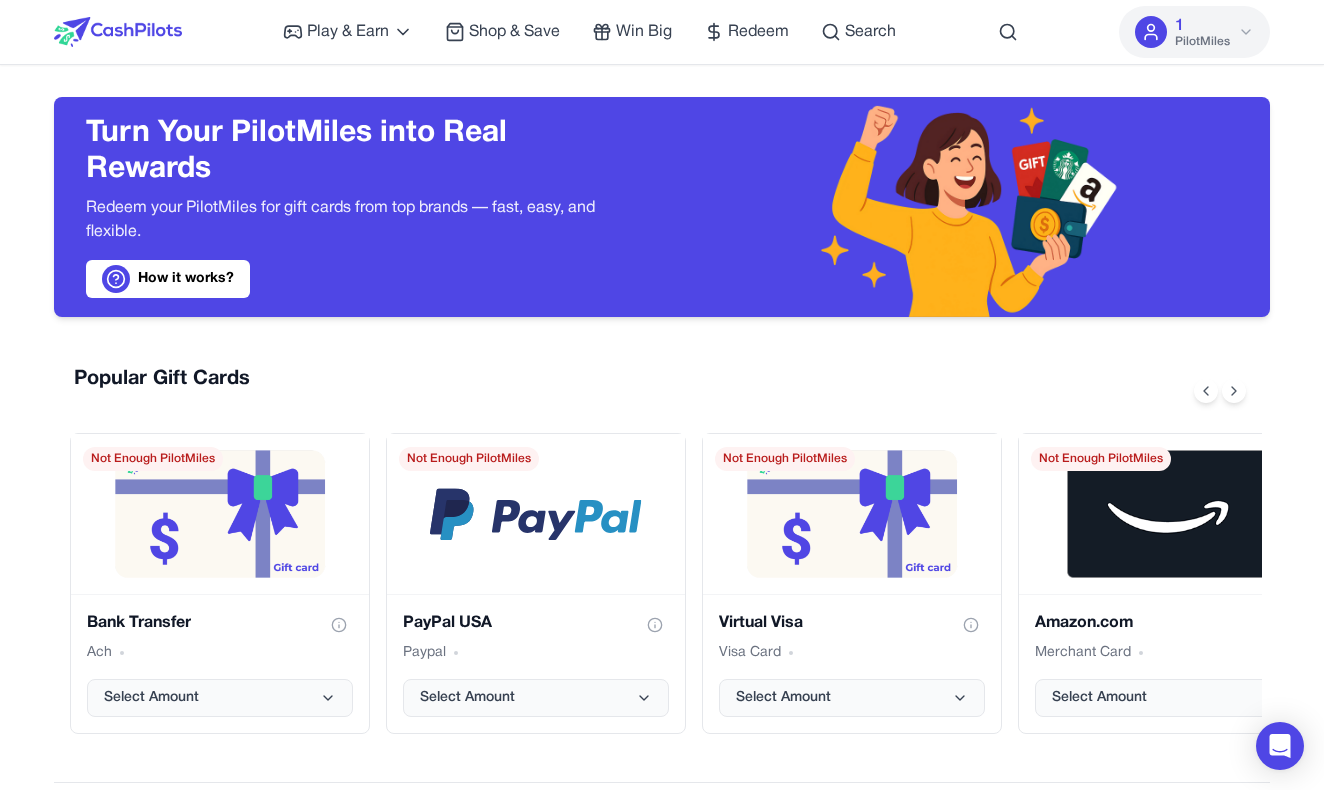 scroll, scrollTop: -3, scrollLeft: 0, axis: vertical 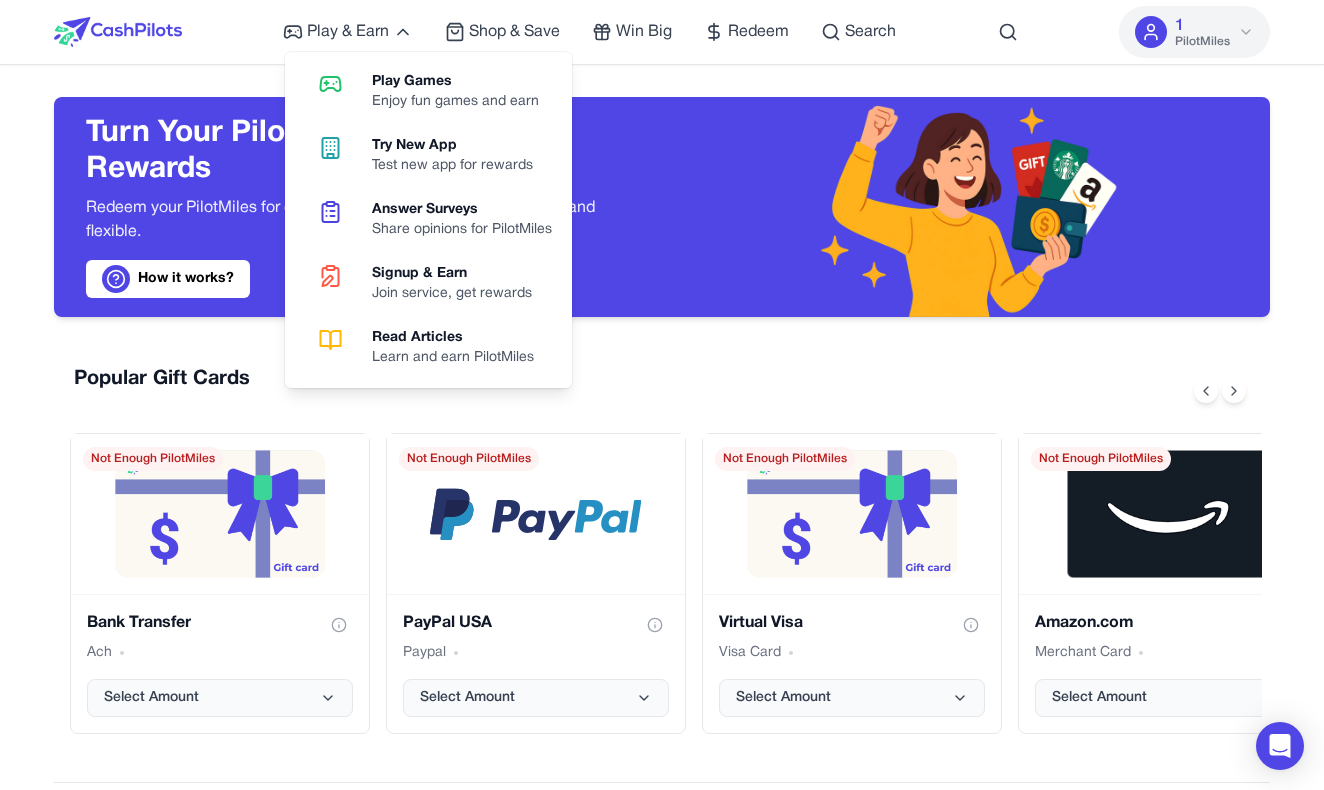 click at bounding box center [118, 32] 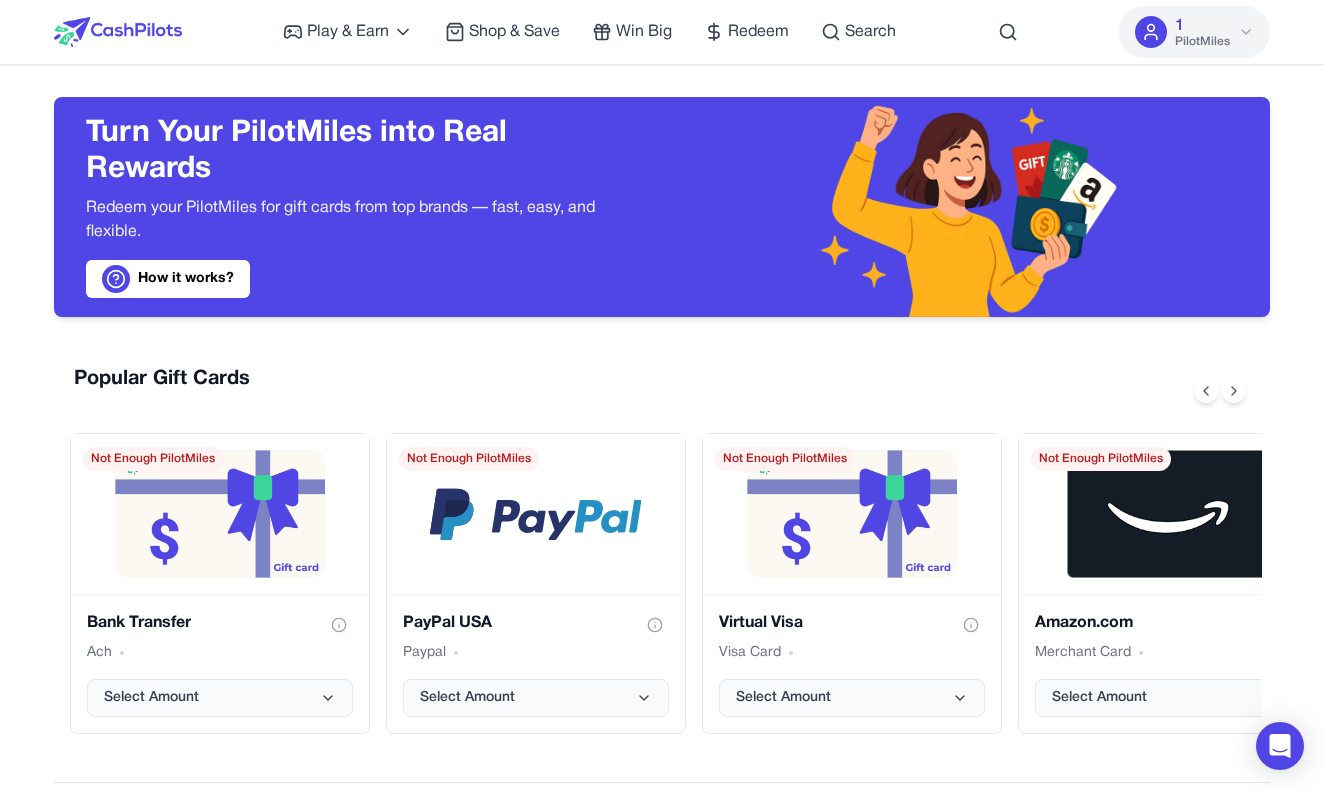 click at bounding box center (118, 32) 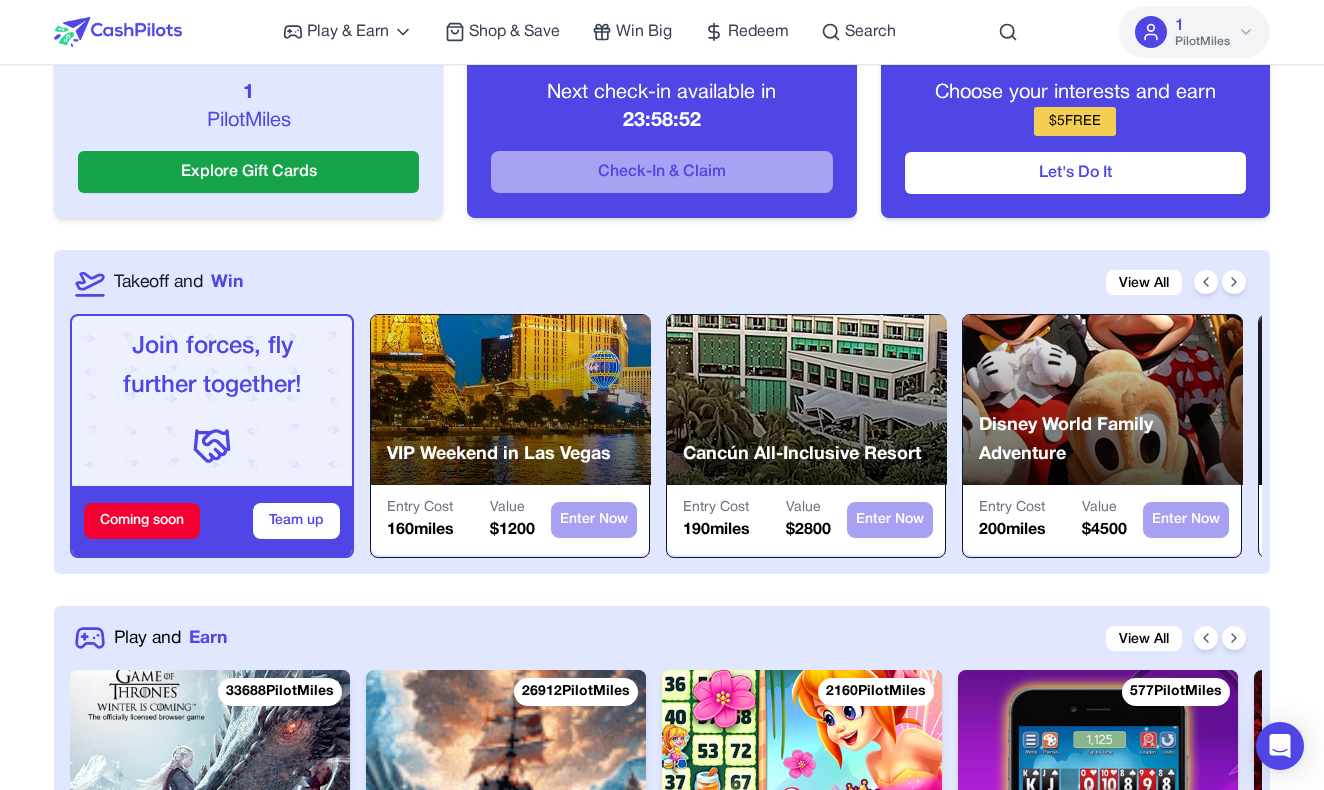 scroll, scrollTop: 395, scrollLeft: 0, axis: vertical 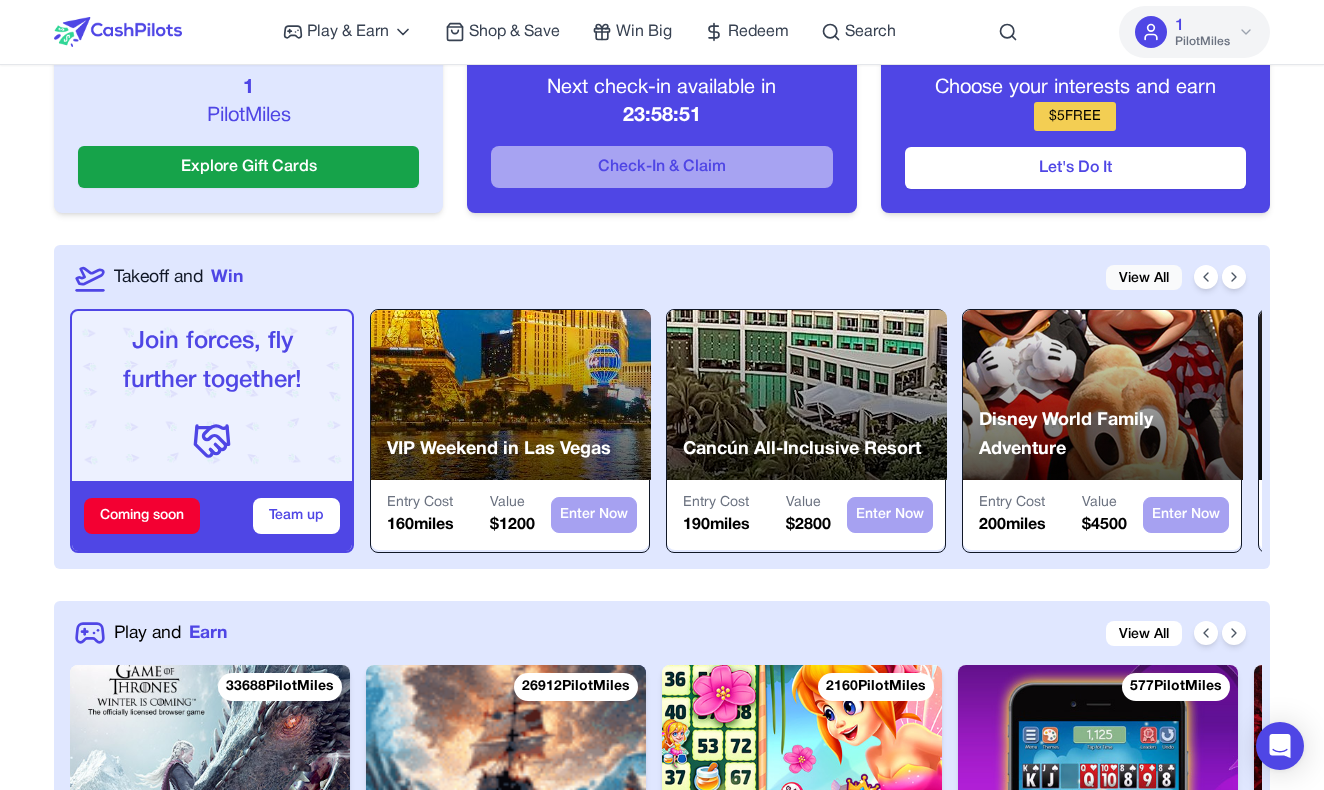 click on "View All" at bounding box center [1144, 277] 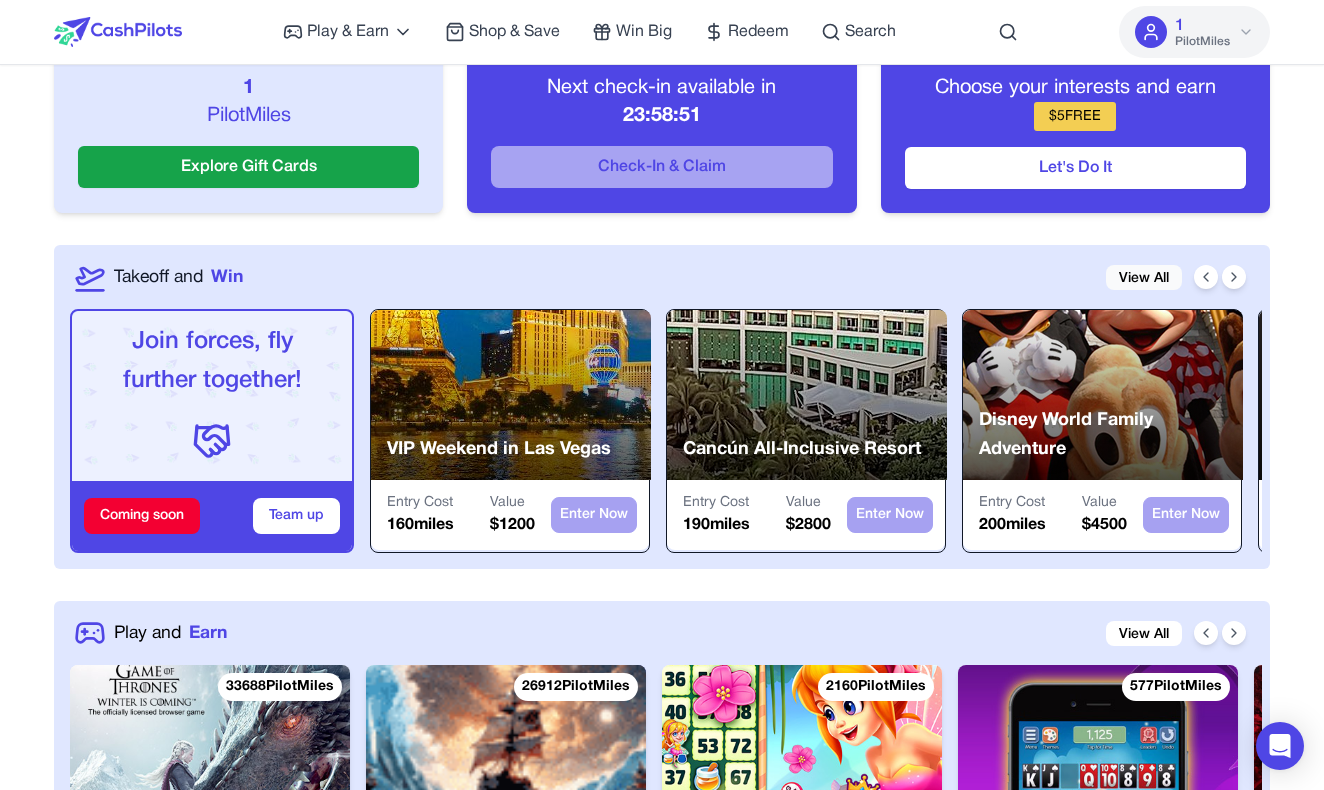 scroll, scrollTop: 0, scrollLeft: 0, axis: both 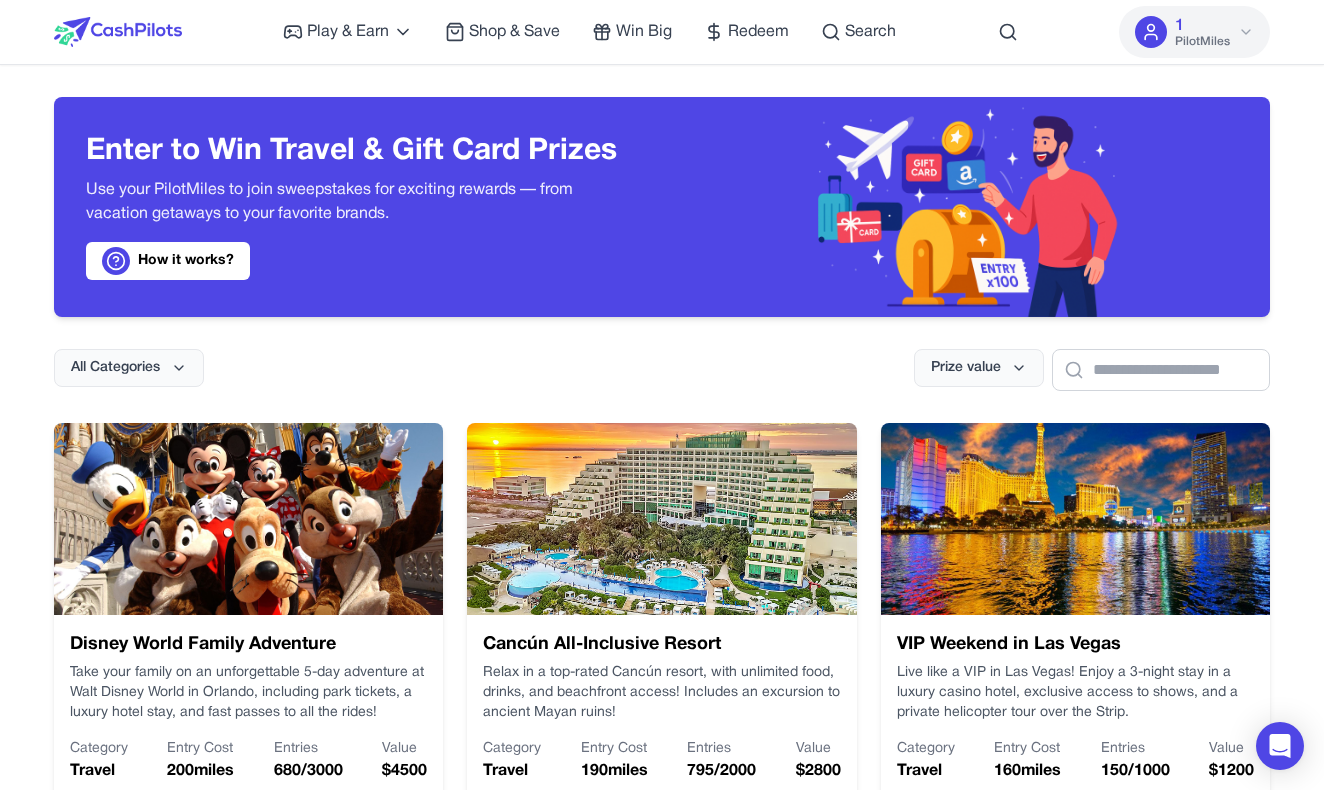 click at bounding box center (118, 32) 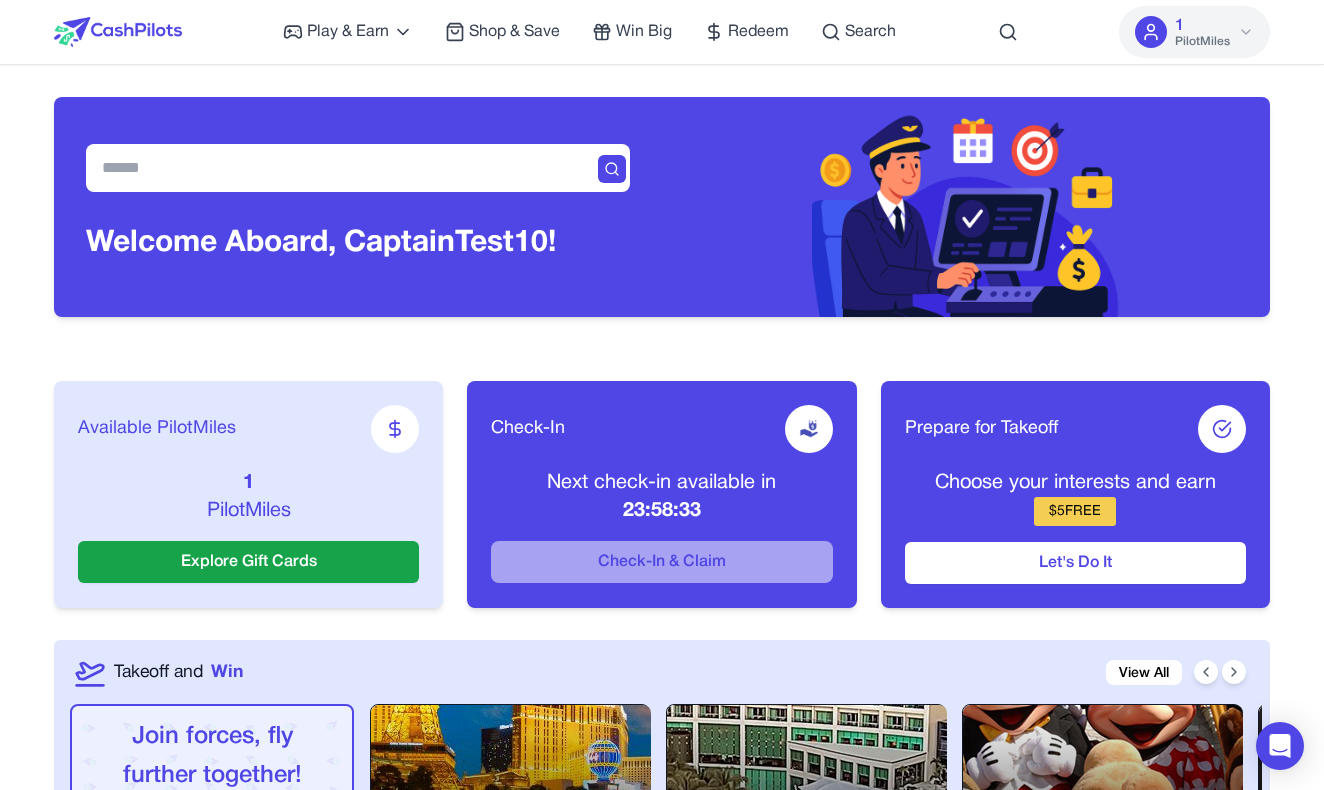 scroll, scrollTop: 0, scrollLeft: 0, axis: both 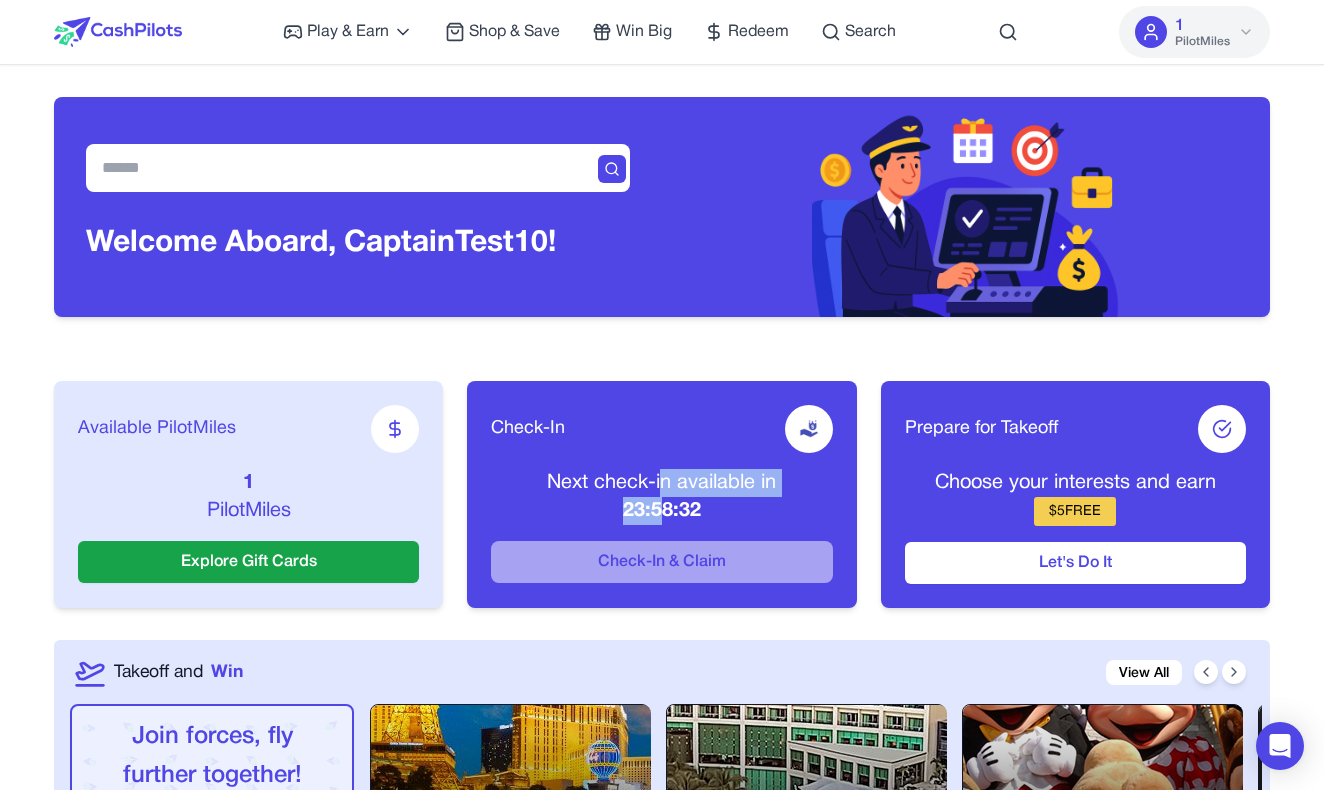 drag, startPoint x: 665, startPoint y: 470, endPoint x: 664, endPoint y: 517, distance: 47.010635 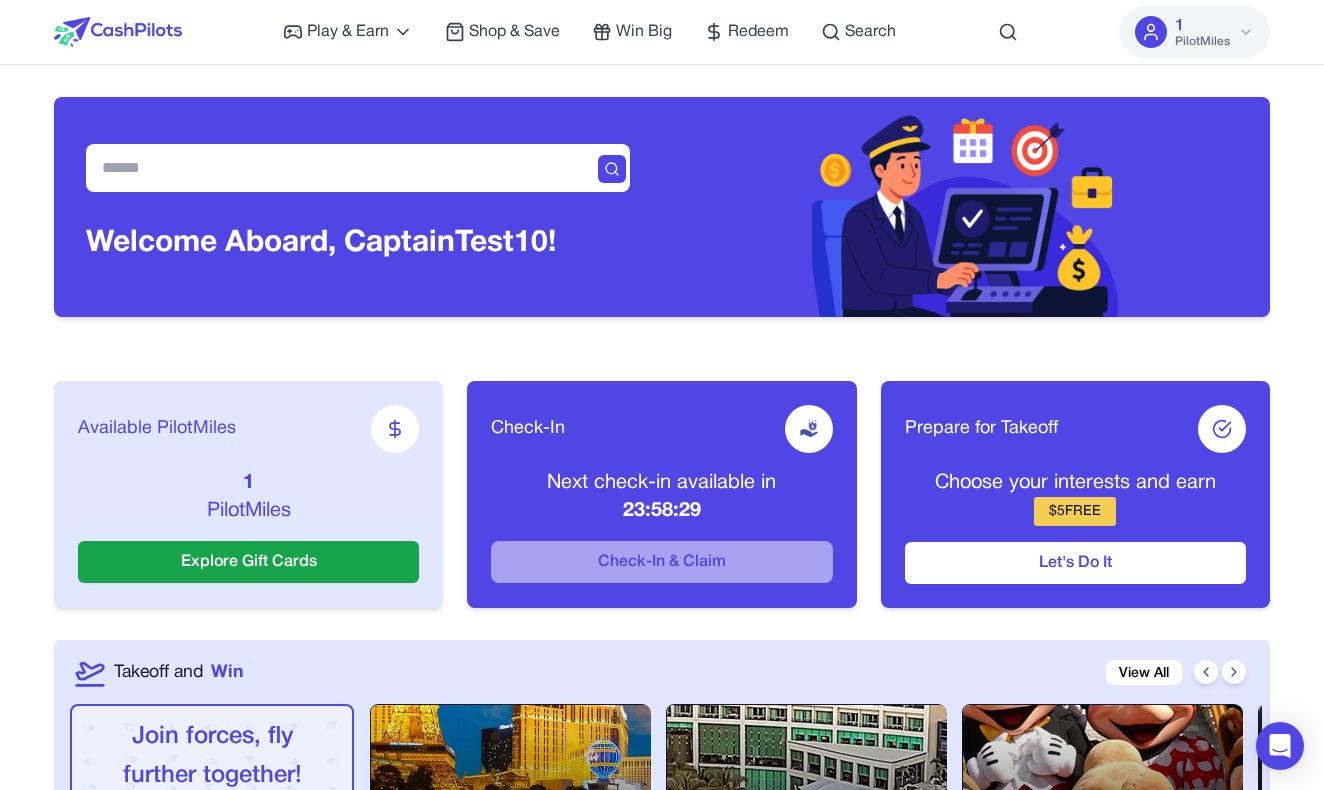 click on "23:58:29" at bounding box center (661, 511) 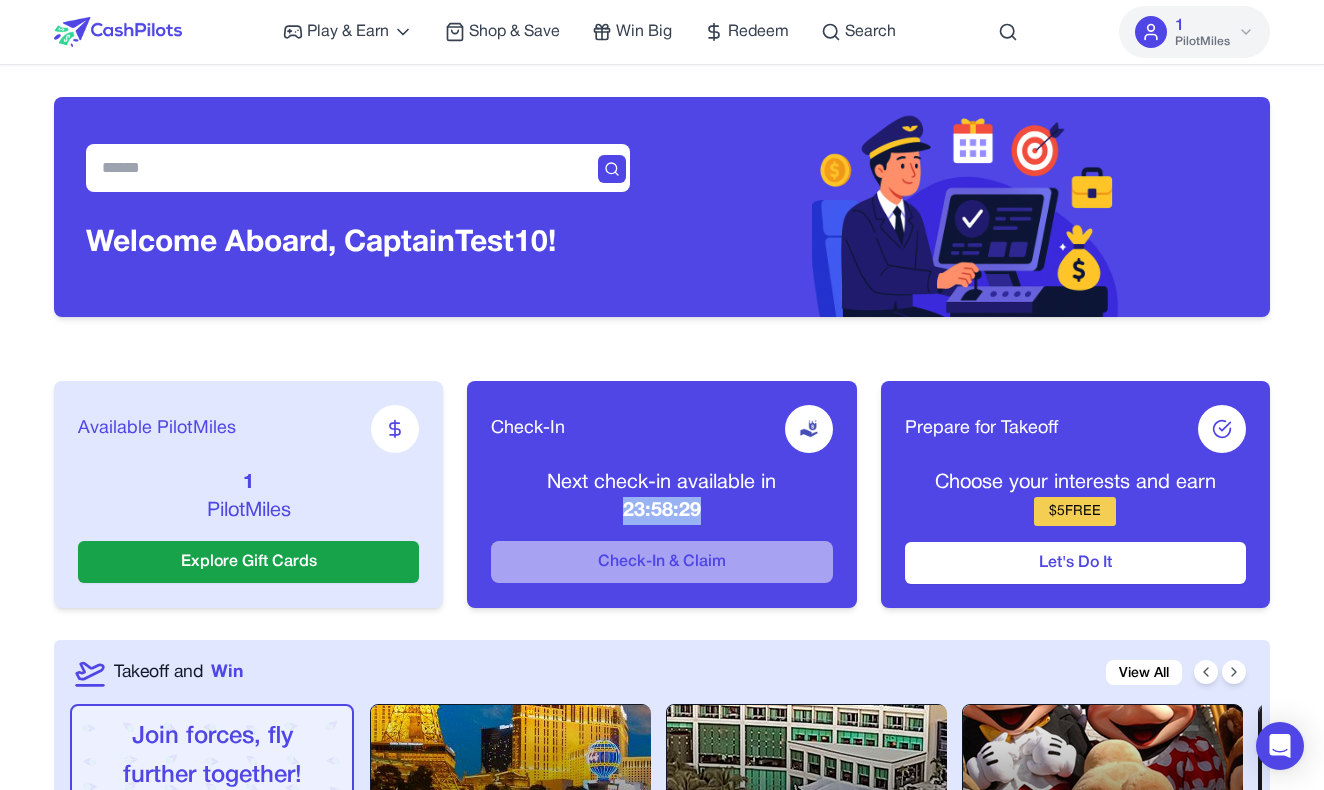 click on "23:58:29" at bounding box center (661, 511) 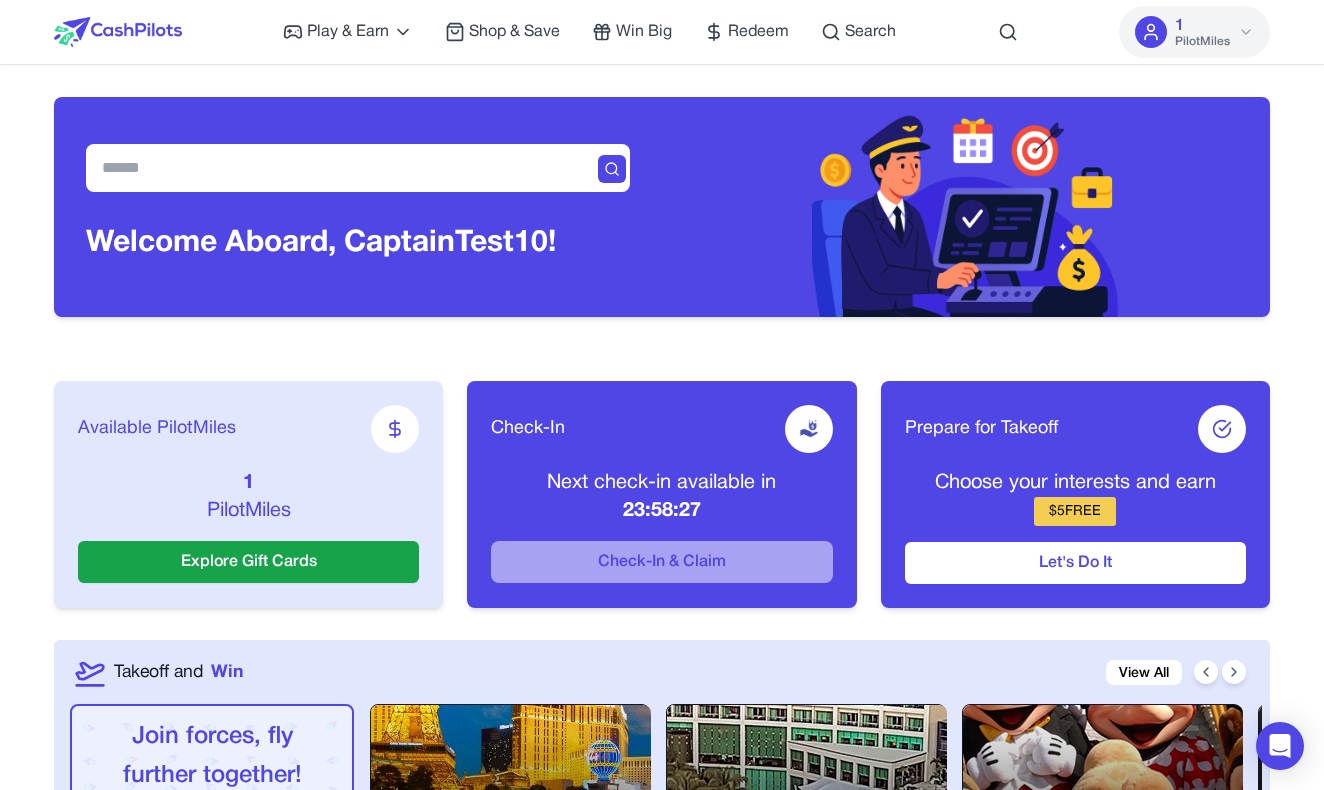 click at bounding box center (809, 429) 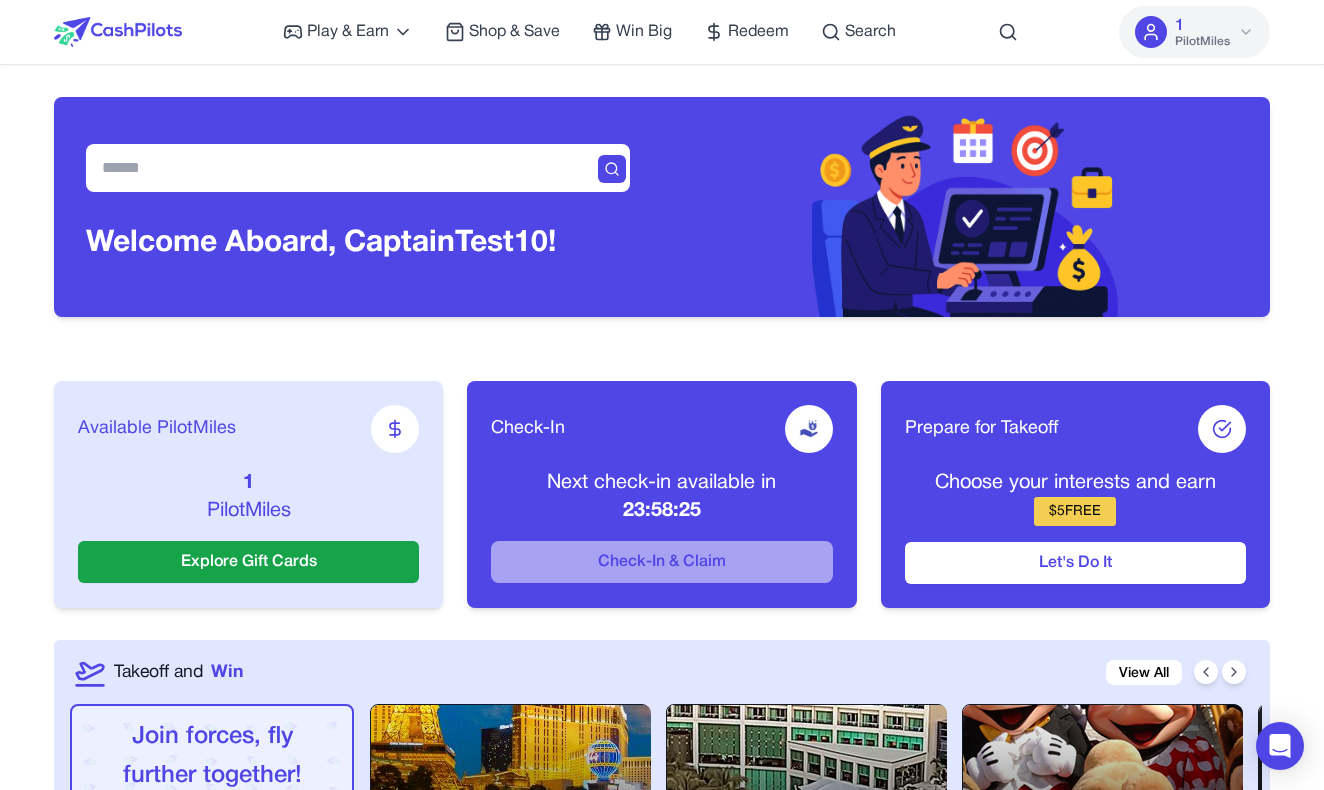 drag, startPoint x: 576, startPoint y: 248, endPoint x: 262, endPoint y: 246, distance: 314.00638 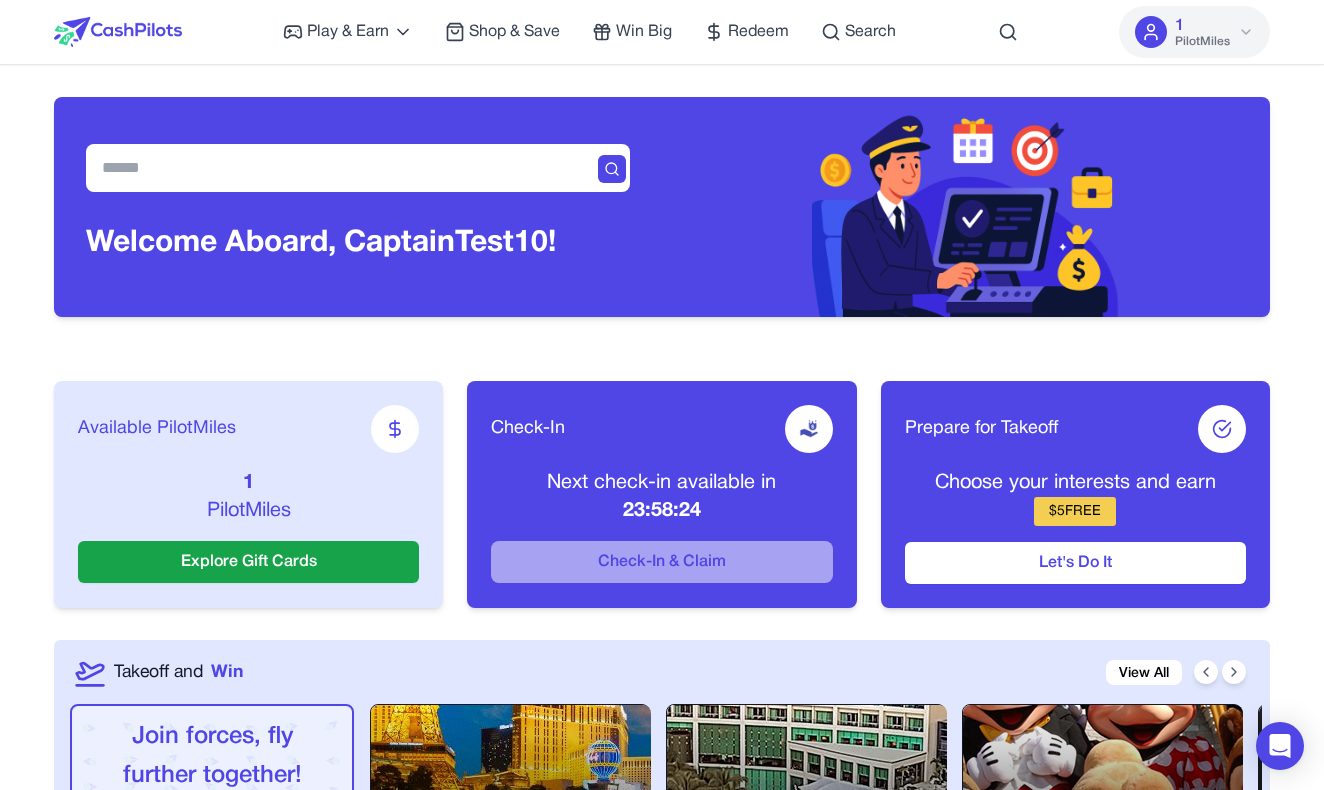 click on "Welcome Aboard, Captain  Test10!" at bounding box center [321, 244] 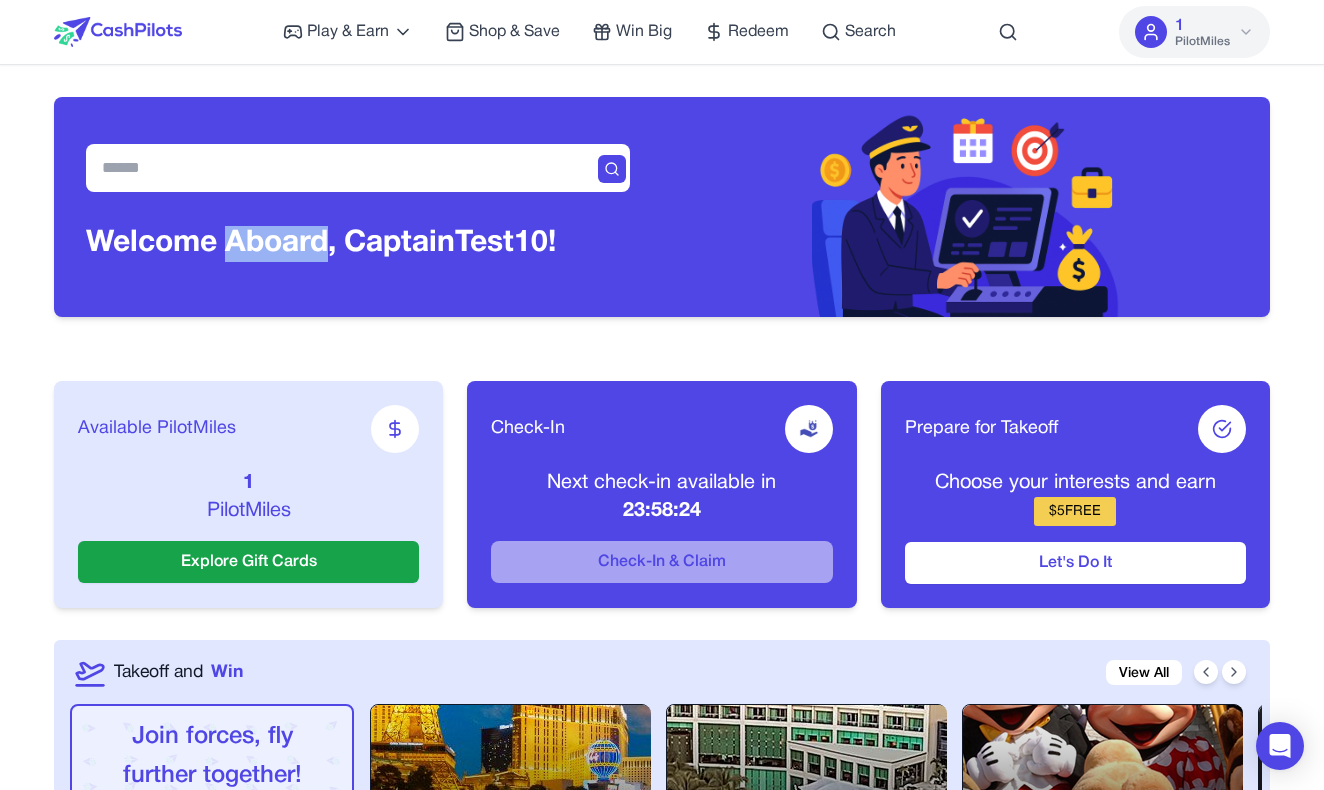 click on "Welcome Aboard, Captain  Test10!" at bounding box center [321, 244] 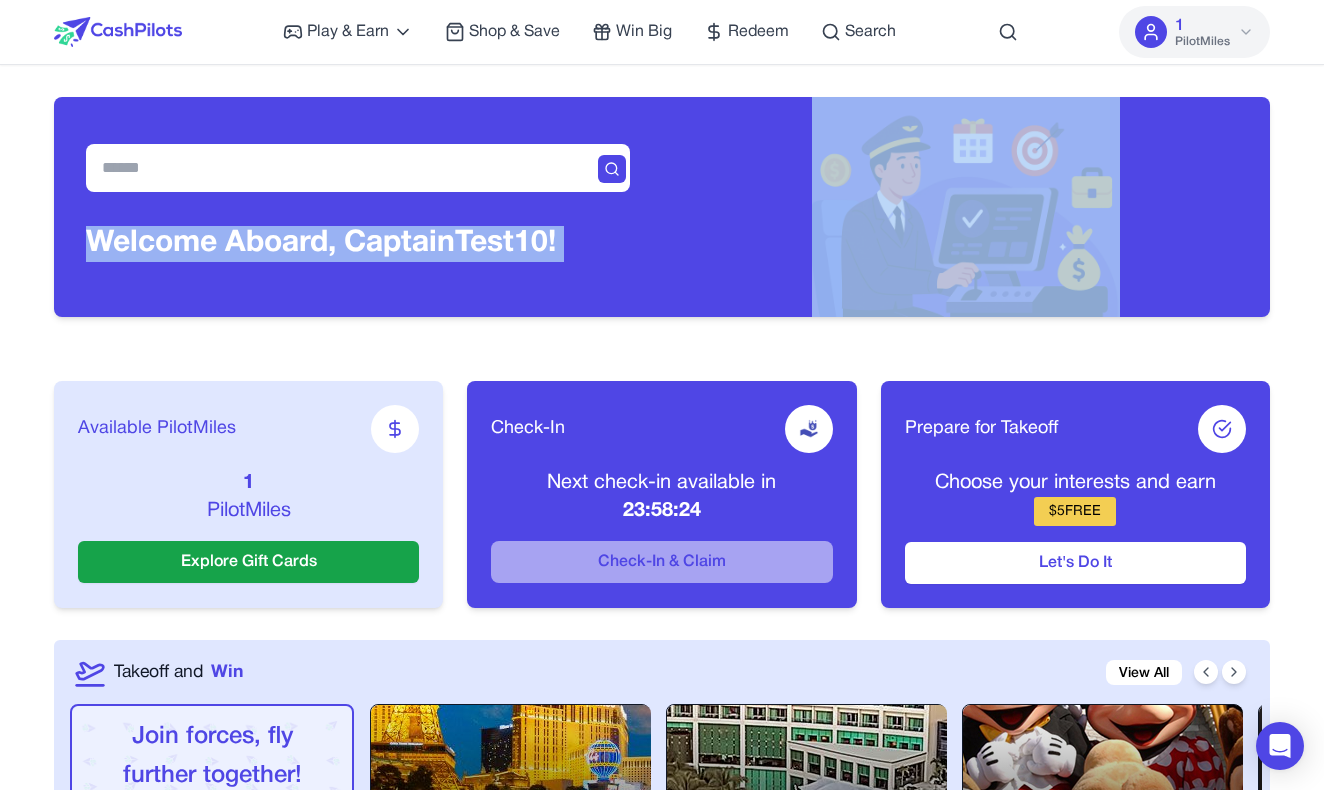 click on "Welcome Aboard, Captain  Test10!" at bounding box center (321, 244) 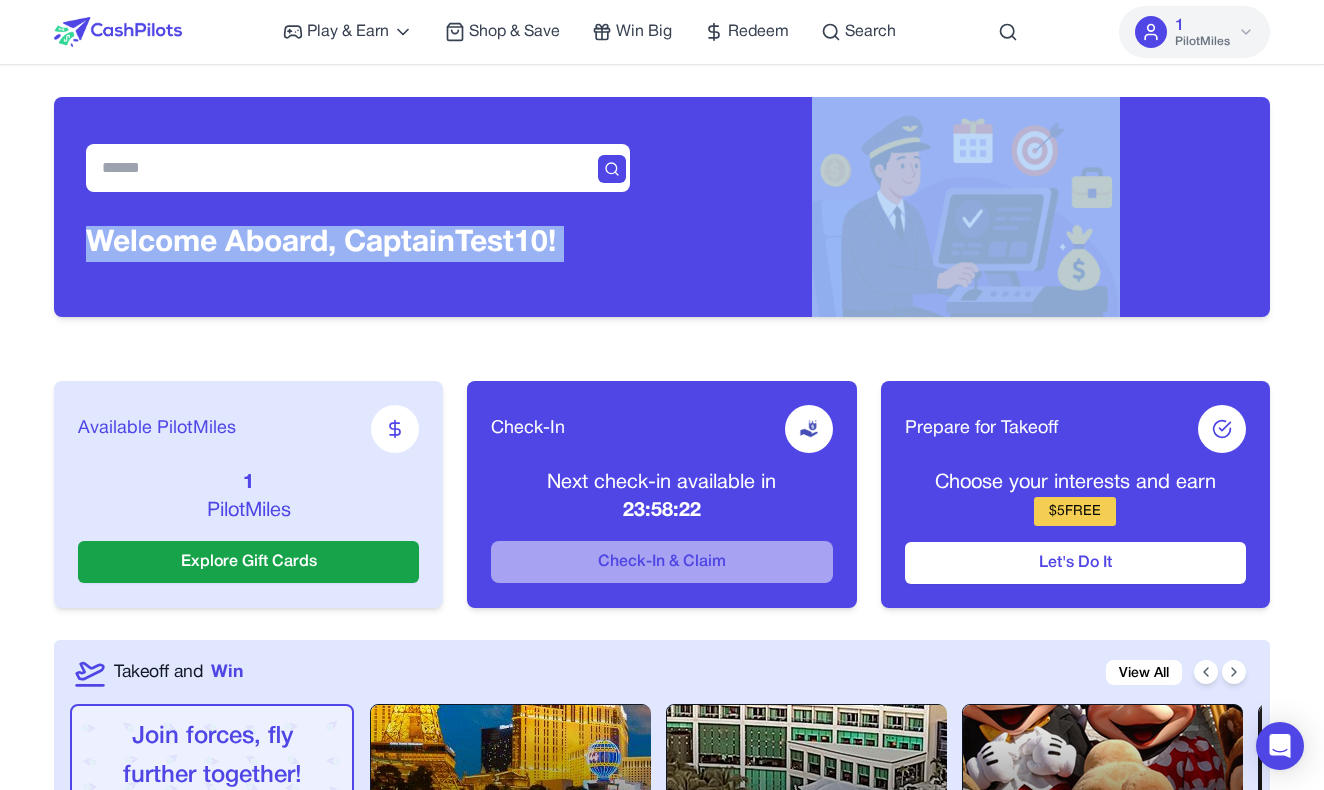 click on "Welcome Aboard, Captain  Test10!" at bounding box center [321, 244] 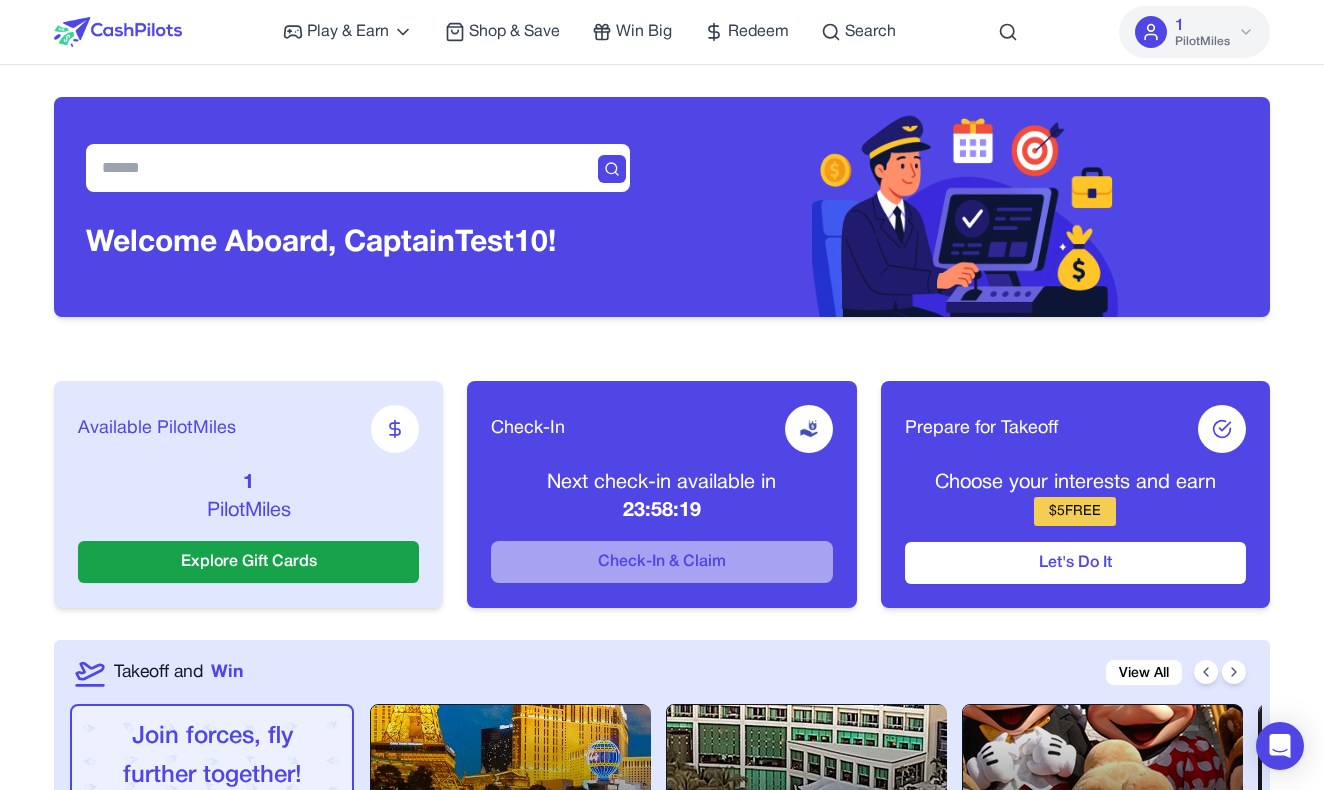 scroll, scrollTop: 0, scrollLeft: 0, axis: both 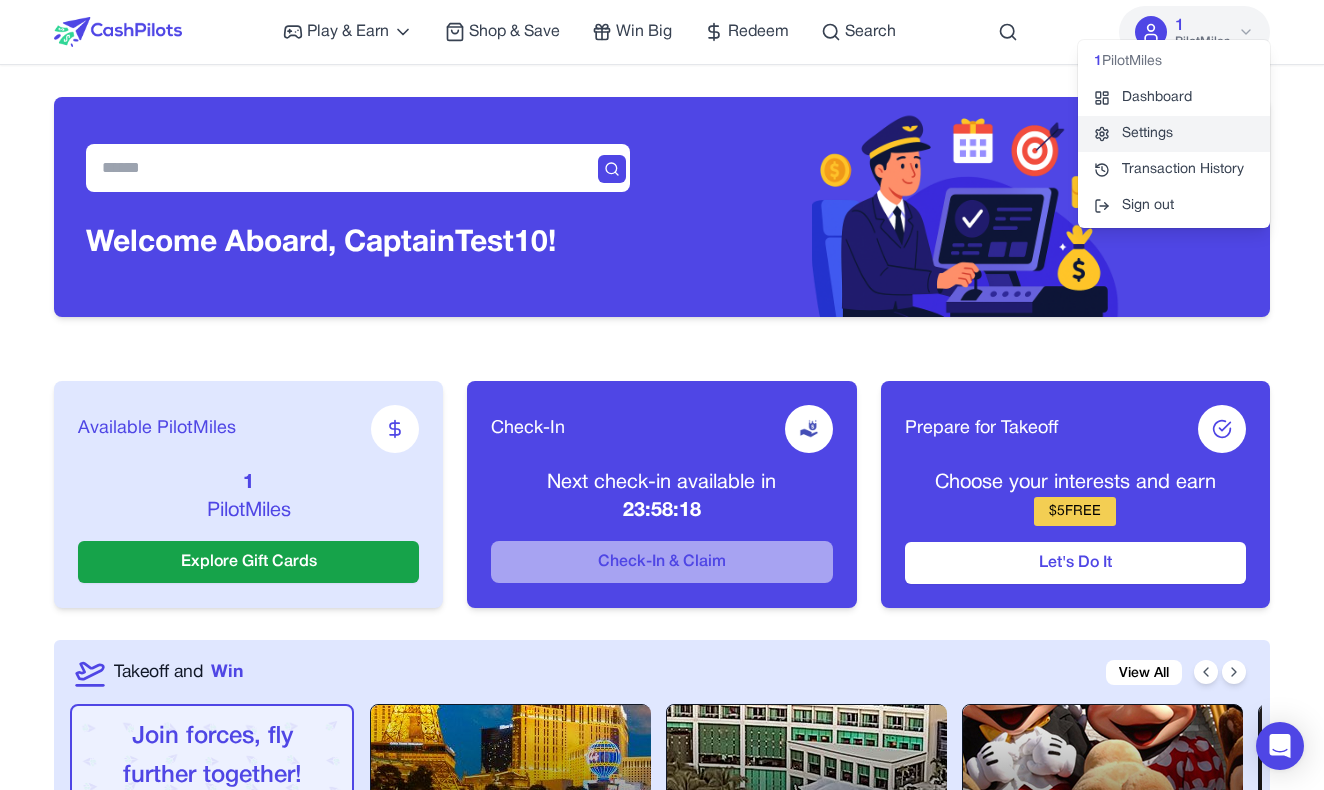 click on "Settings" at bounding box center (1174, 134) 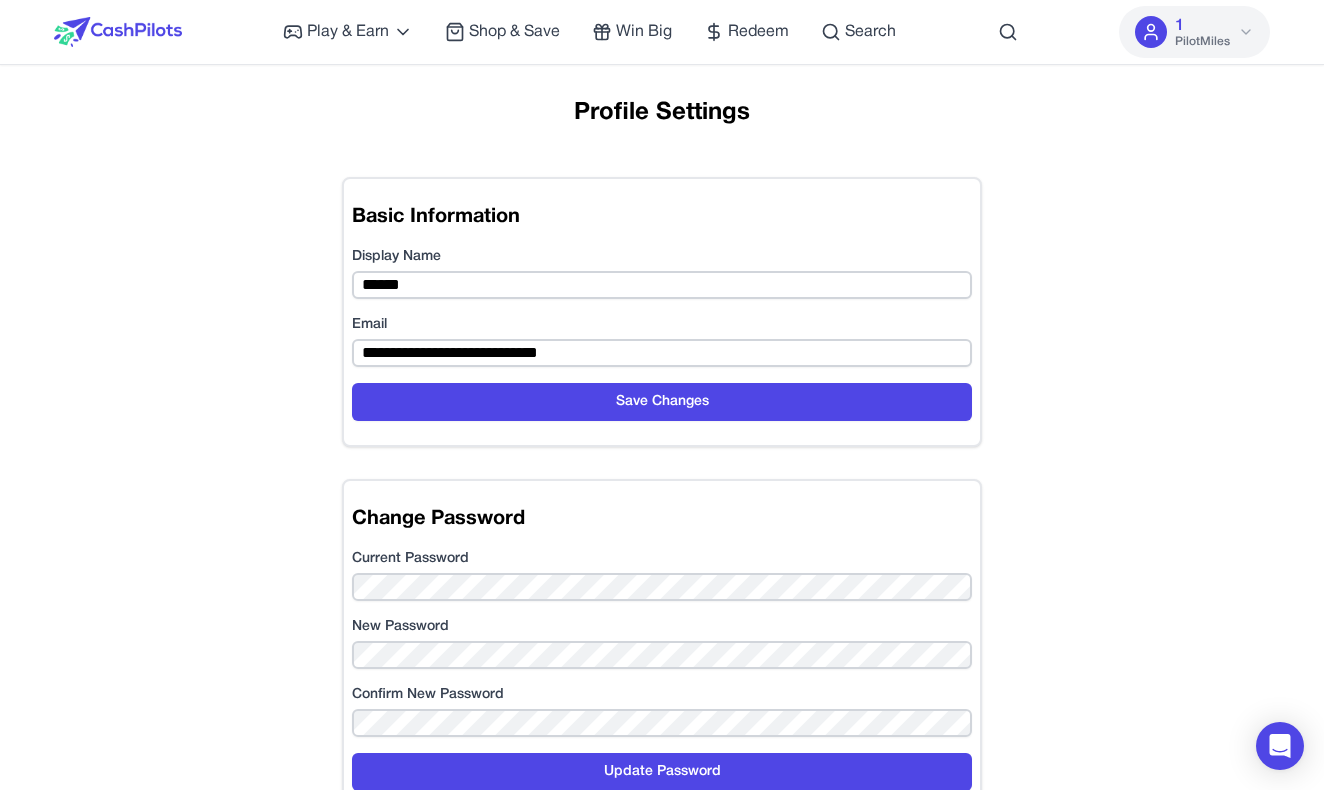click on "Email" at bounding box center (662, 325) 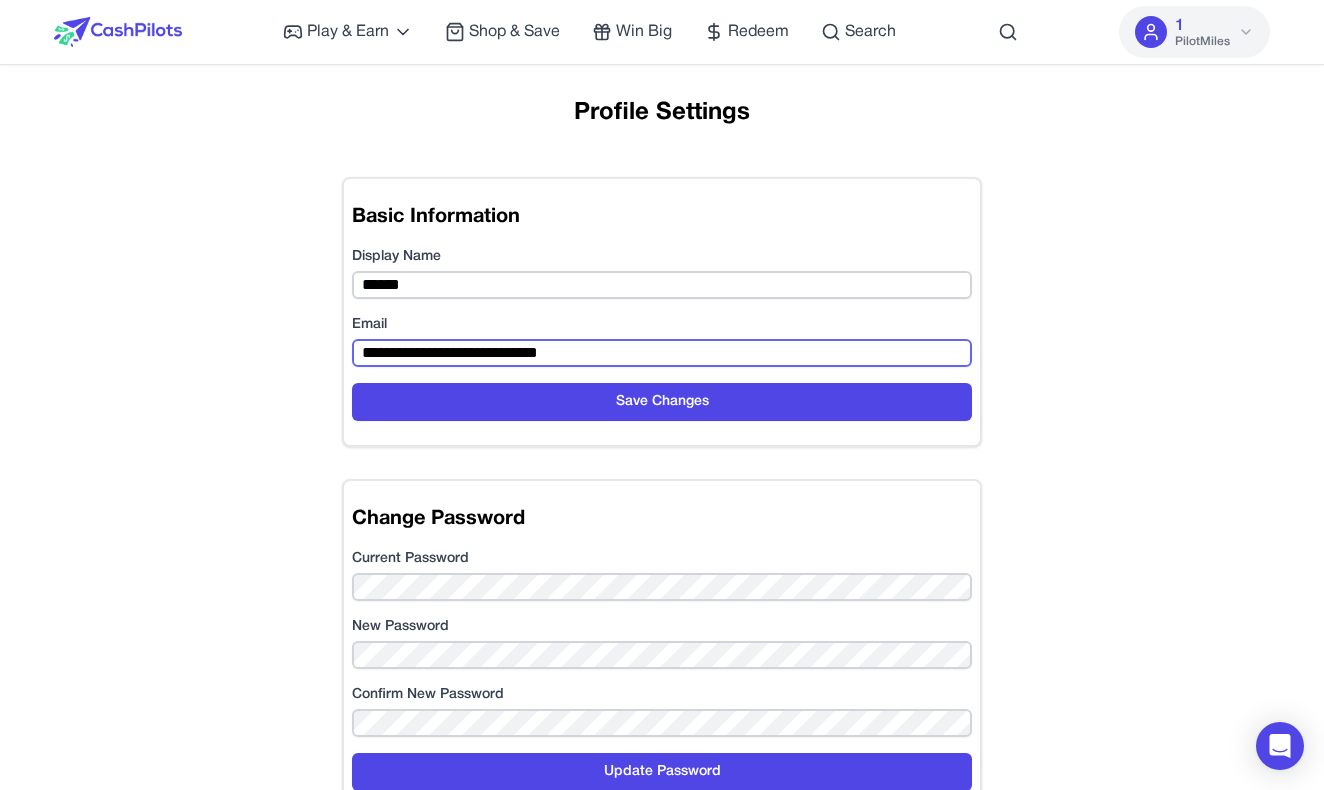 click on "**********" at bounding box center [662, 353] 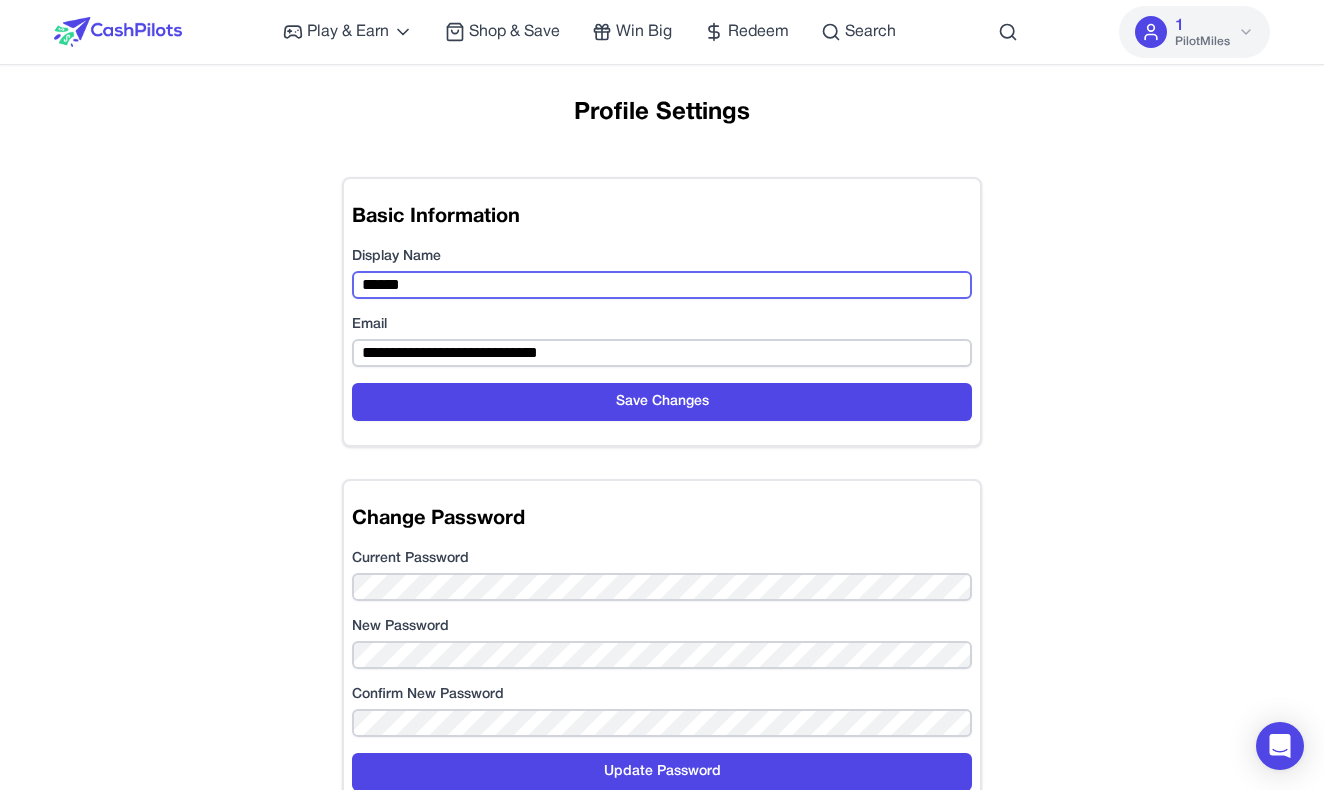 click on "******" at bounding box center (662, 285) 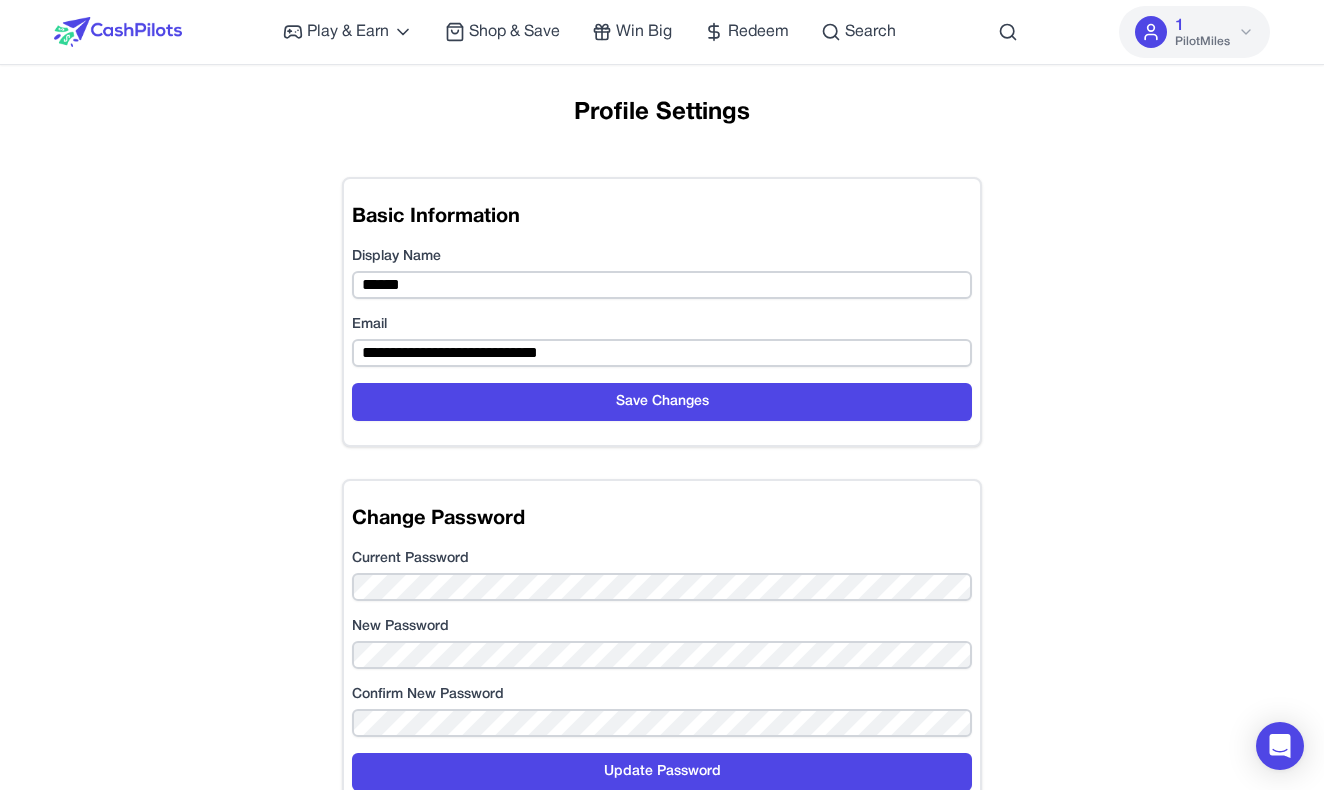 click on "**********" at bounding box center (662, 492) 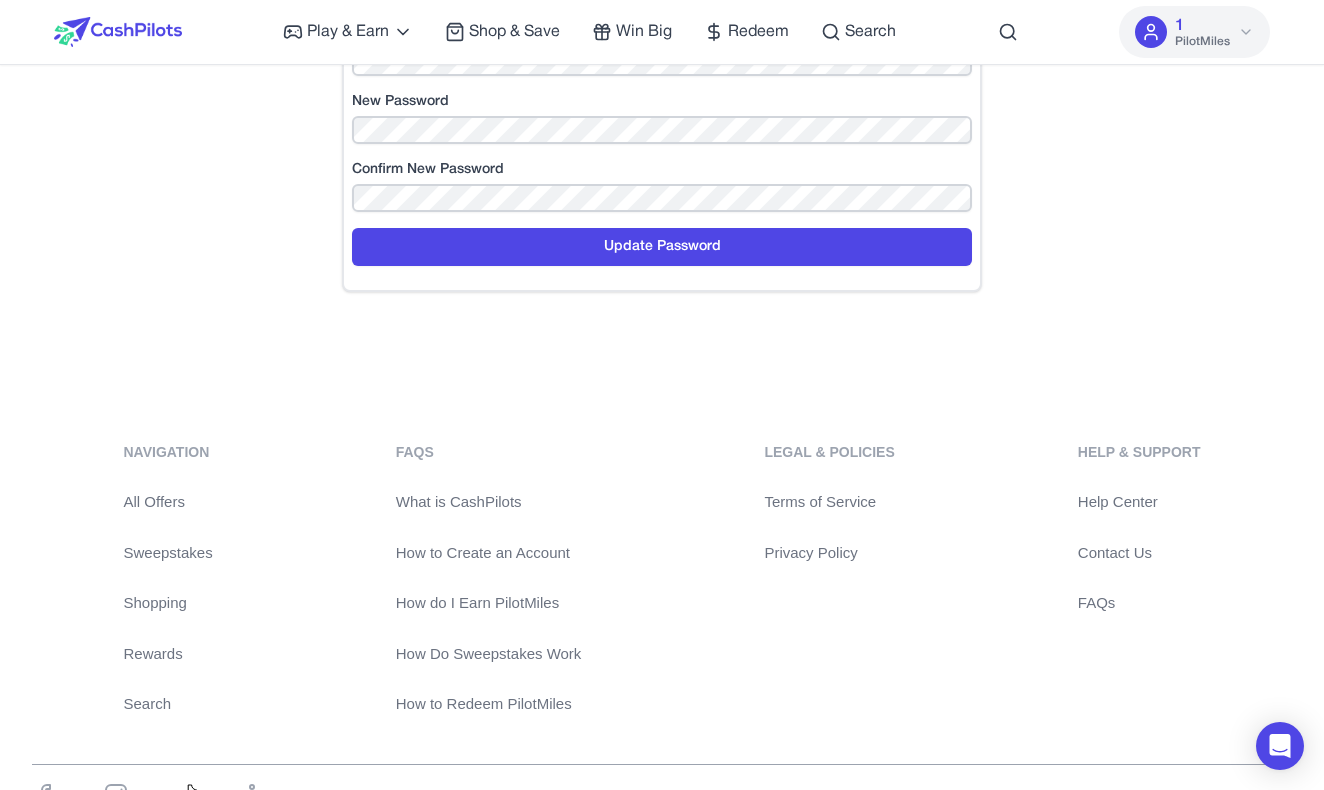 scroll, scrollTop: 439, scrollLeft: 0, axis: vertical 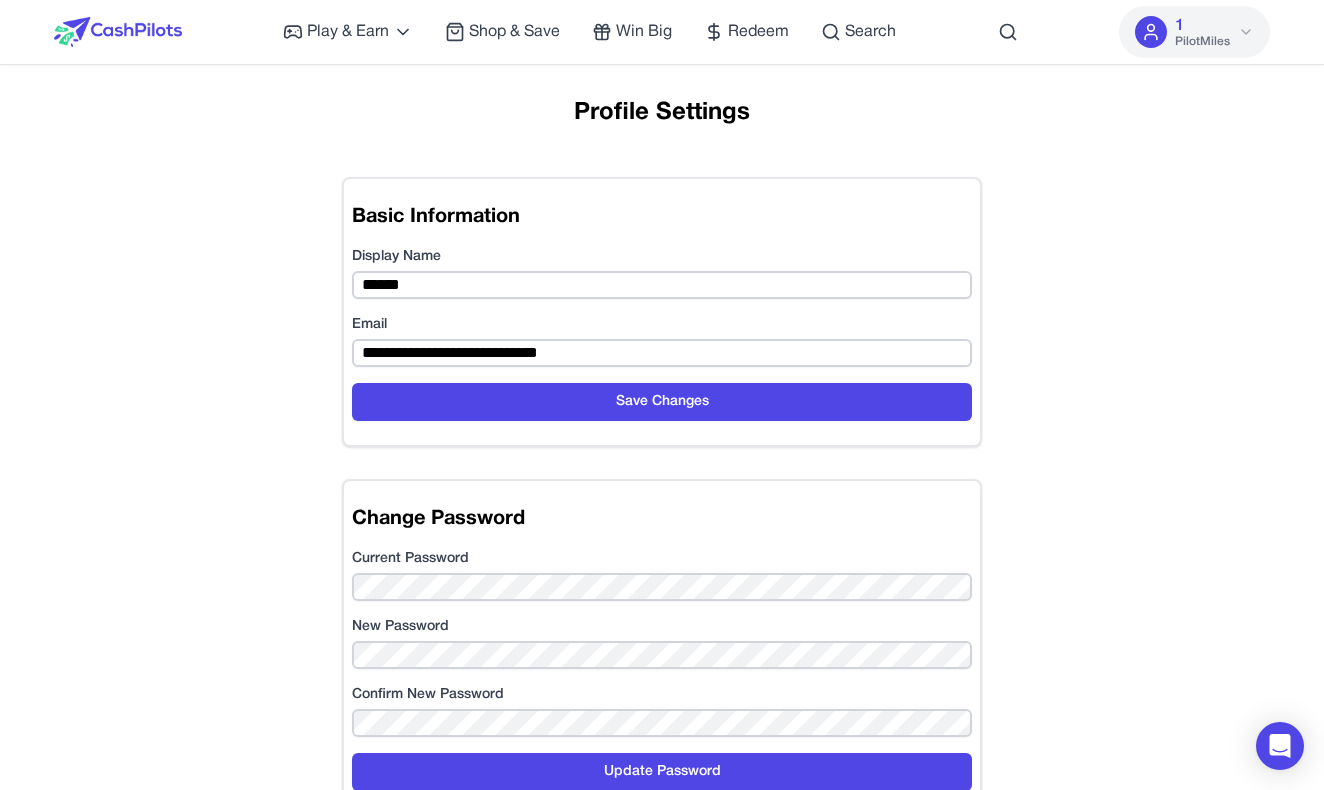 click on "Basic Information" at bounding box center (662, 217) 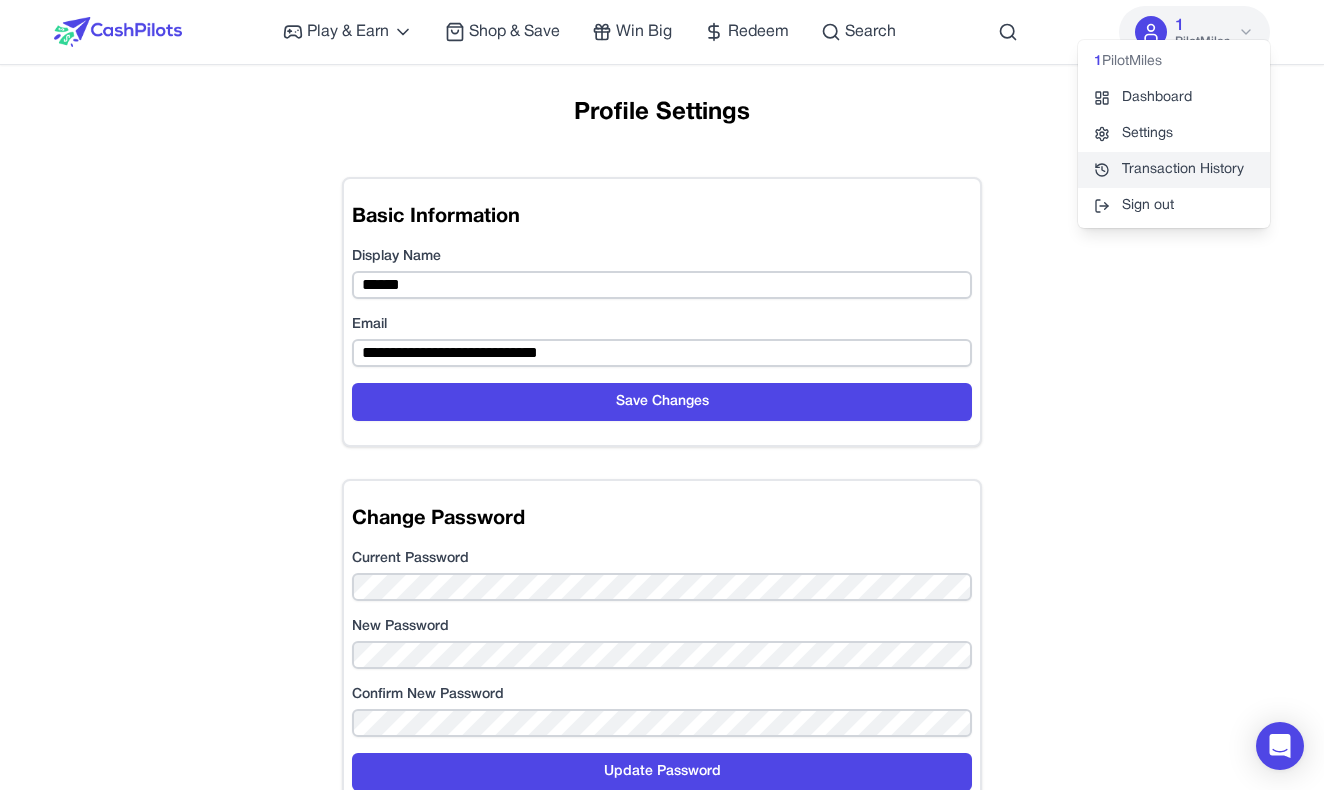 click on "Transaction History" at bounding box center (1174, 170) 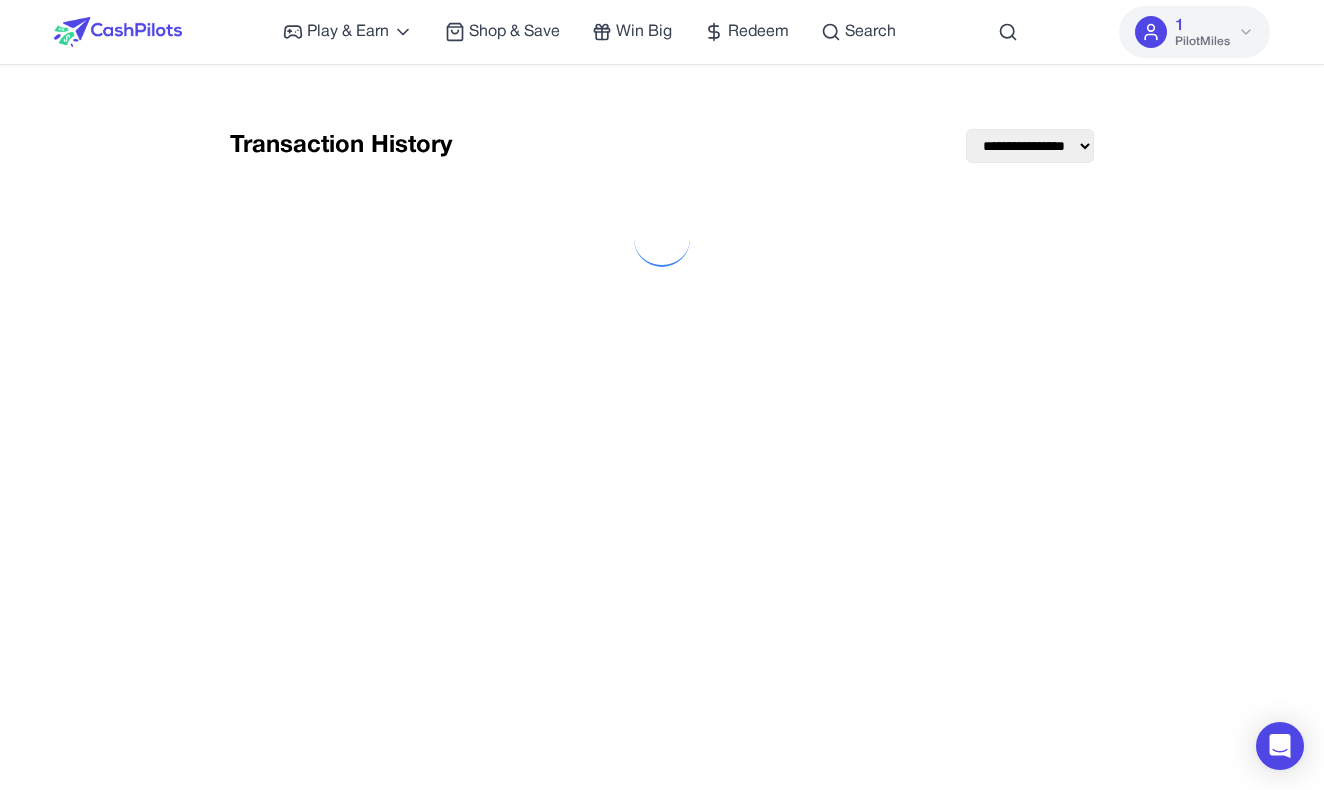 click at bounding box center [662, 239] 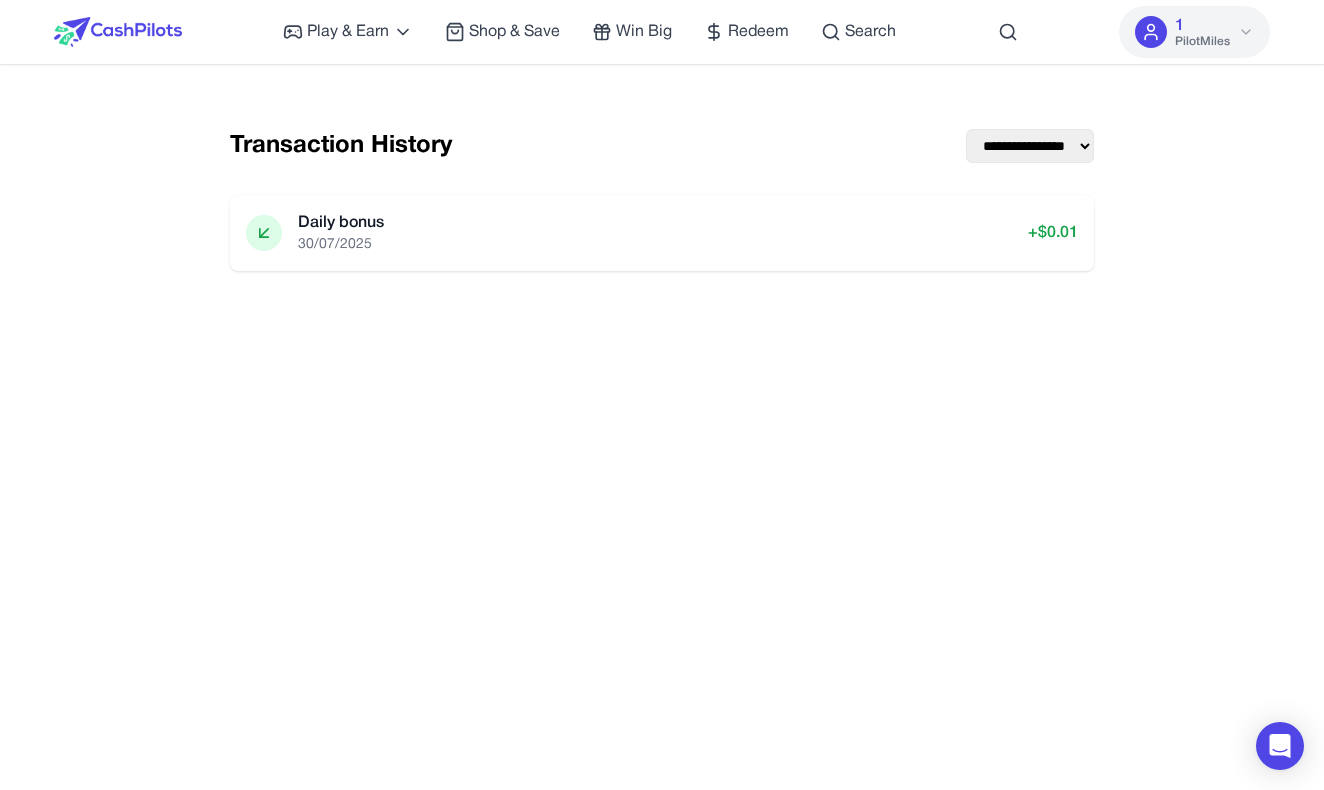 click on "**********" at bounding box center [662, 200] 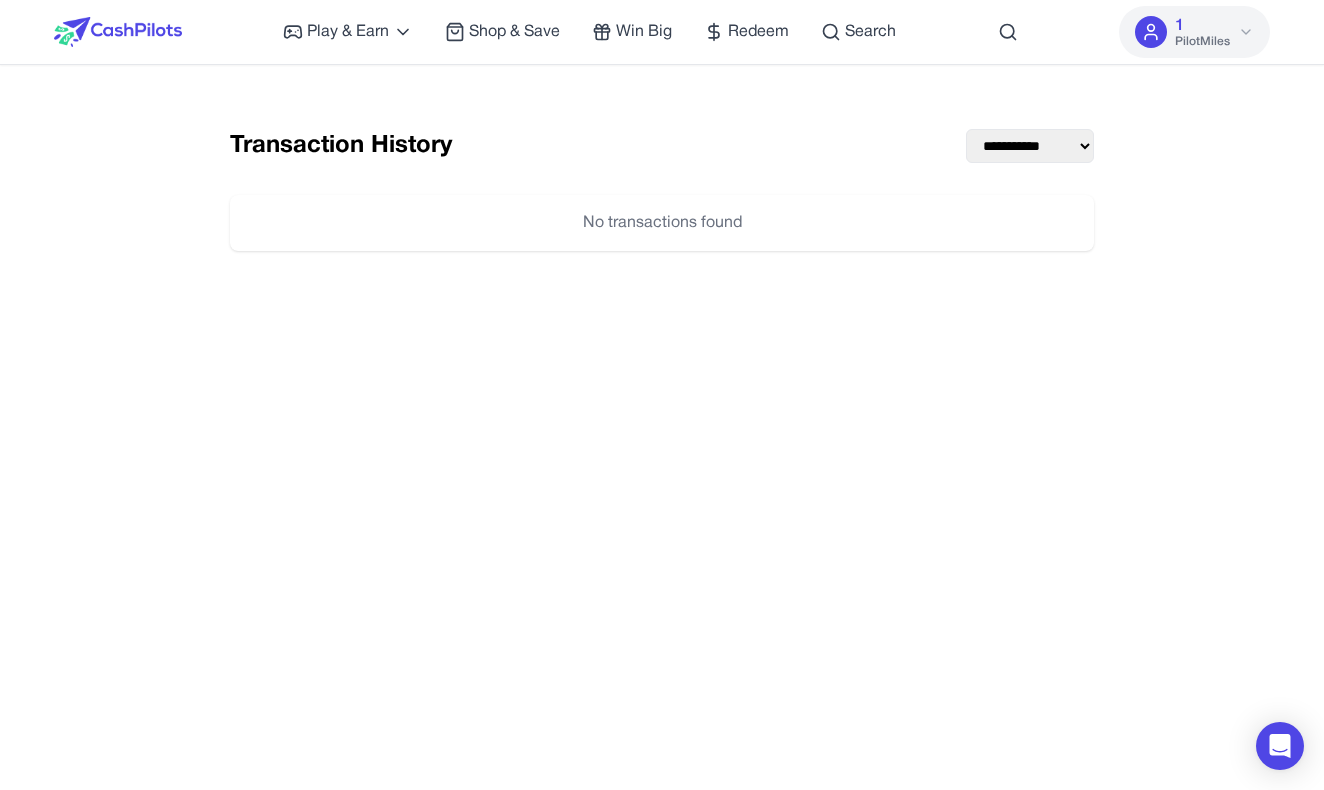 click on "**********" at bounding box center (662, 146) 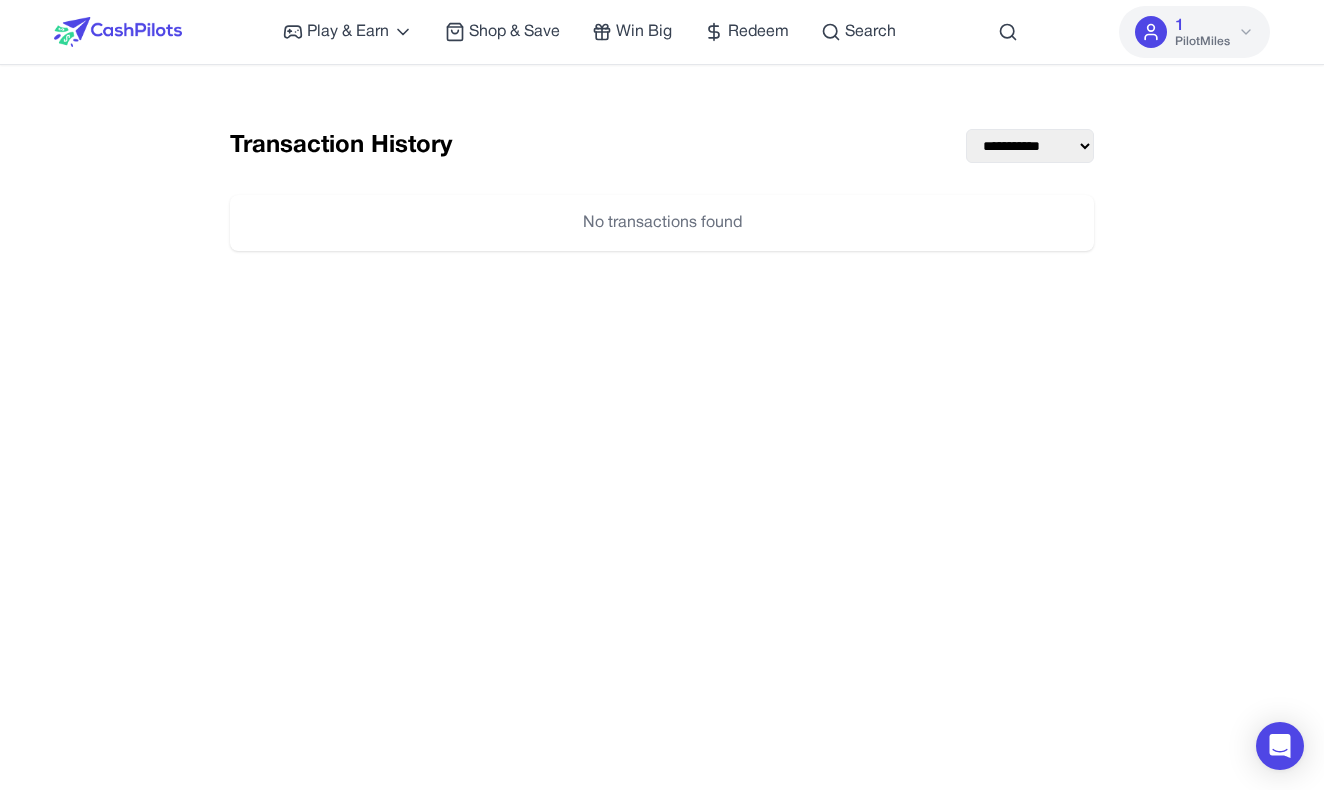 click on "**********" at bounding box center (662, 146) 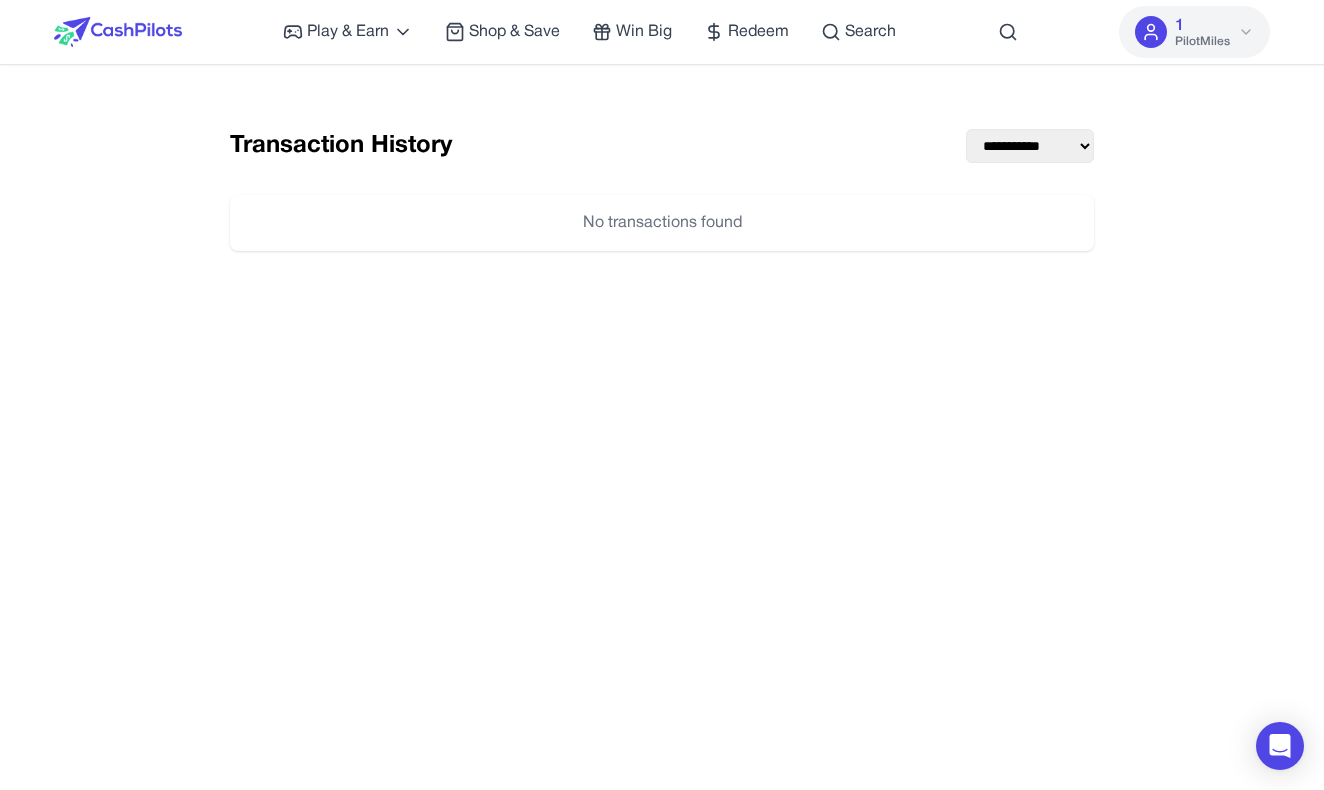 select on "***" 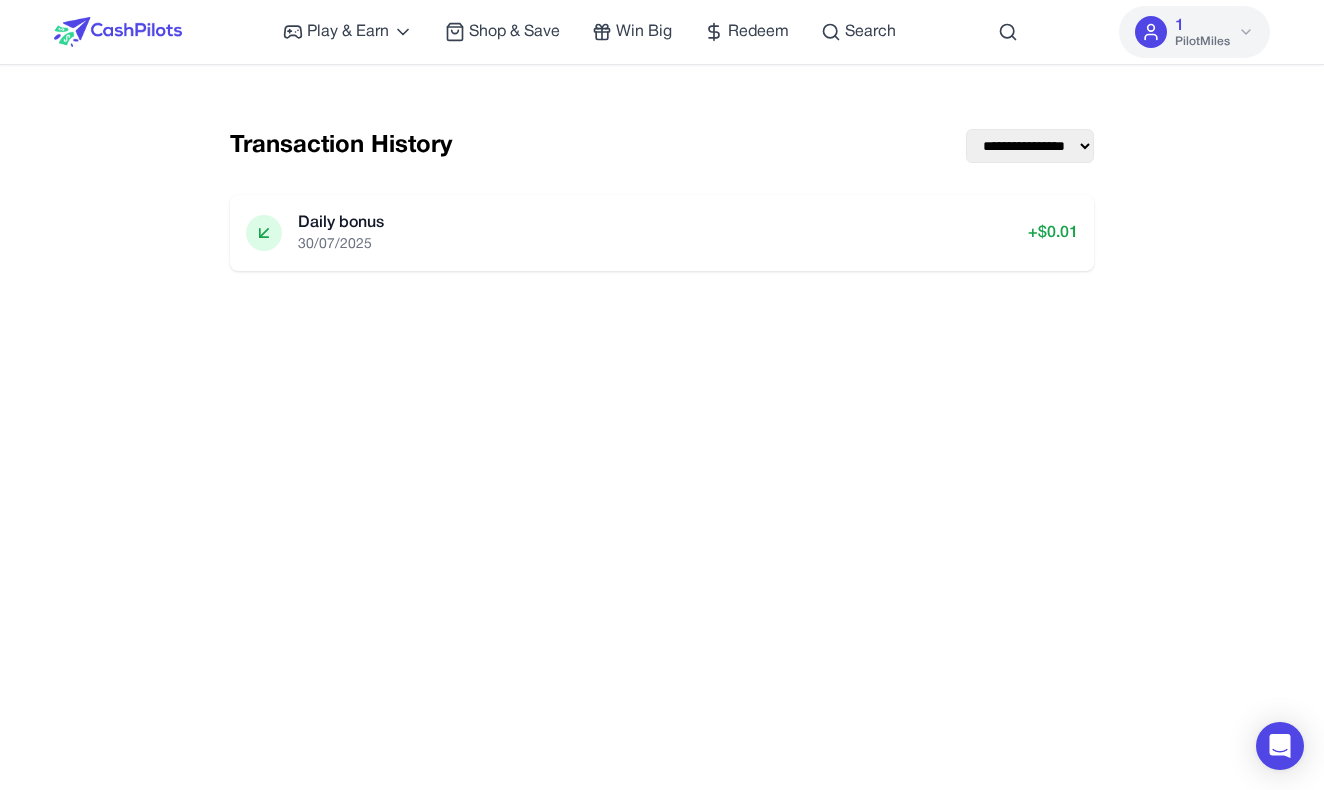 click on "**********" at bounding box center [662, 200] 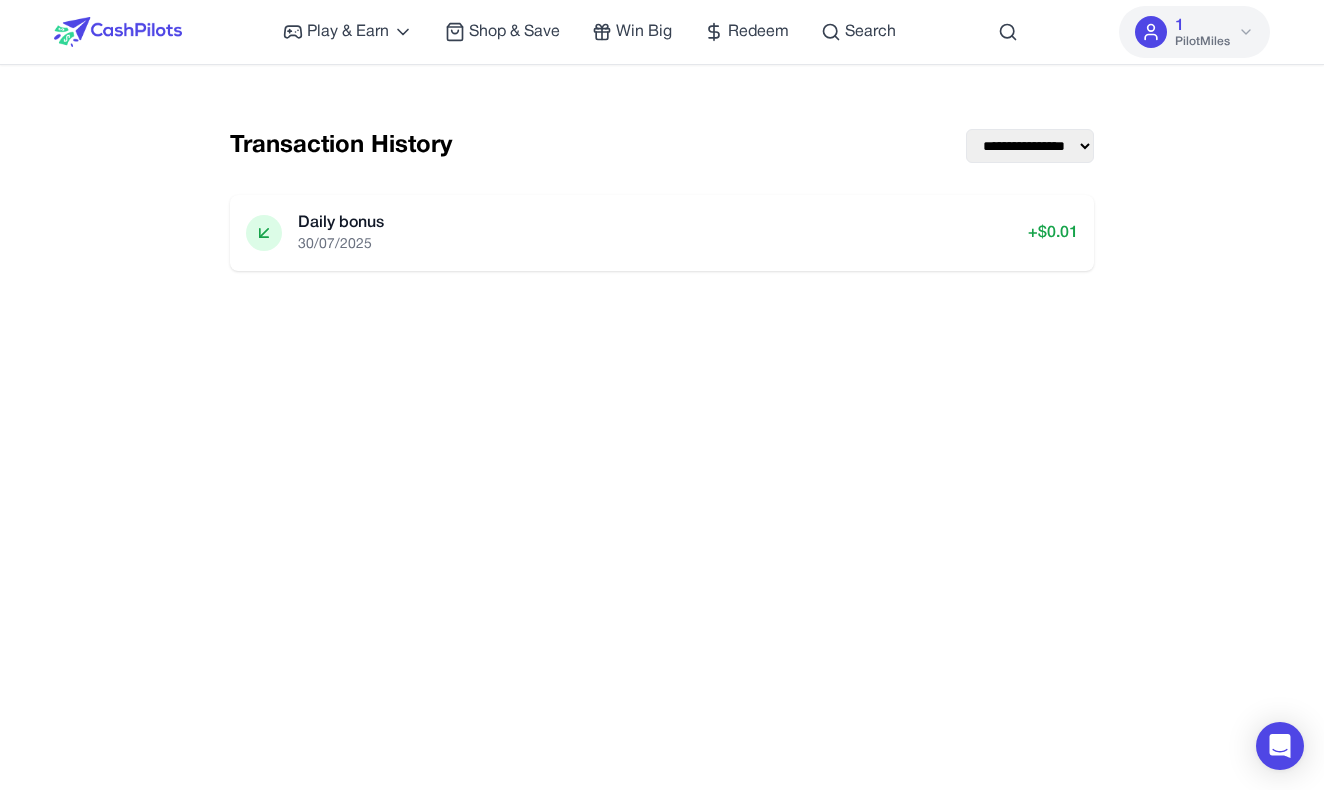 click at bounding box center (118, 32) 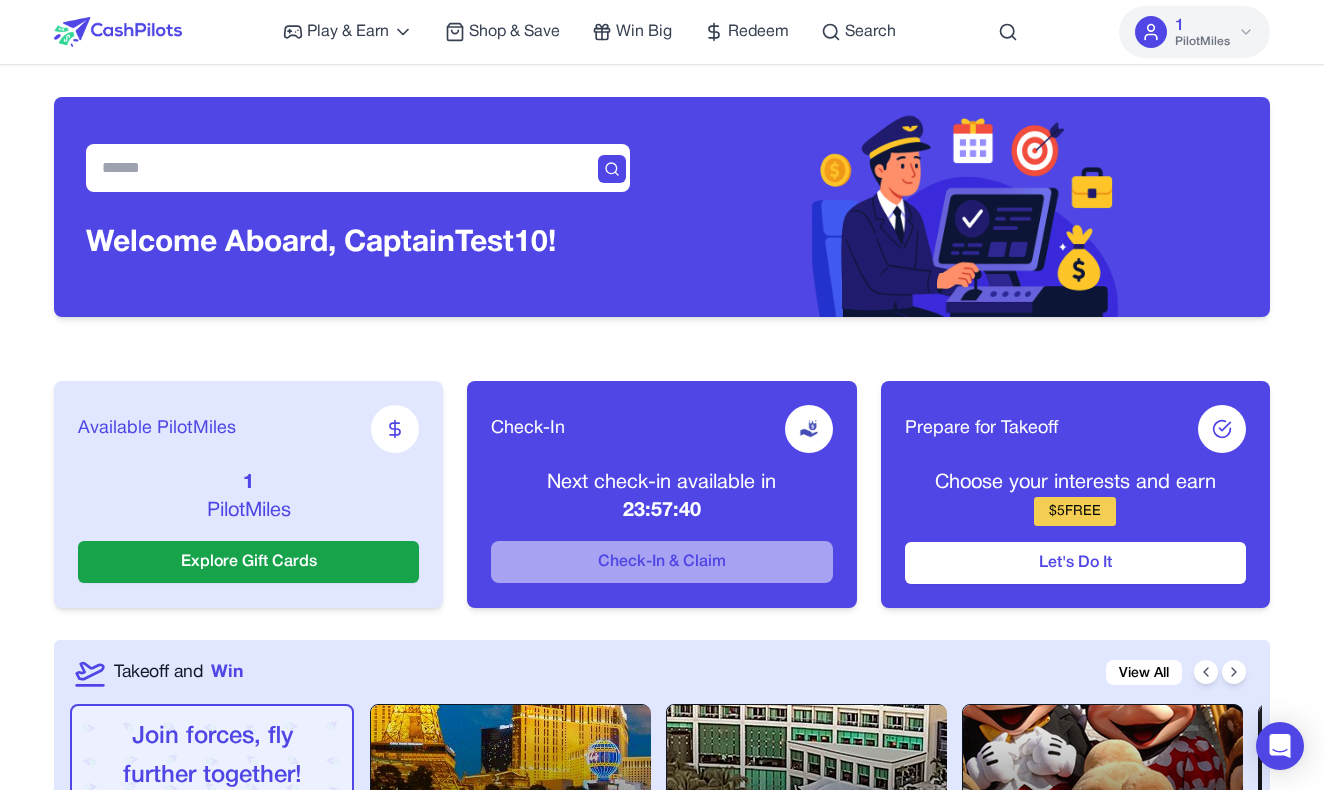 scroll, scrollTop: 0, scrollLeft: 0, axis: both 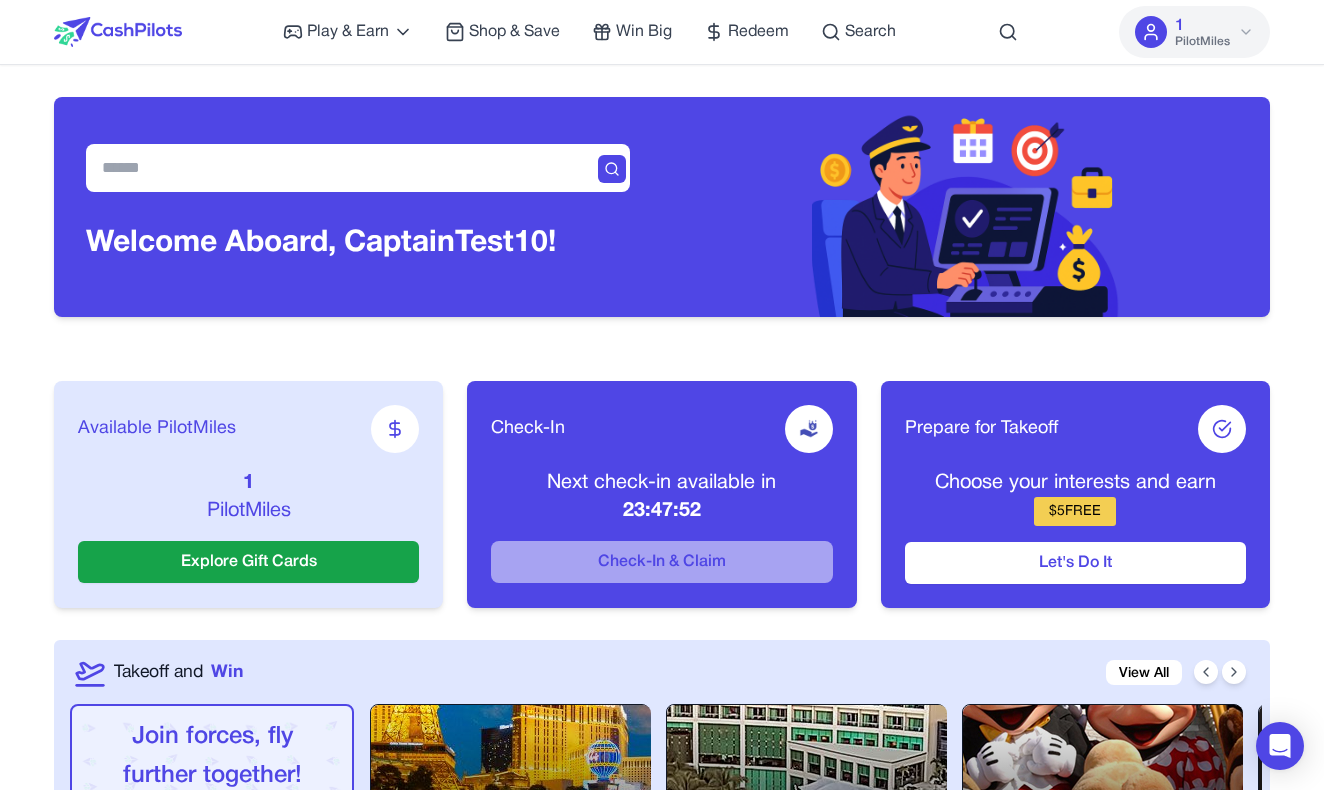 click at bounding box center [118, 32] 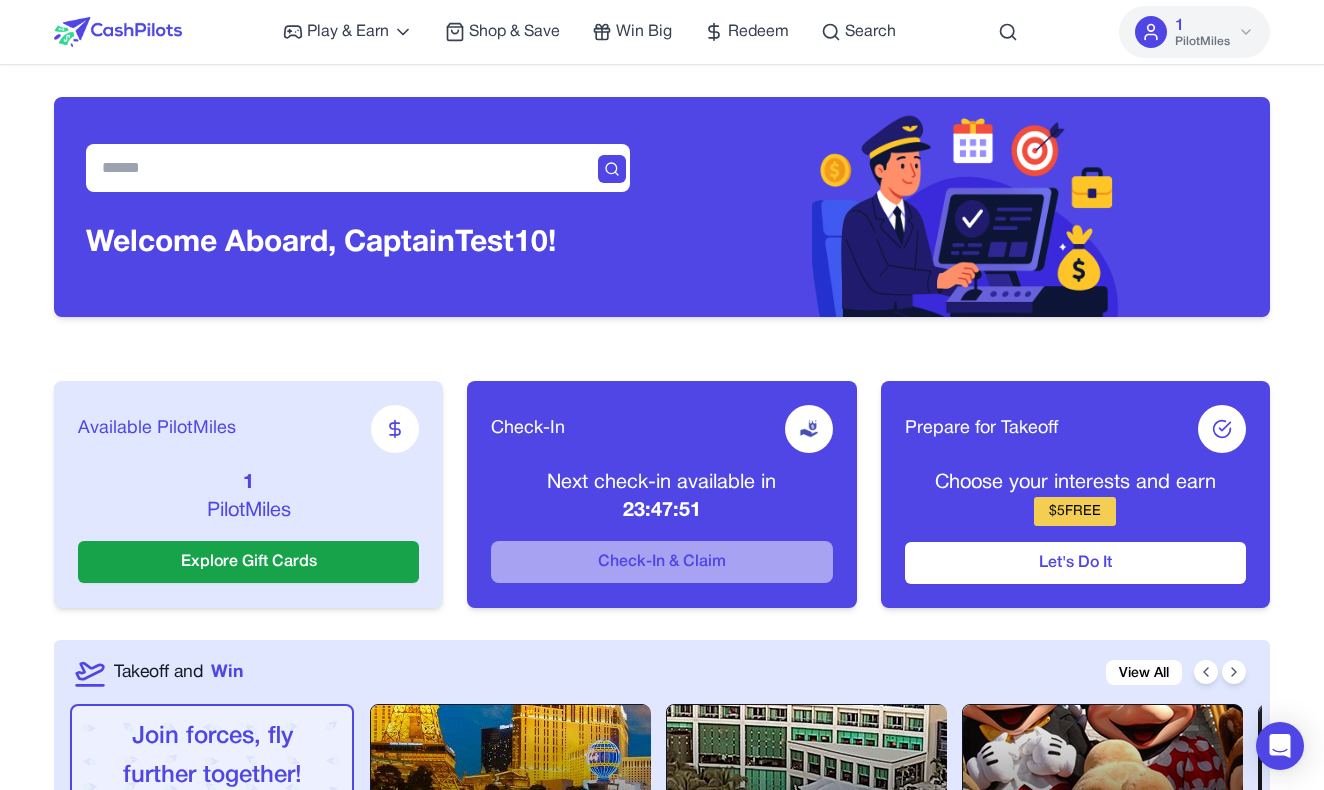 click at bounding box center (118, 32) 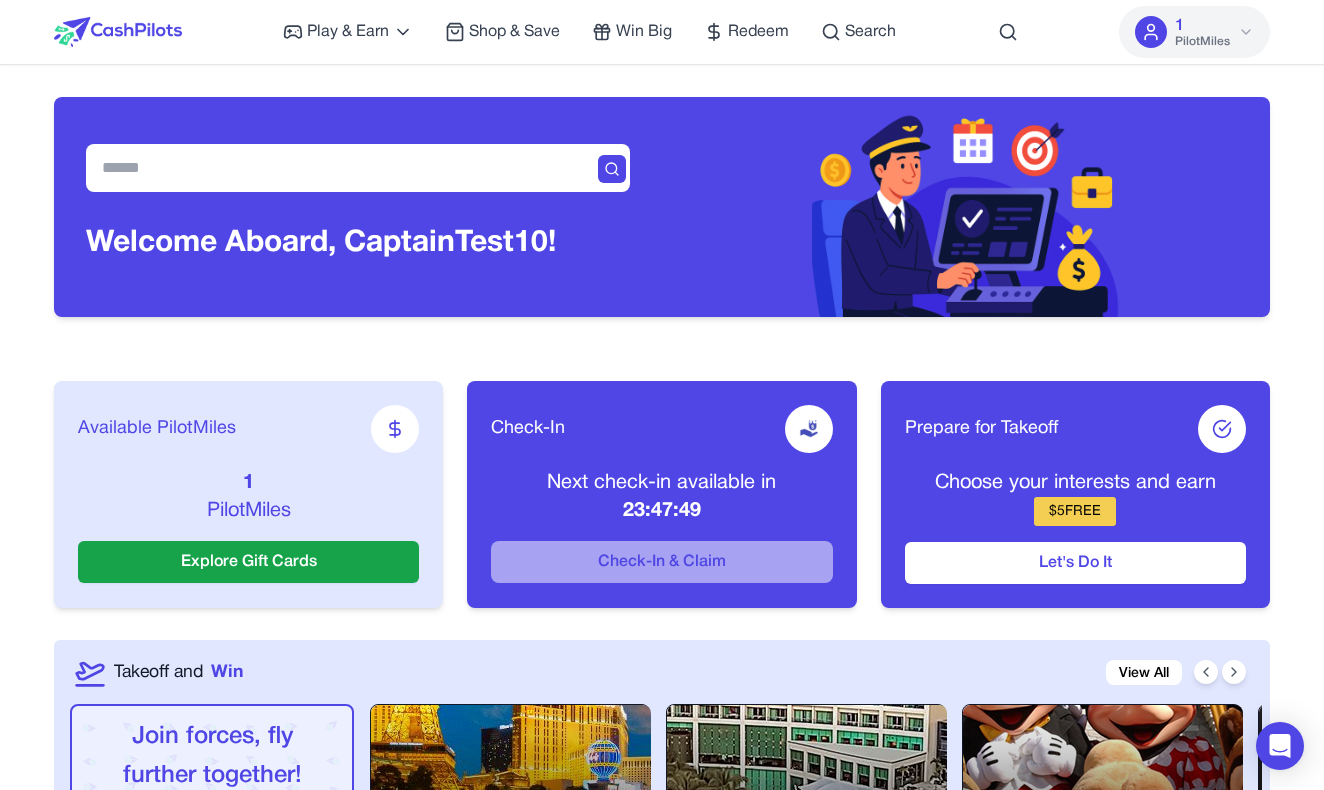 click at bounding box center [118, 32] 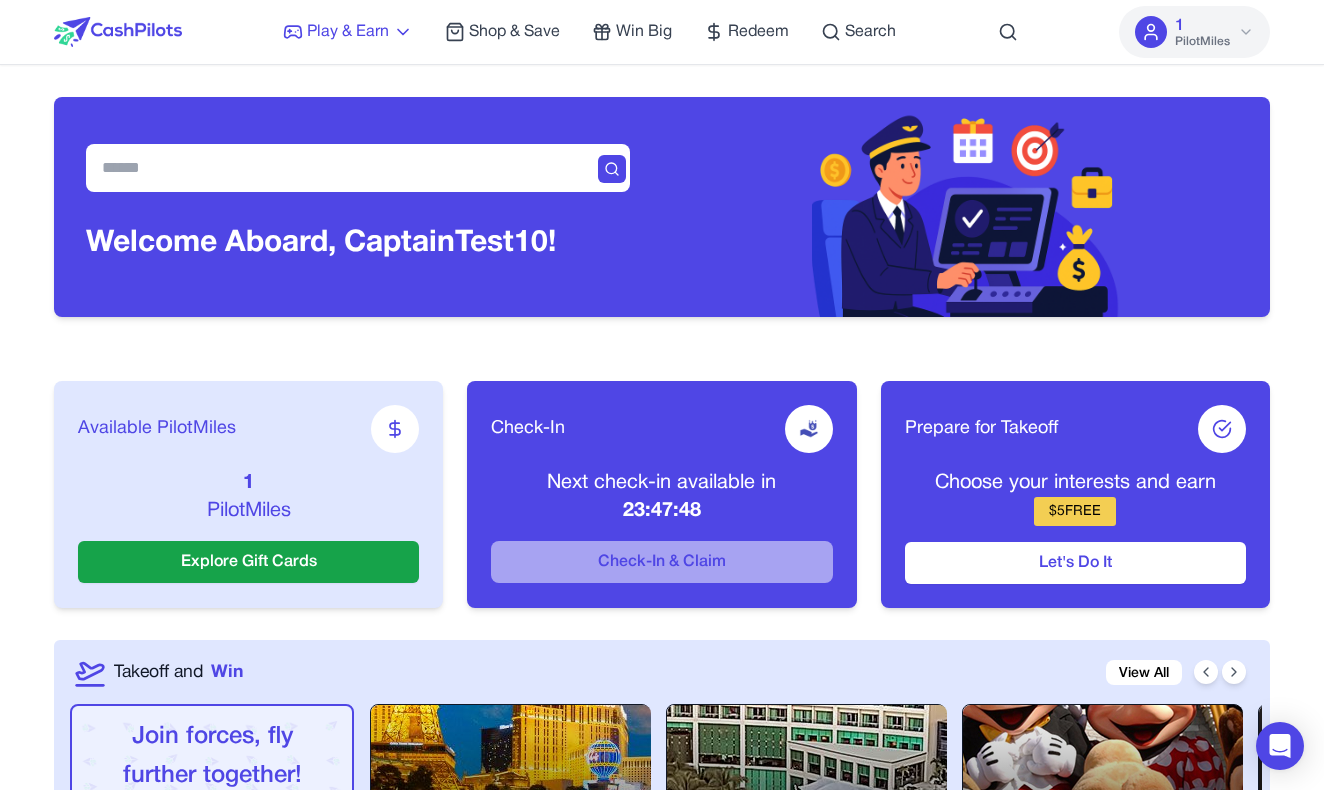 click on "Play & Earn" at bounding box center (348, 32) 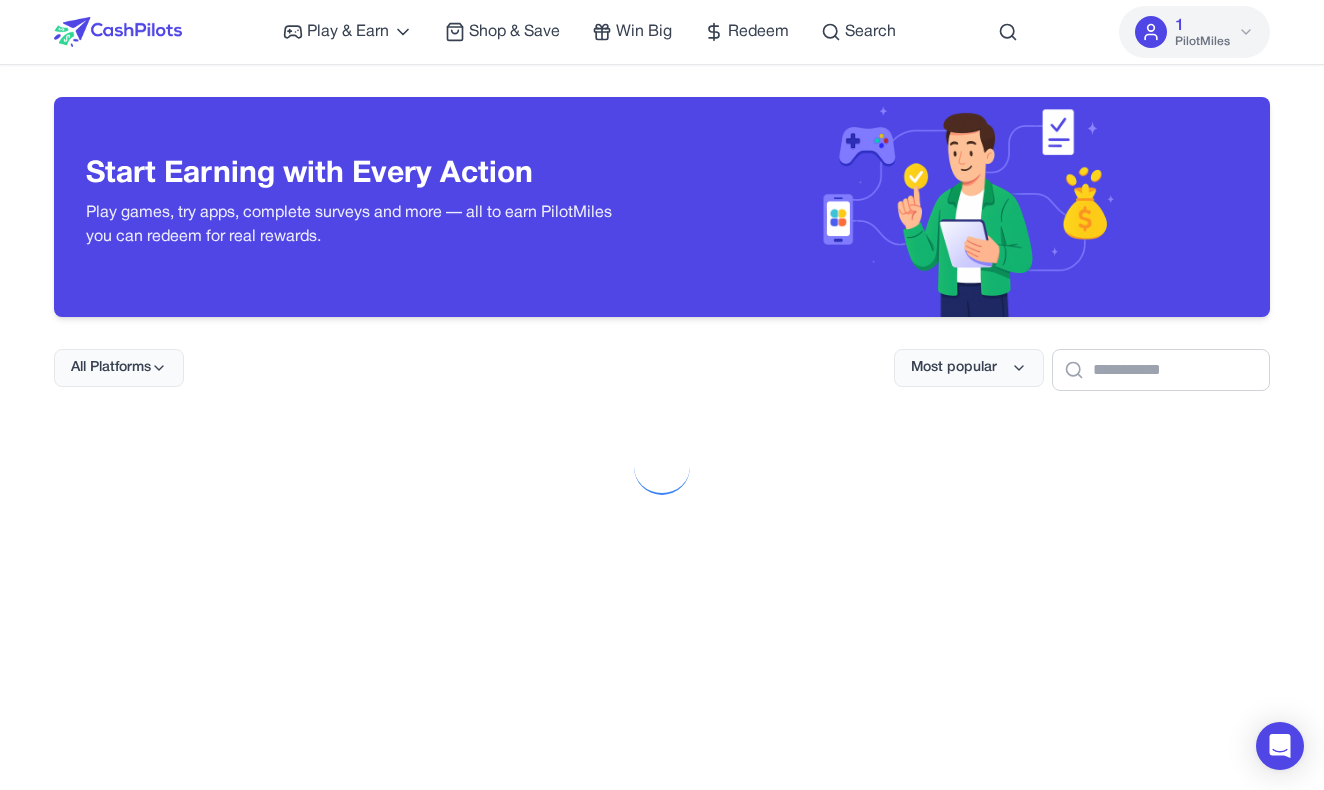 click at bounding box center (118, 32) 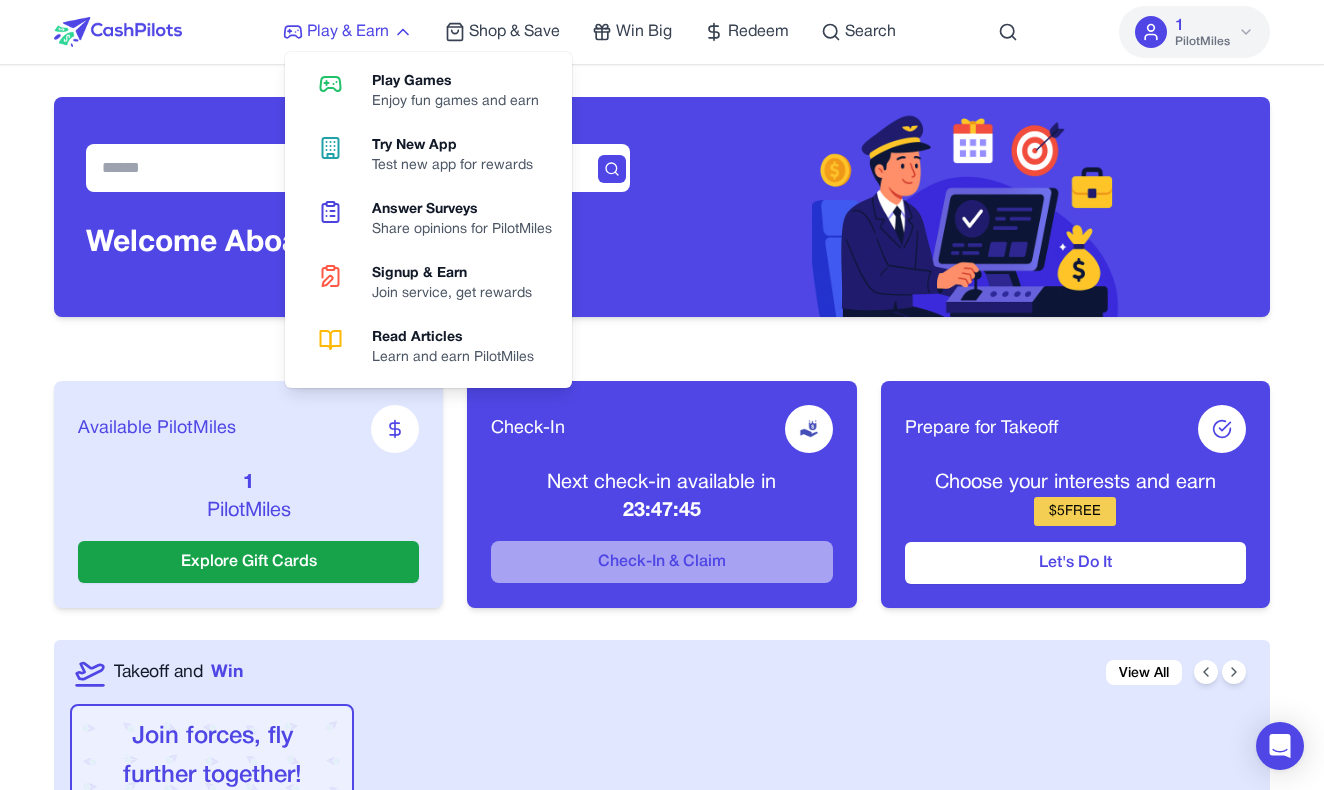click on "Play & Earn" at bounding box center (348, 32) 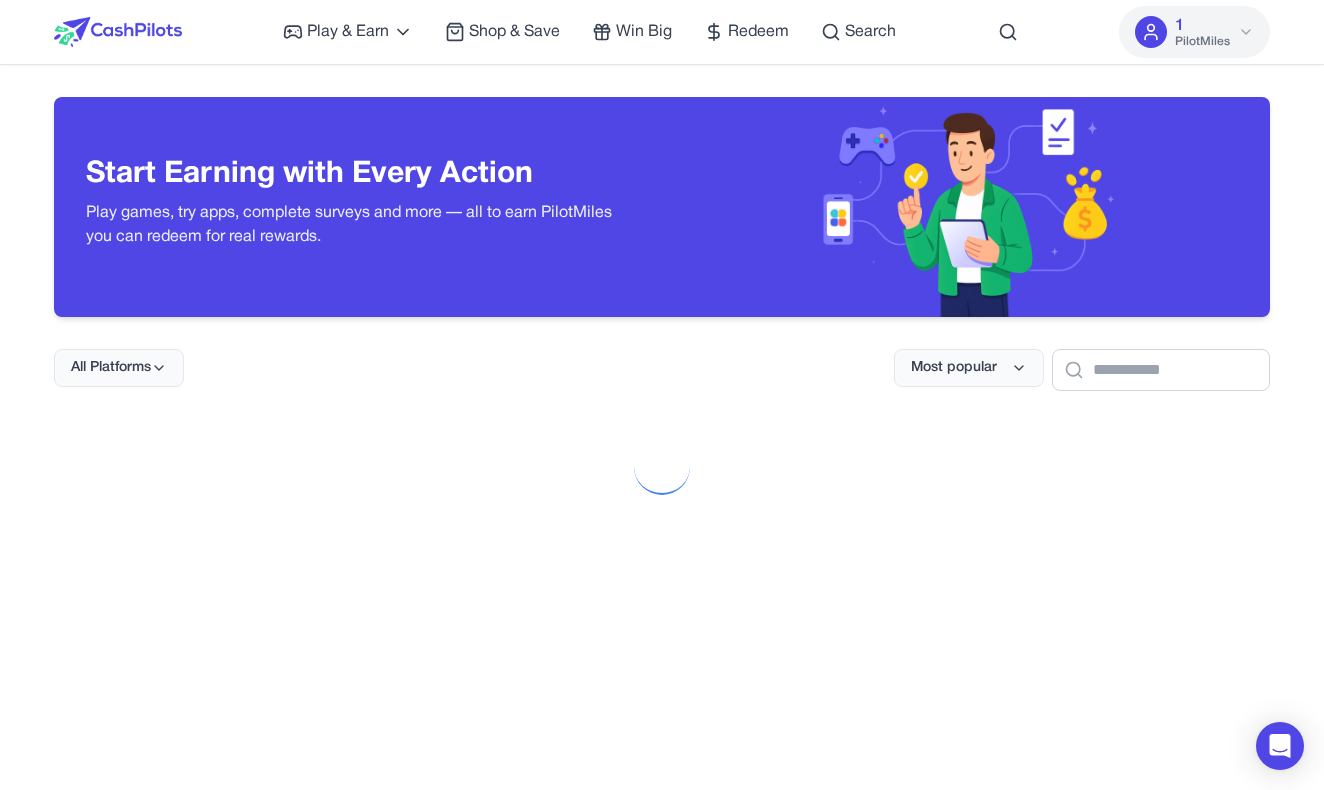click at bounding box center (118, 32) 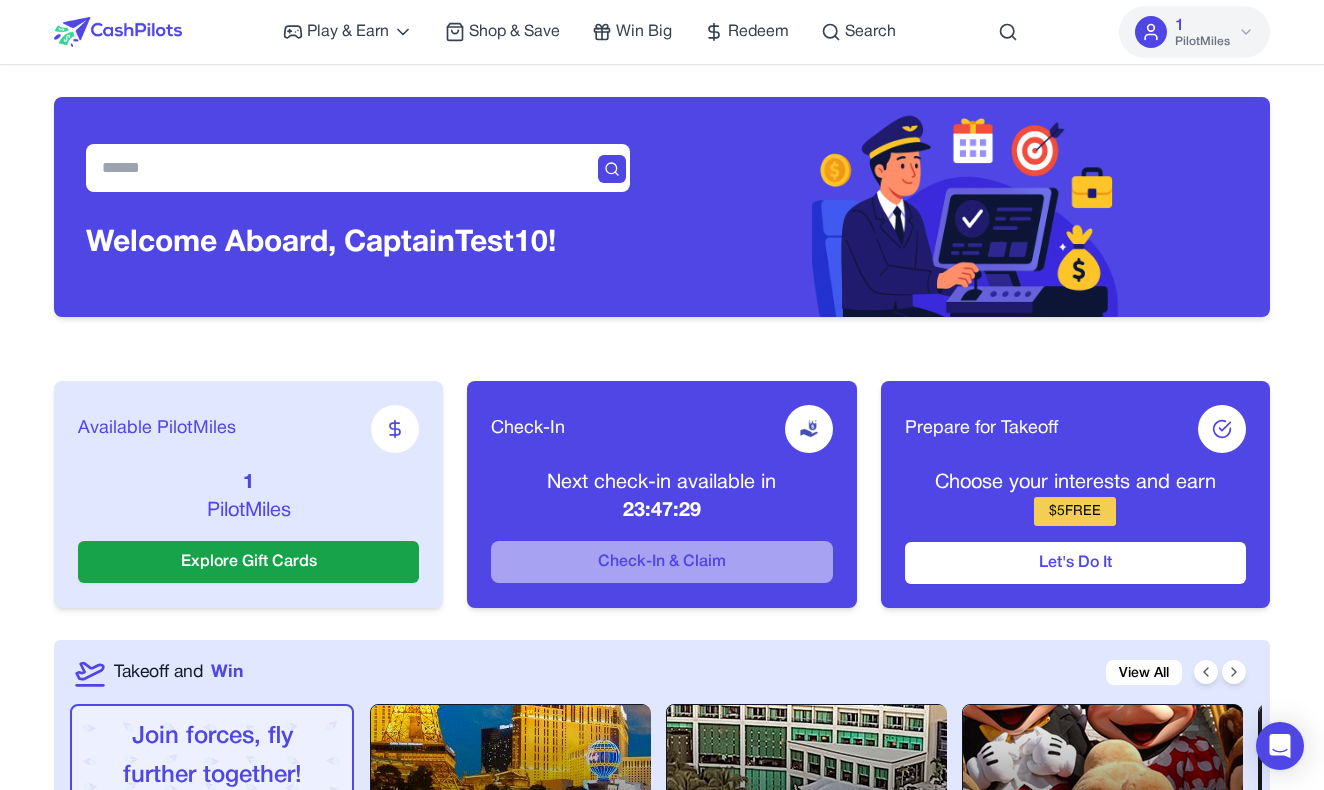 scroll, scrollTop: 0, scrollLeft: 0, axis: both 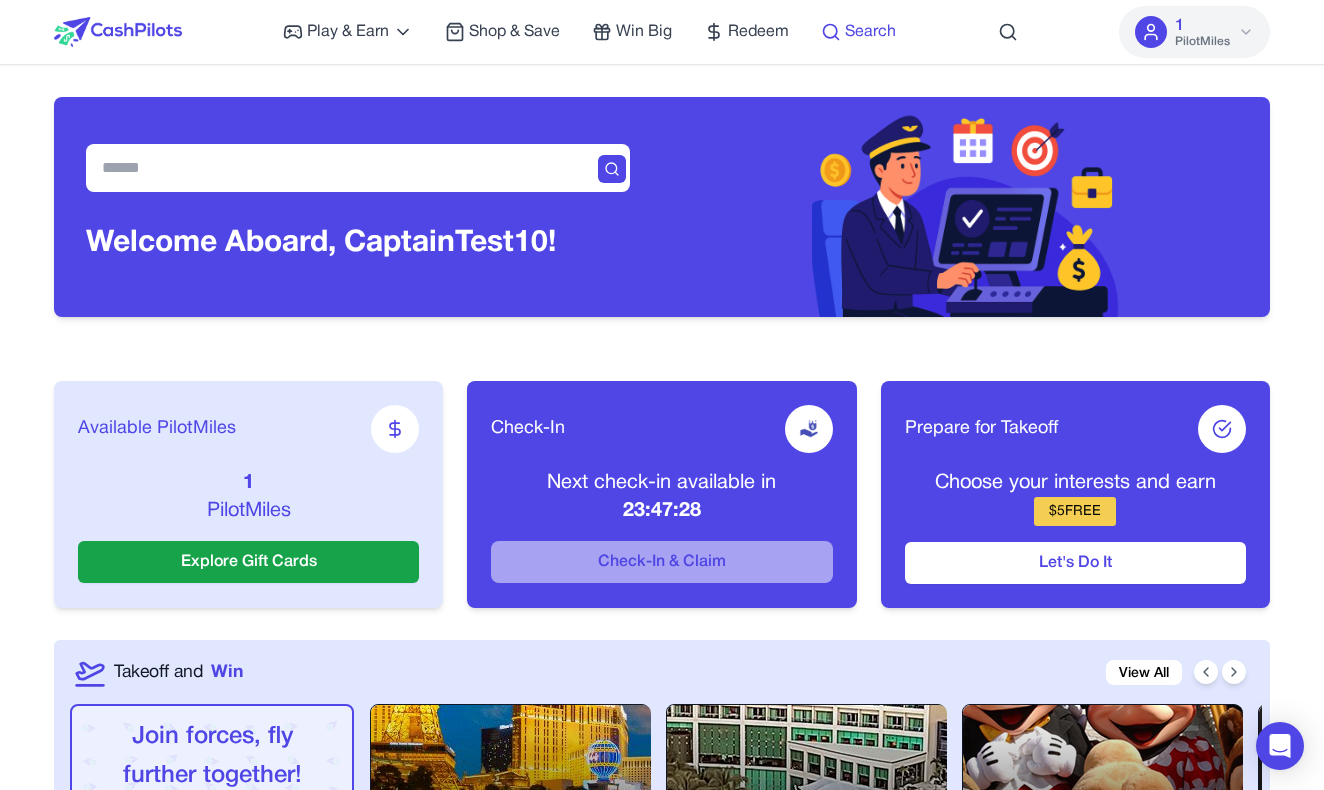 click on "Search" at bounding box center [870, 32] 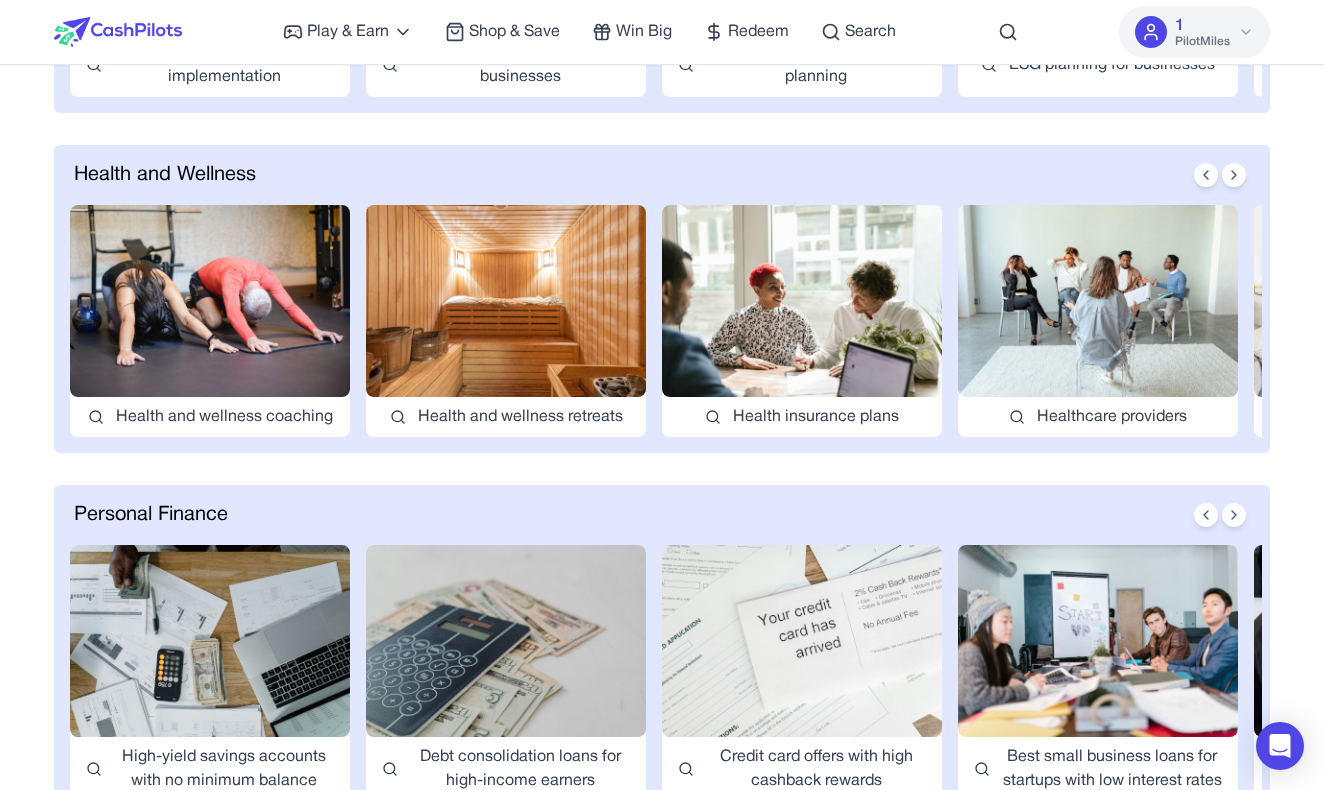 scroll, scrollTop: 1275, scrollLeft: 0, axis: vertical 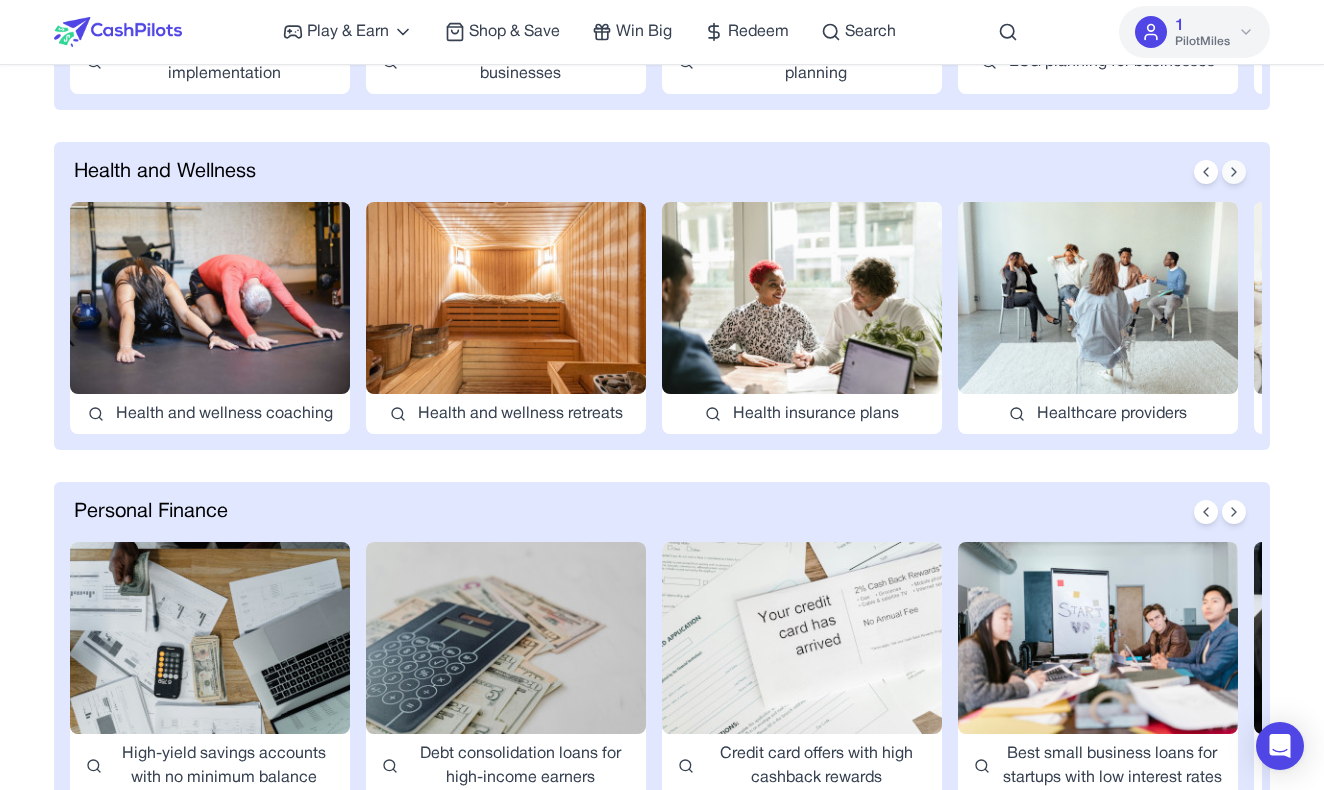 click 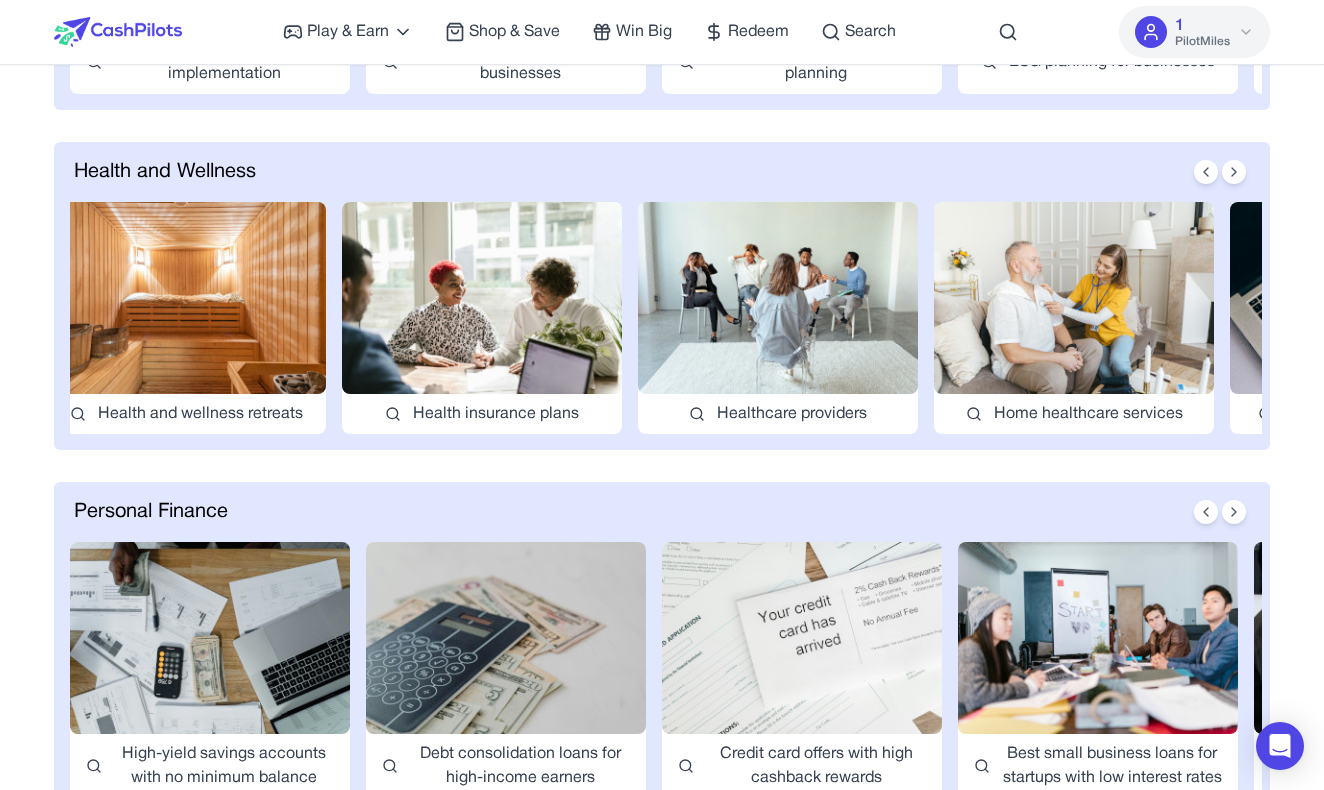 click on "Health and Wellness" at bounding box center [666, 172] 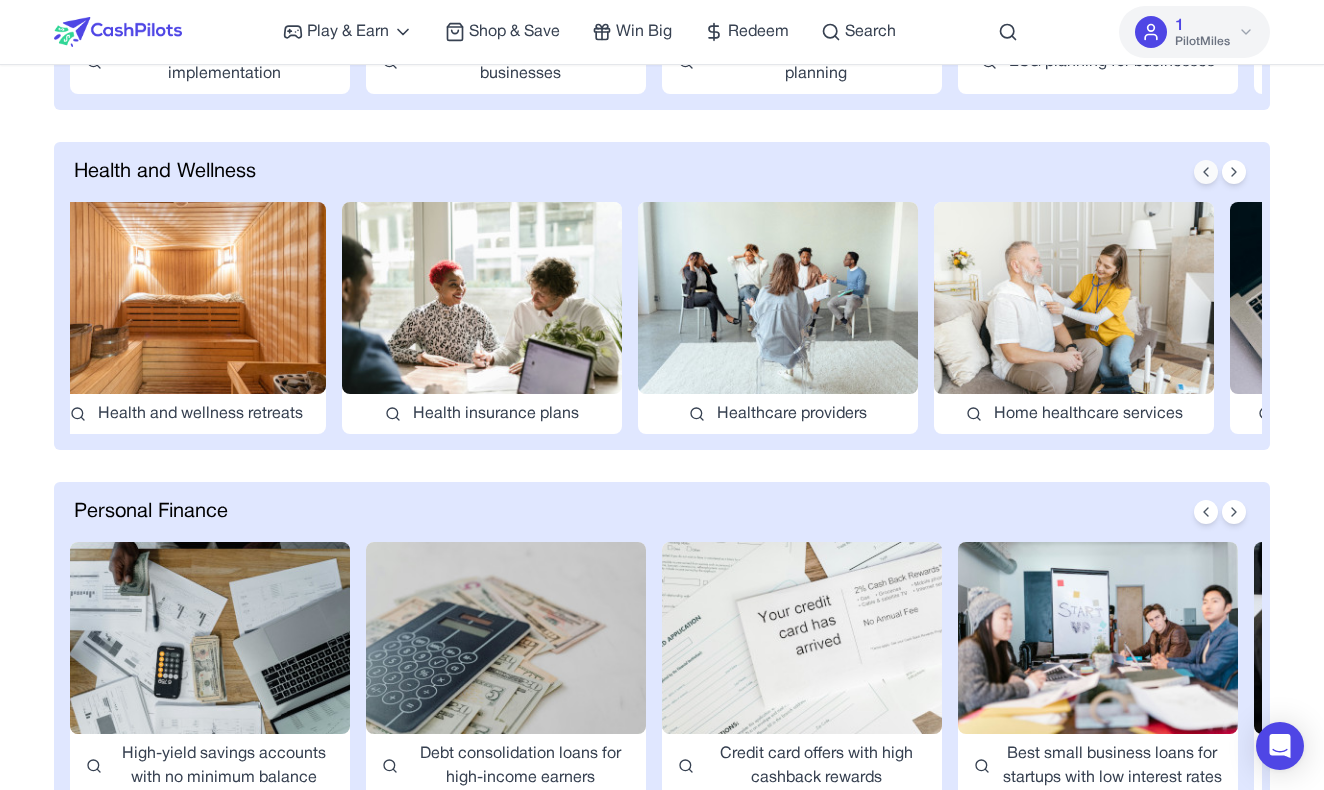 click at bounding box center (1206, 172) 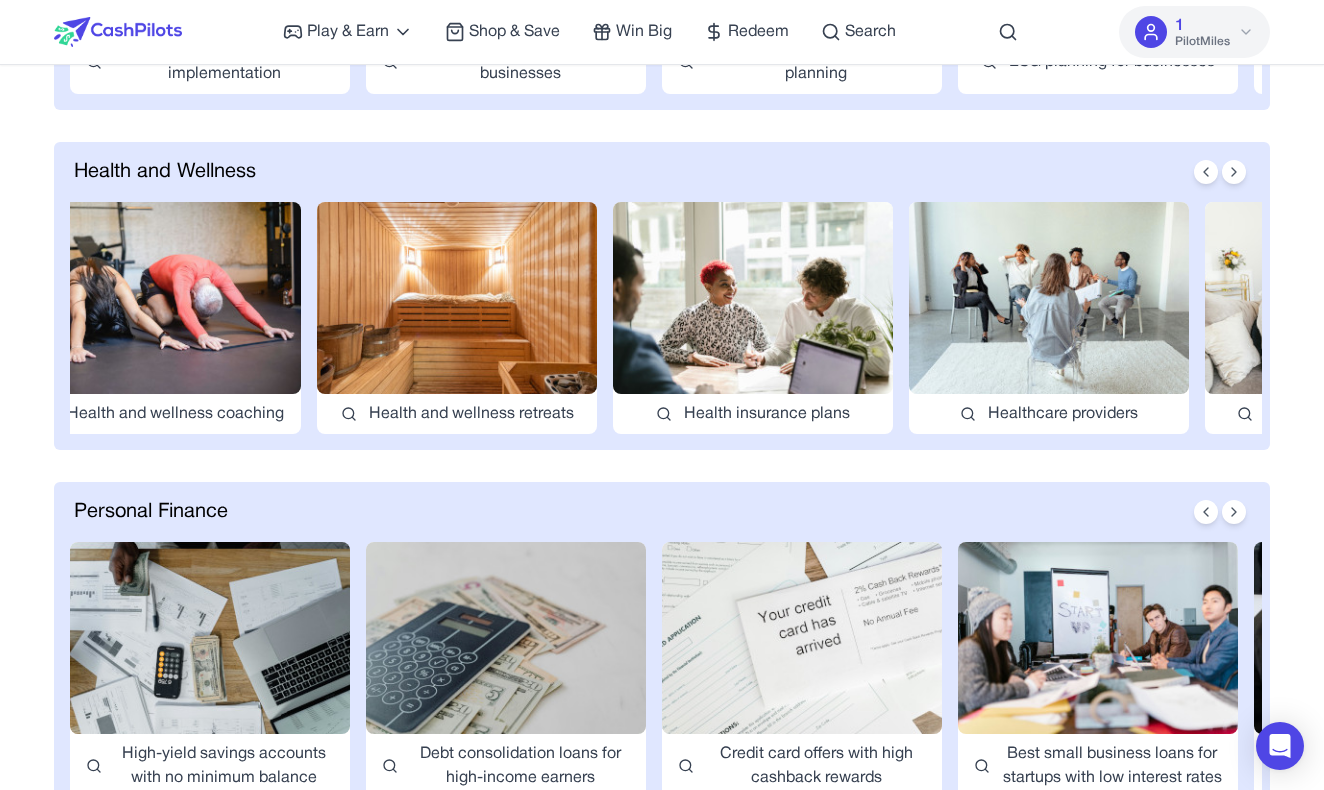 scroll, scrollTop: 0, scrollLeft: 0, axis: both 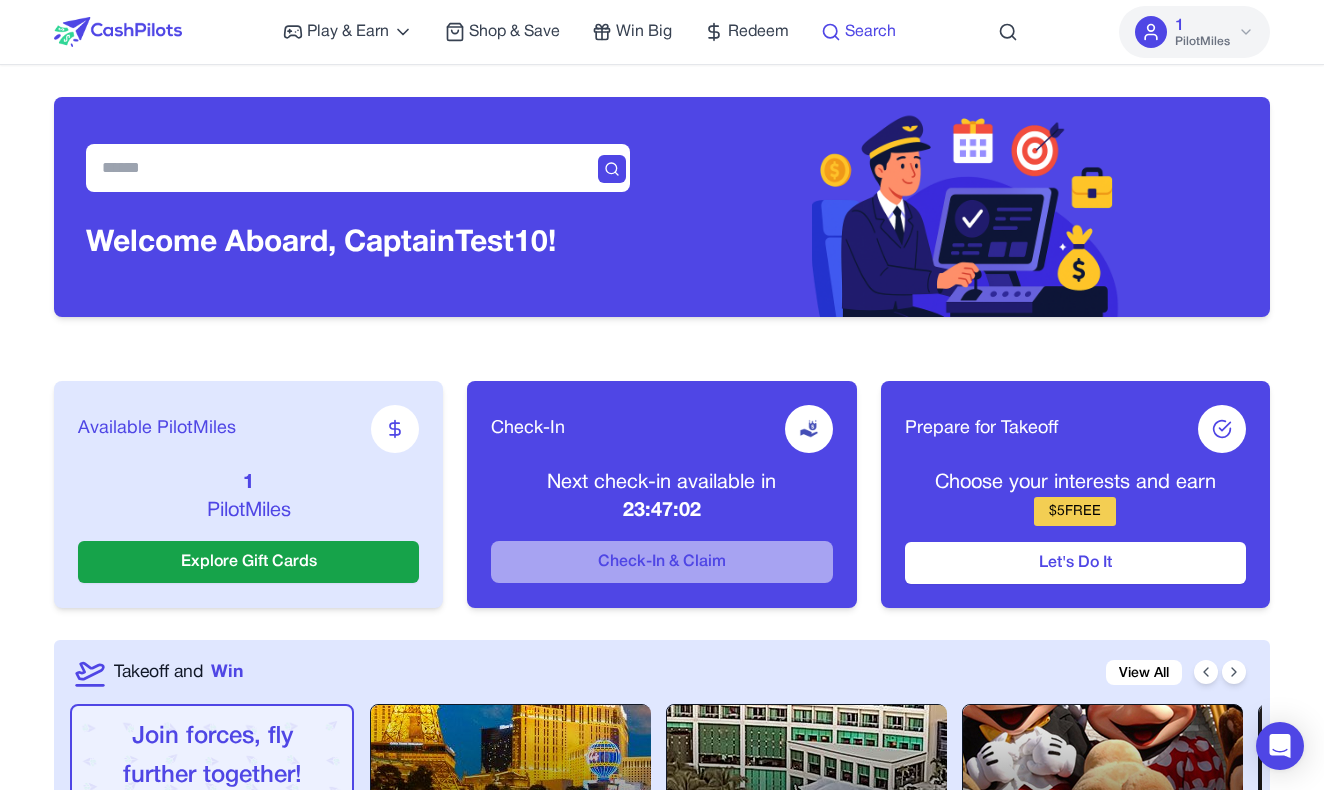click on "Search" at bounding box center (858, 32) 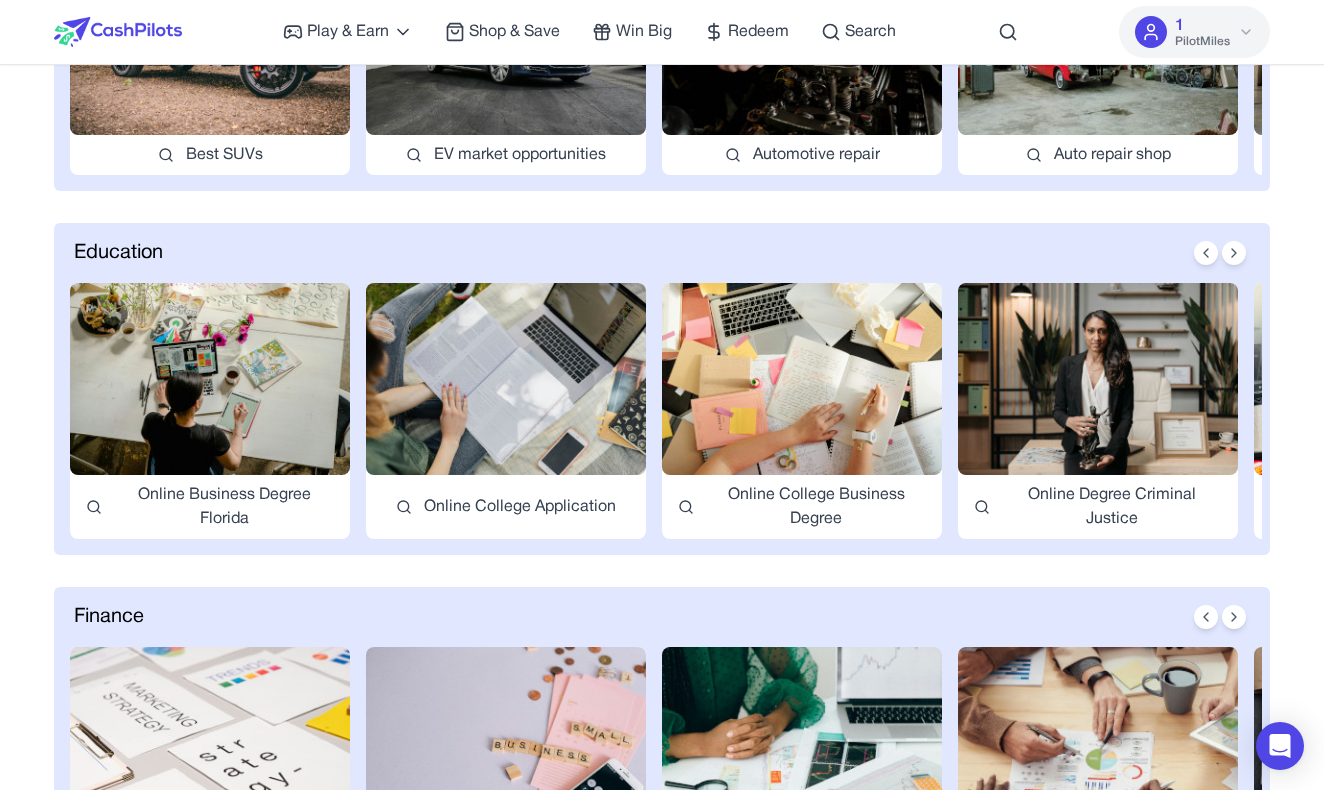 scroll, scrollTop: 252, scrollLeft: 0, axis: vertical 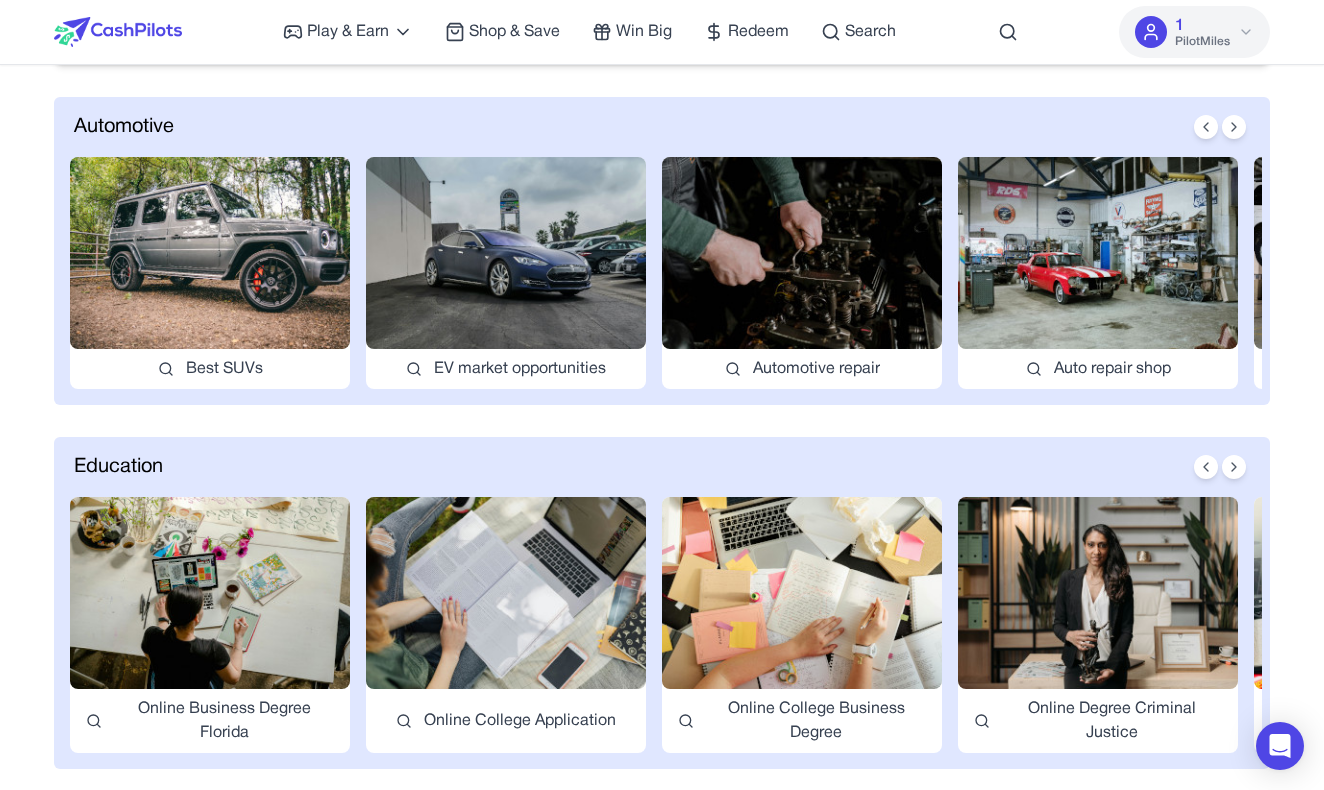 click at bounding box center (210, 253) 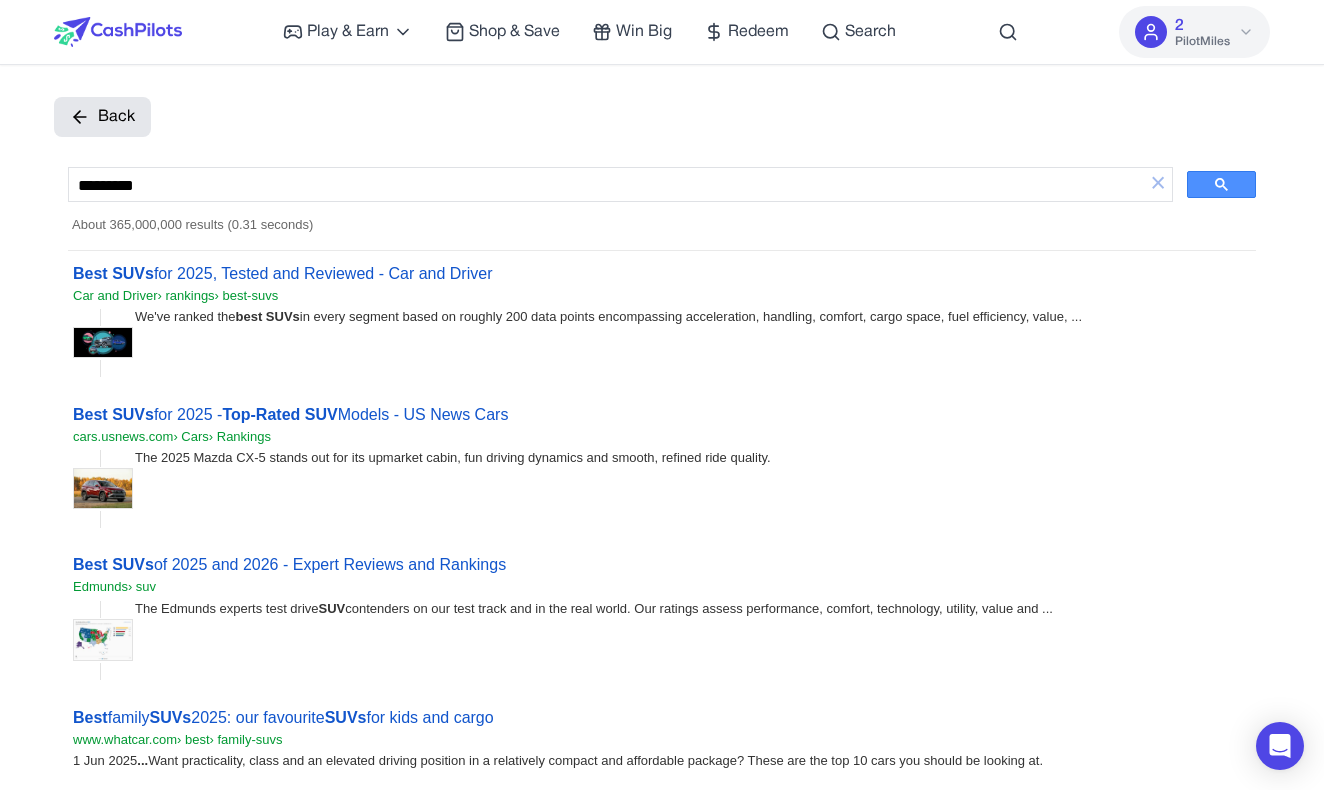 scroll, scrollTop: -1, scrollLeft: 0, axis: vertical 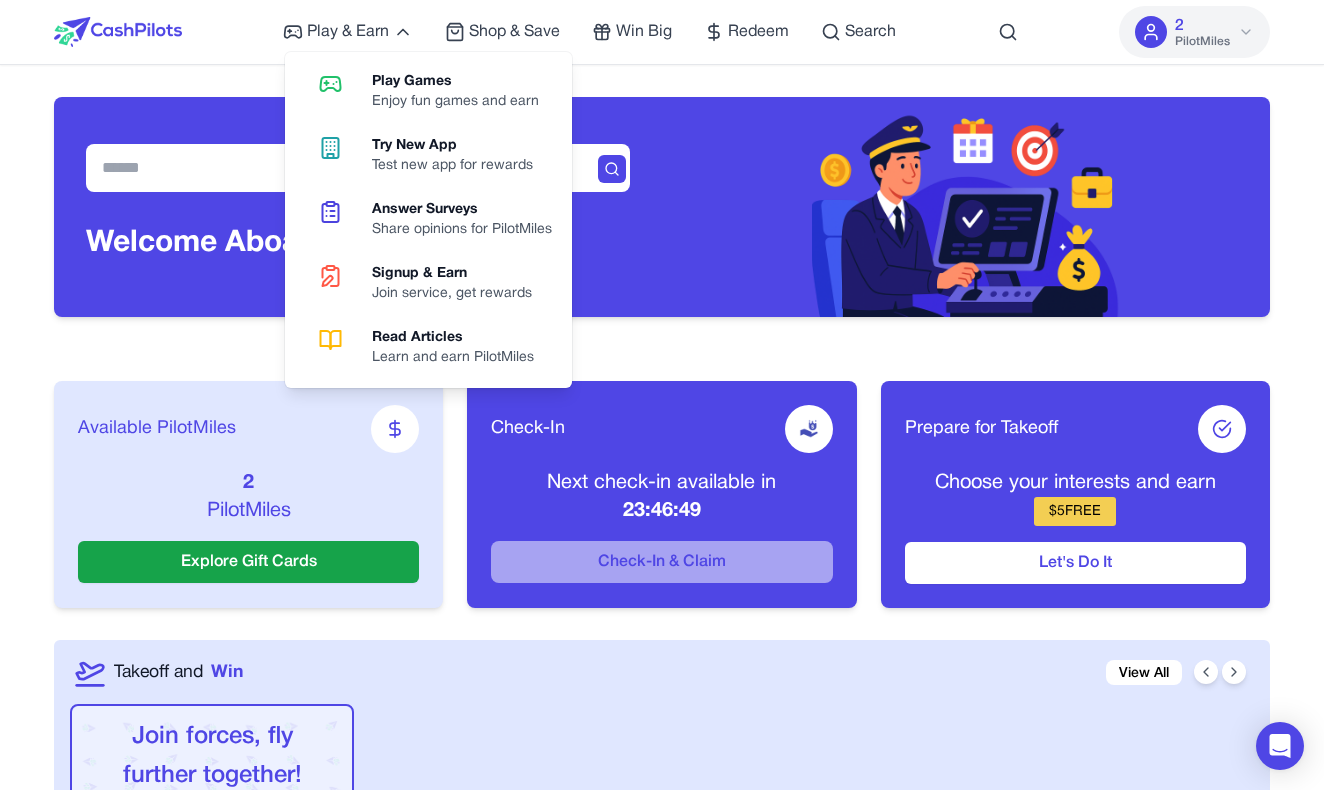 click on "Available PilotMiles 2 PilotMiles Explore Gift Cards" at bounding box center (248, 494) 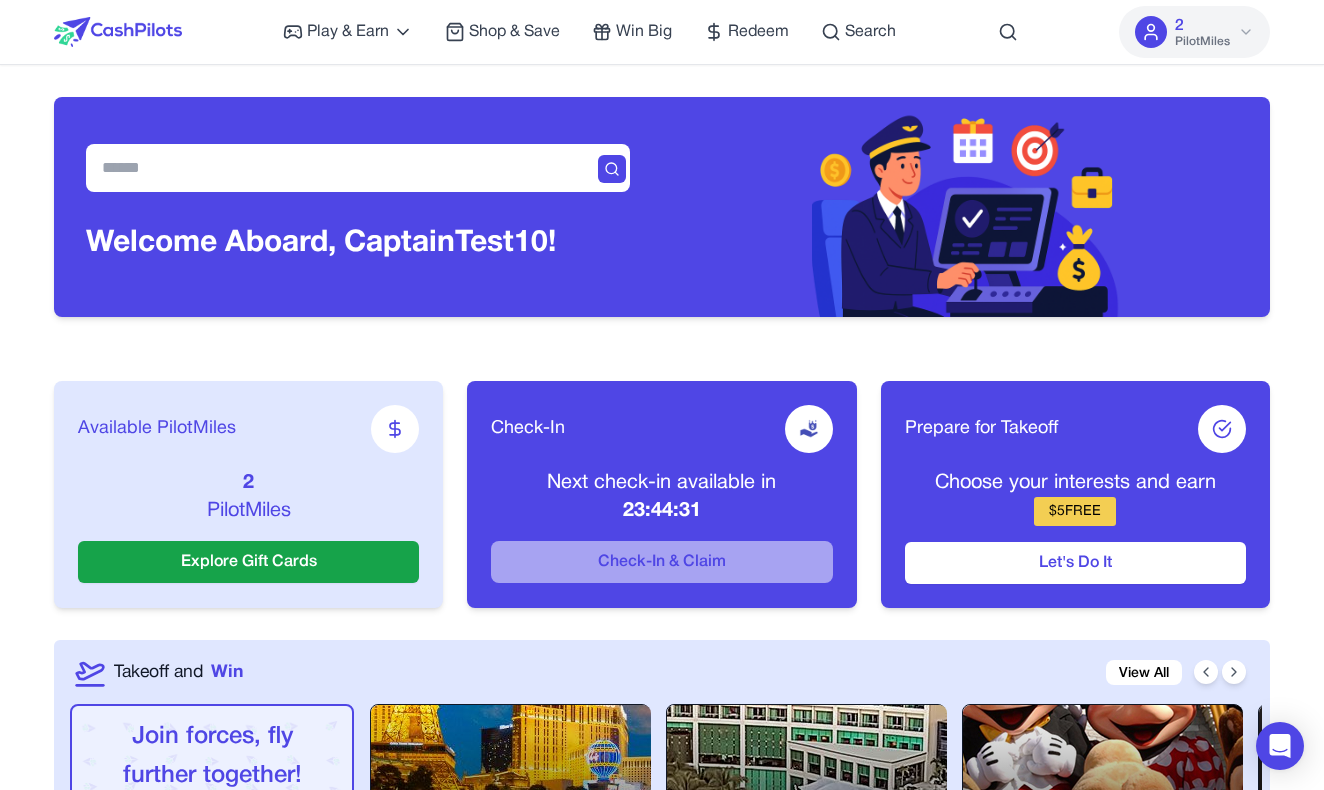 scroll, scrollTop: 0, scrollLeft: 0, axis: both 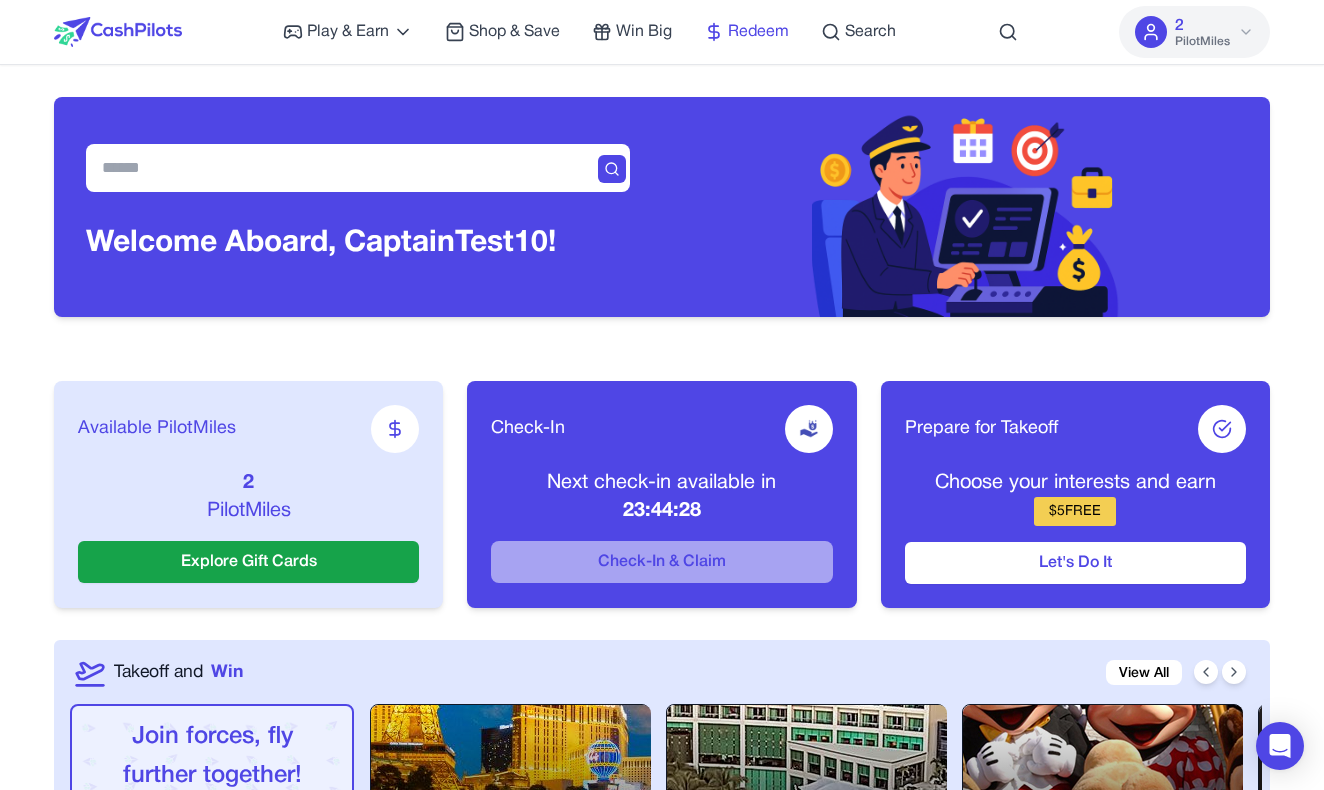click on "Redeem" at bounding box center [758, 32] 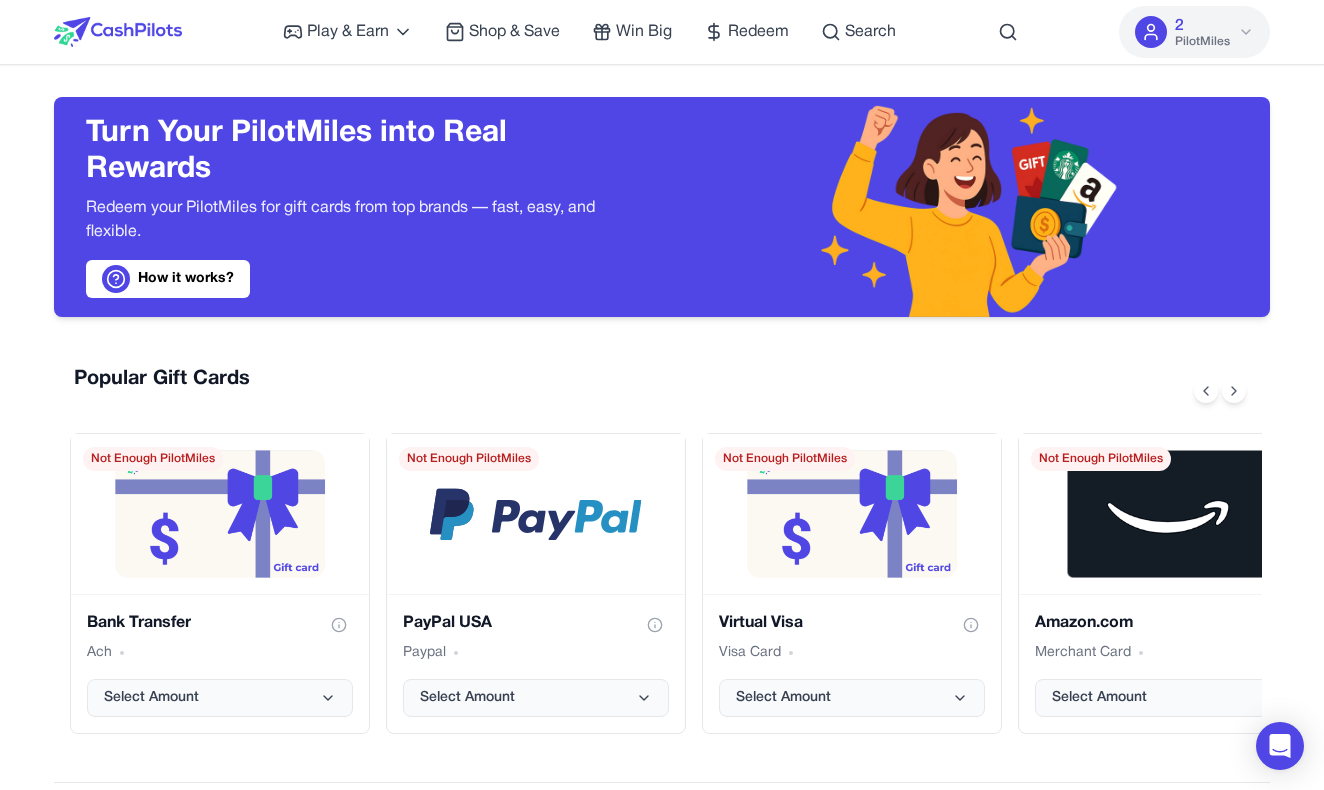 scroll, scrollTop: 0, scrollLeft: 0, axis: both 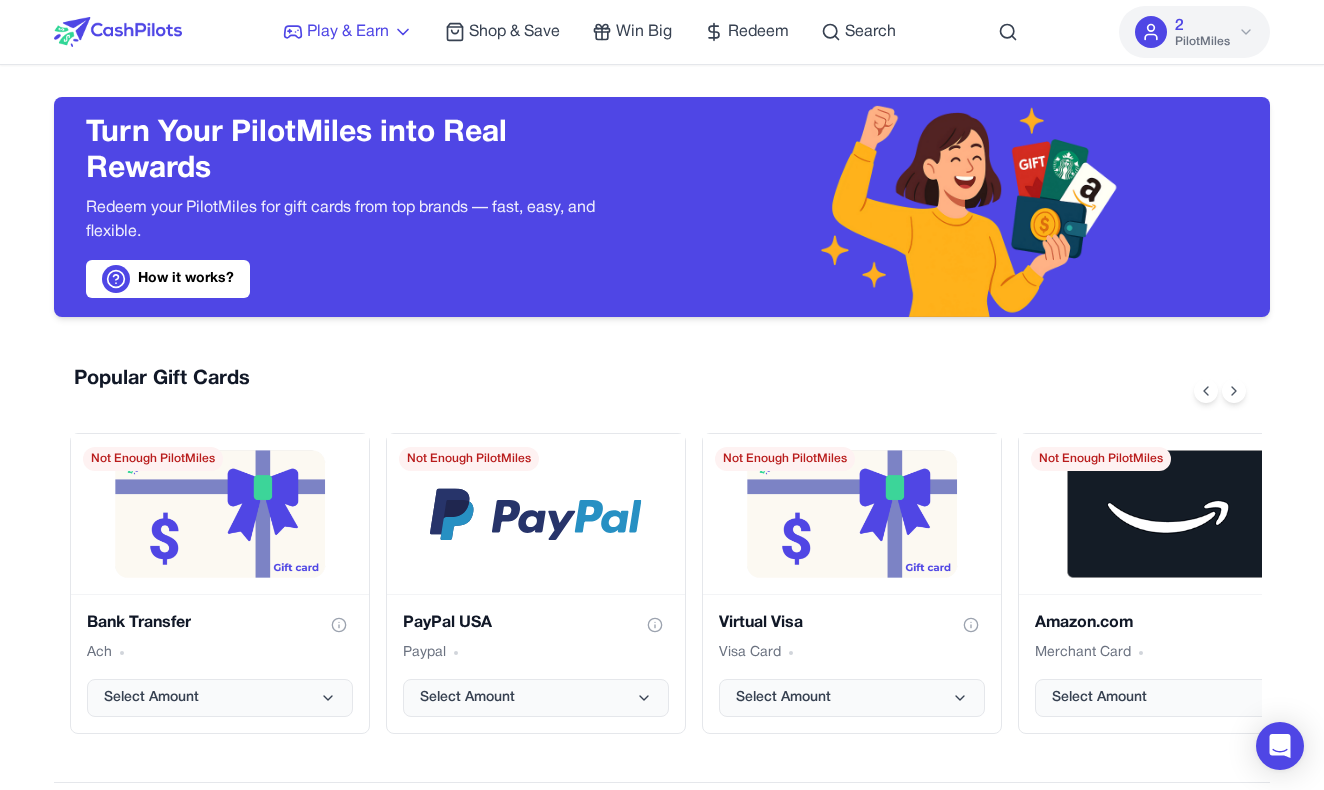 click on "Play & Earn" at bounding box center (348, 32) 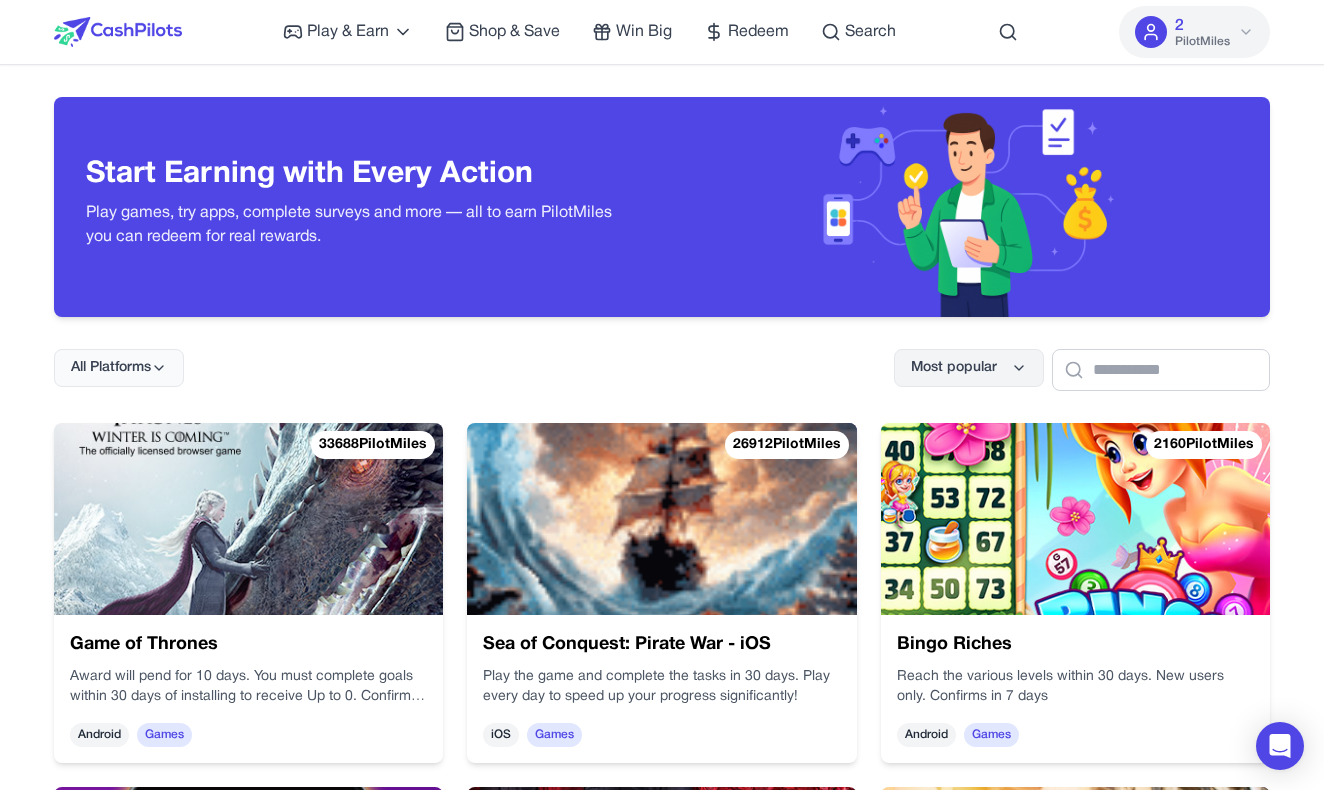 scroll, scrollTop: -1, scrollLeft: 0, axis: vertical 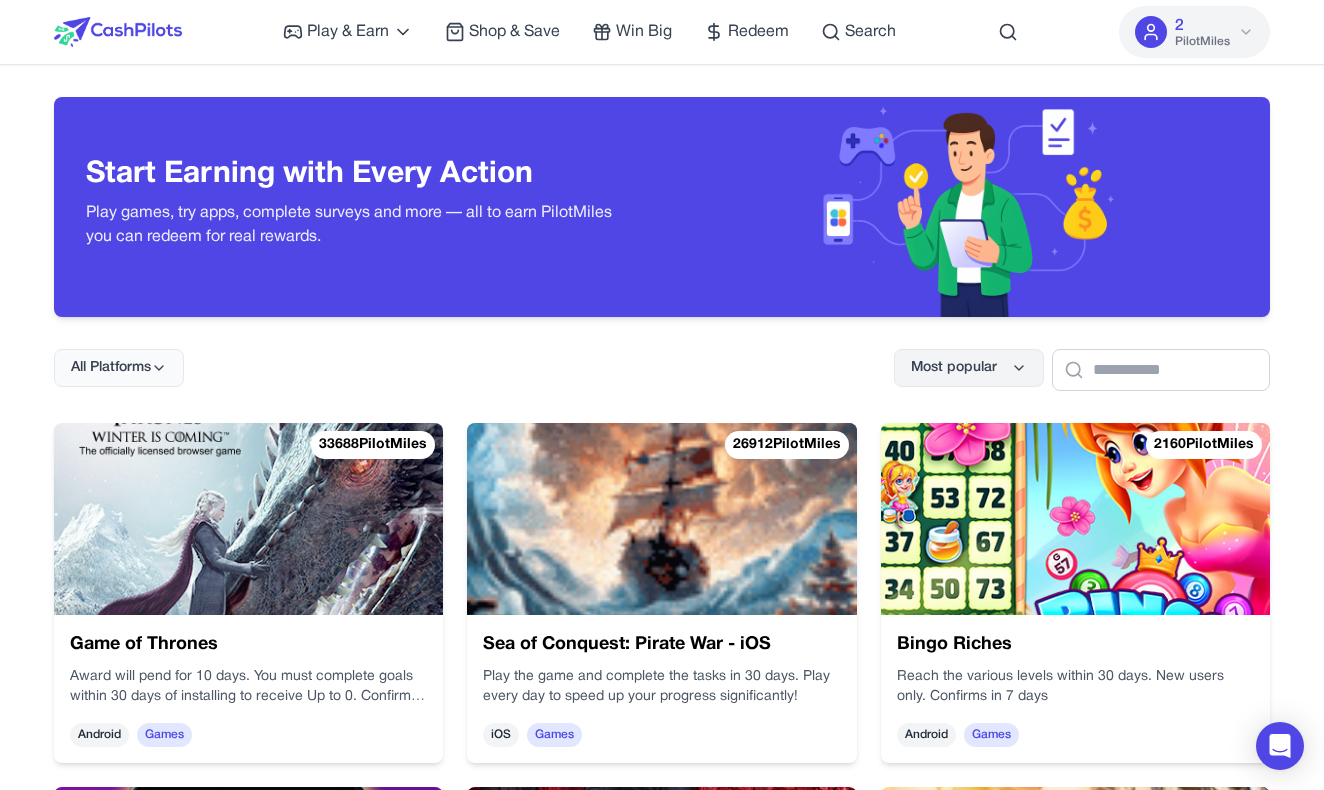 click on "Most popular" at bounding box center [969, 368] 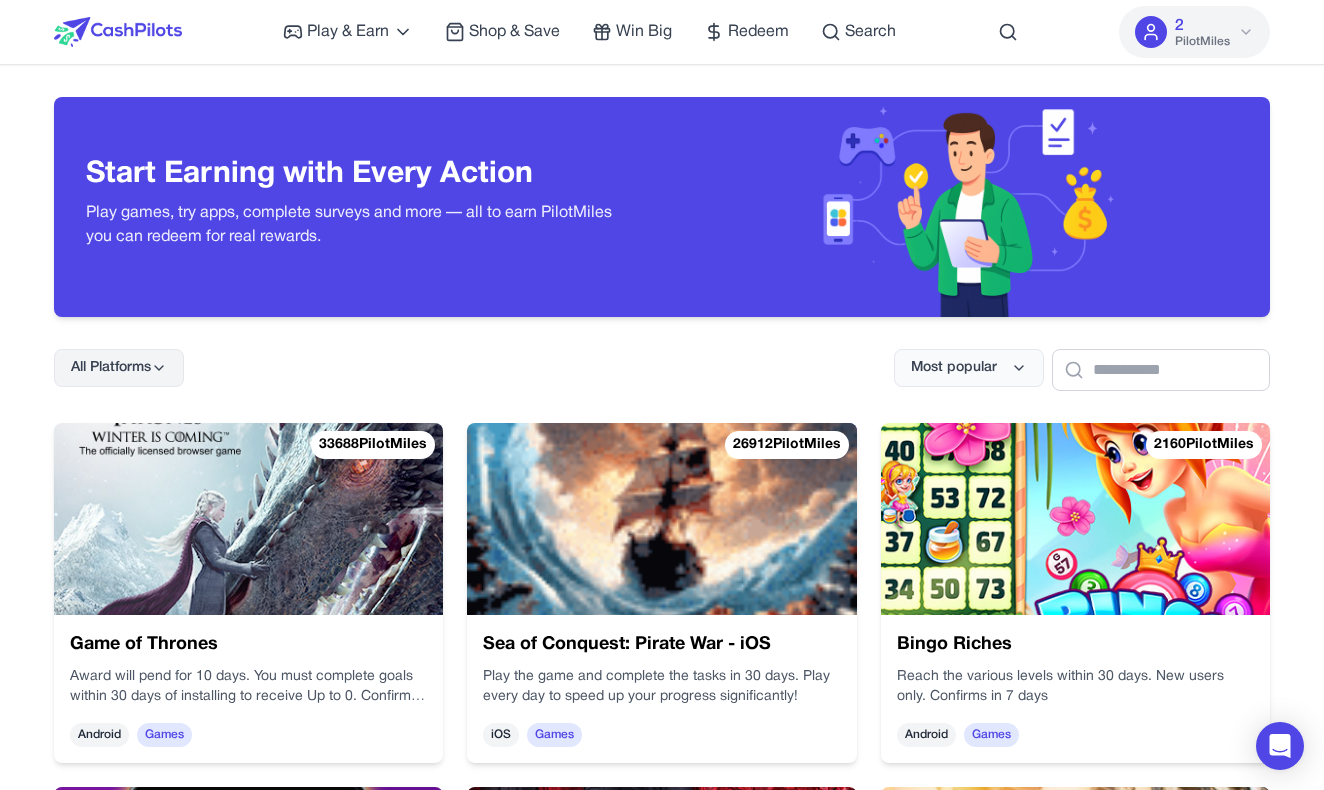 click 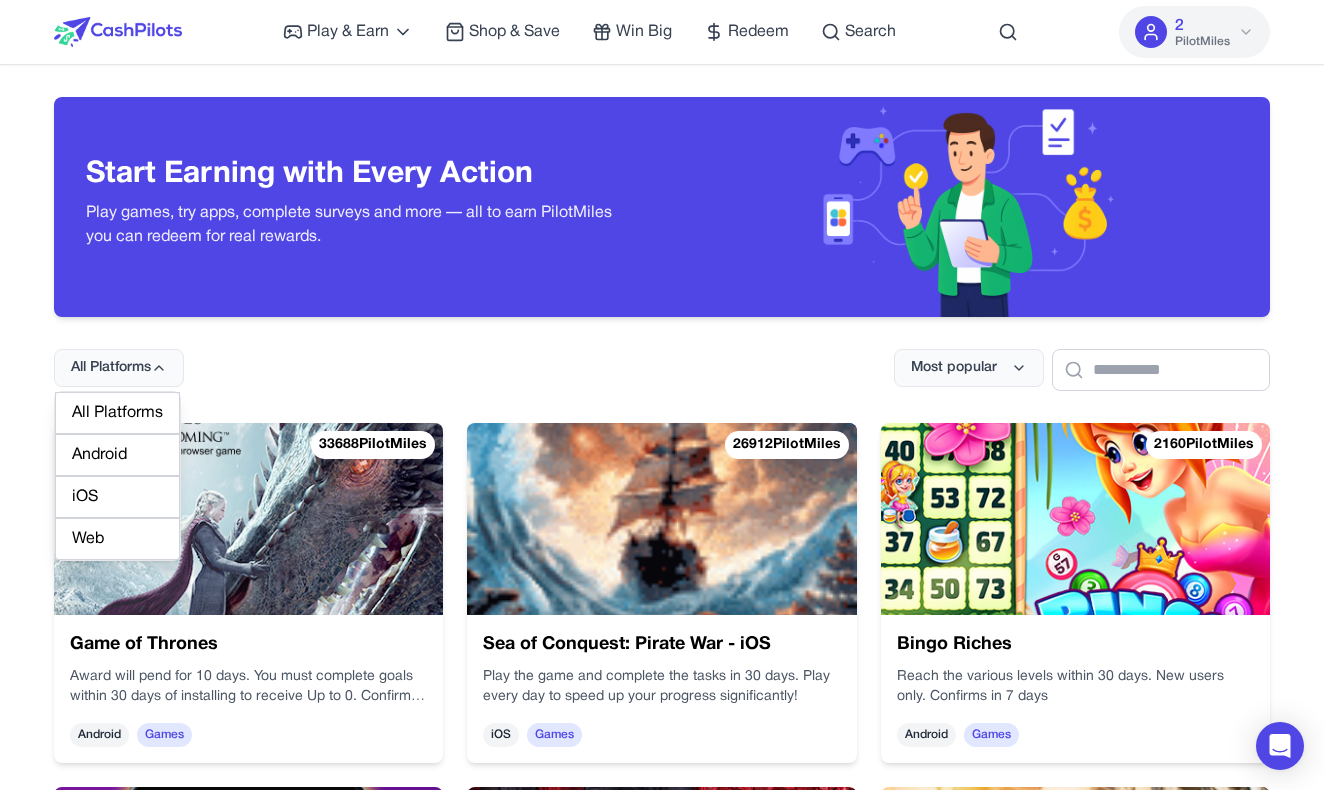 click on "Android" at bounding box center [117, 455] 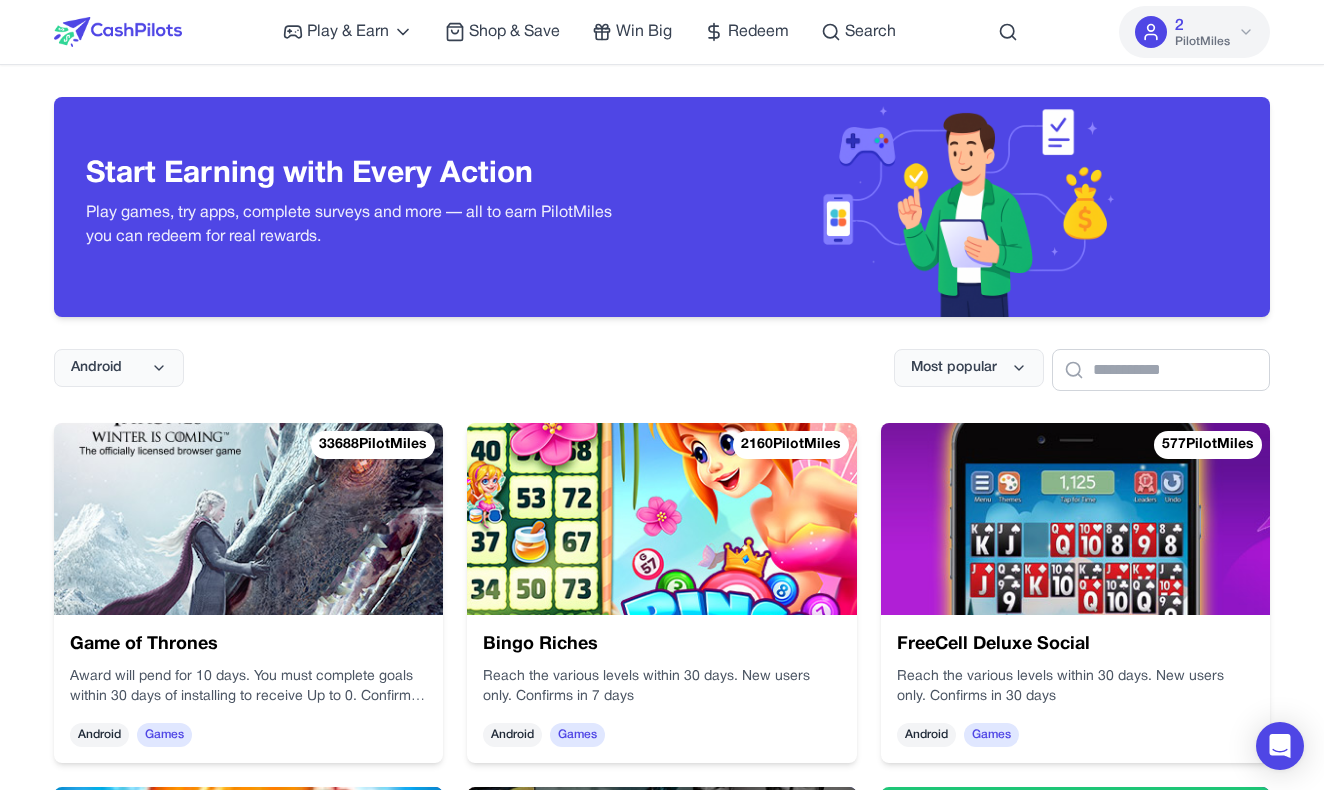 scroll, scrollTop: 0, scrollLeft: 0, axis: both 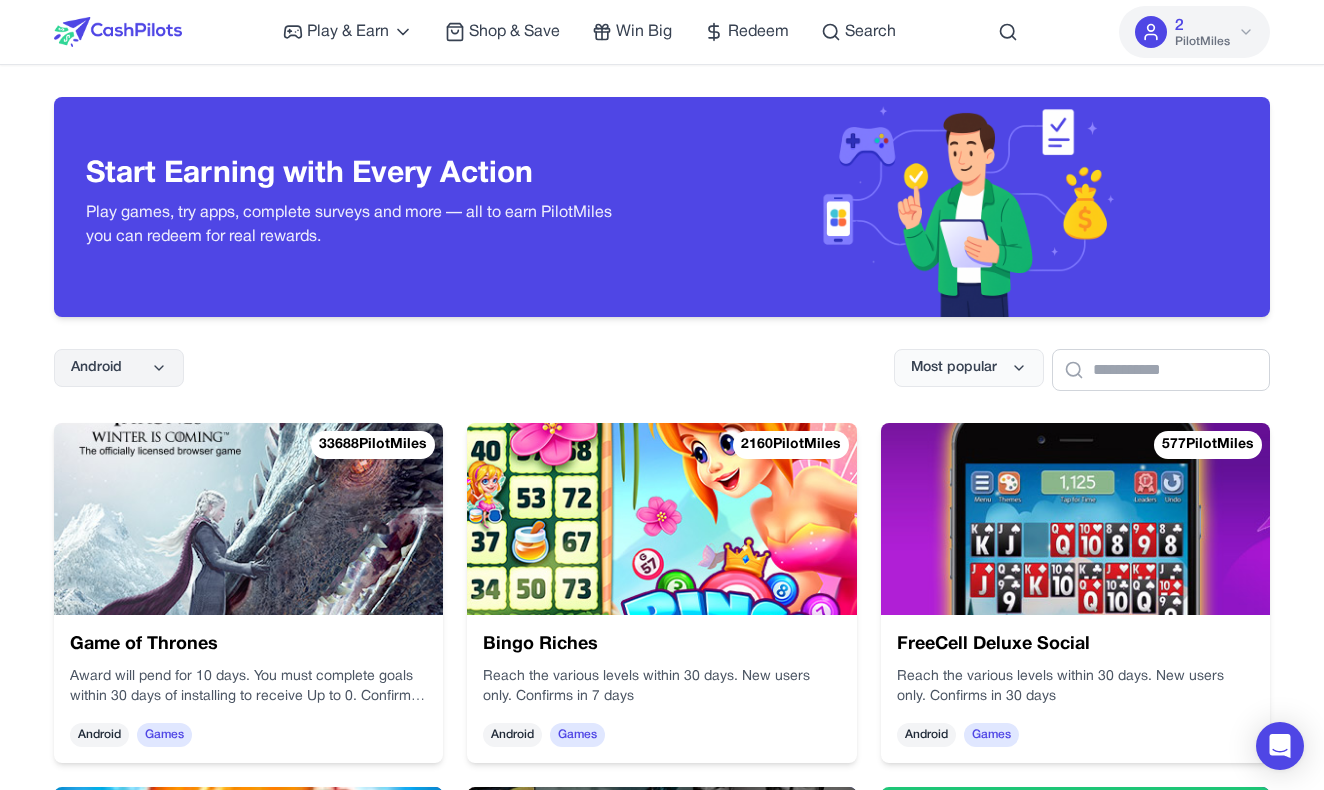 click on "Android" at bounding box center [119, 368] 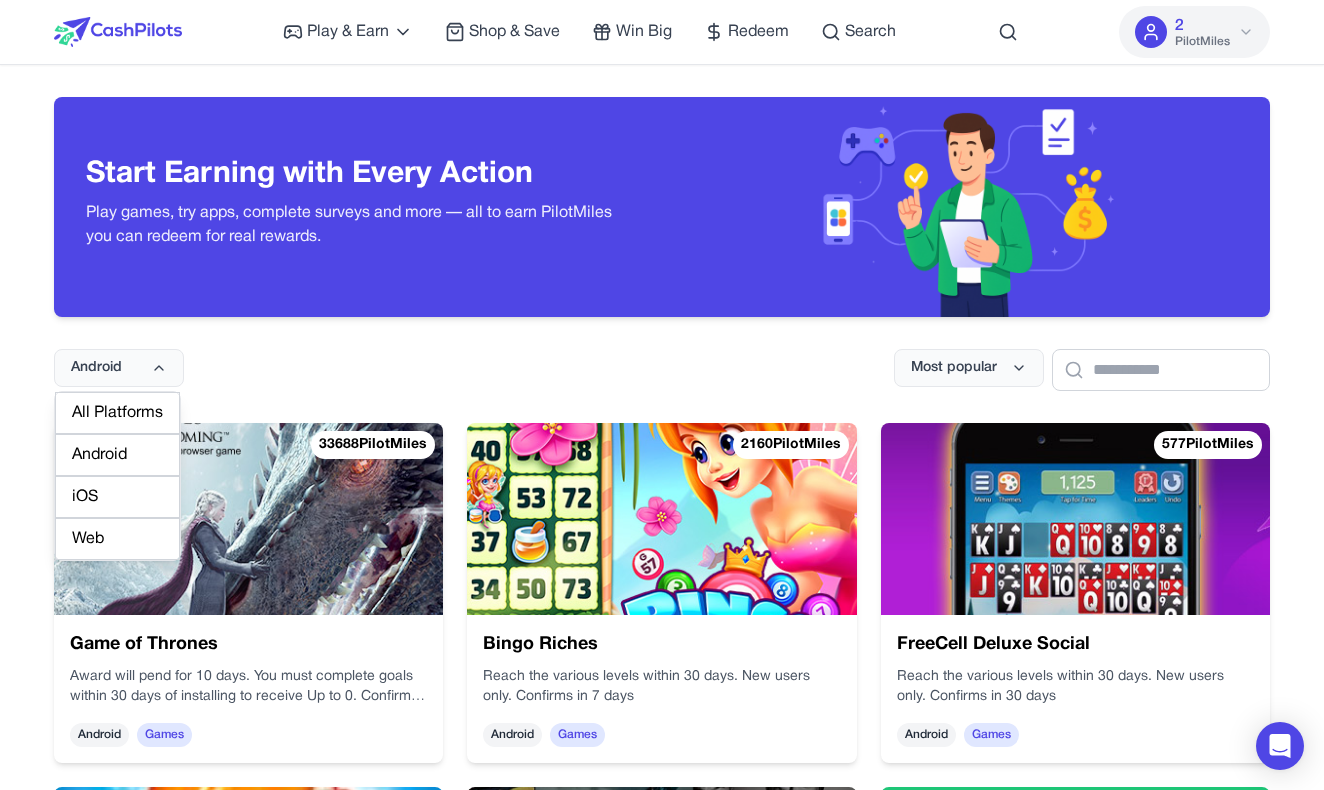 click on "Web" at bounding box center (117, 539) 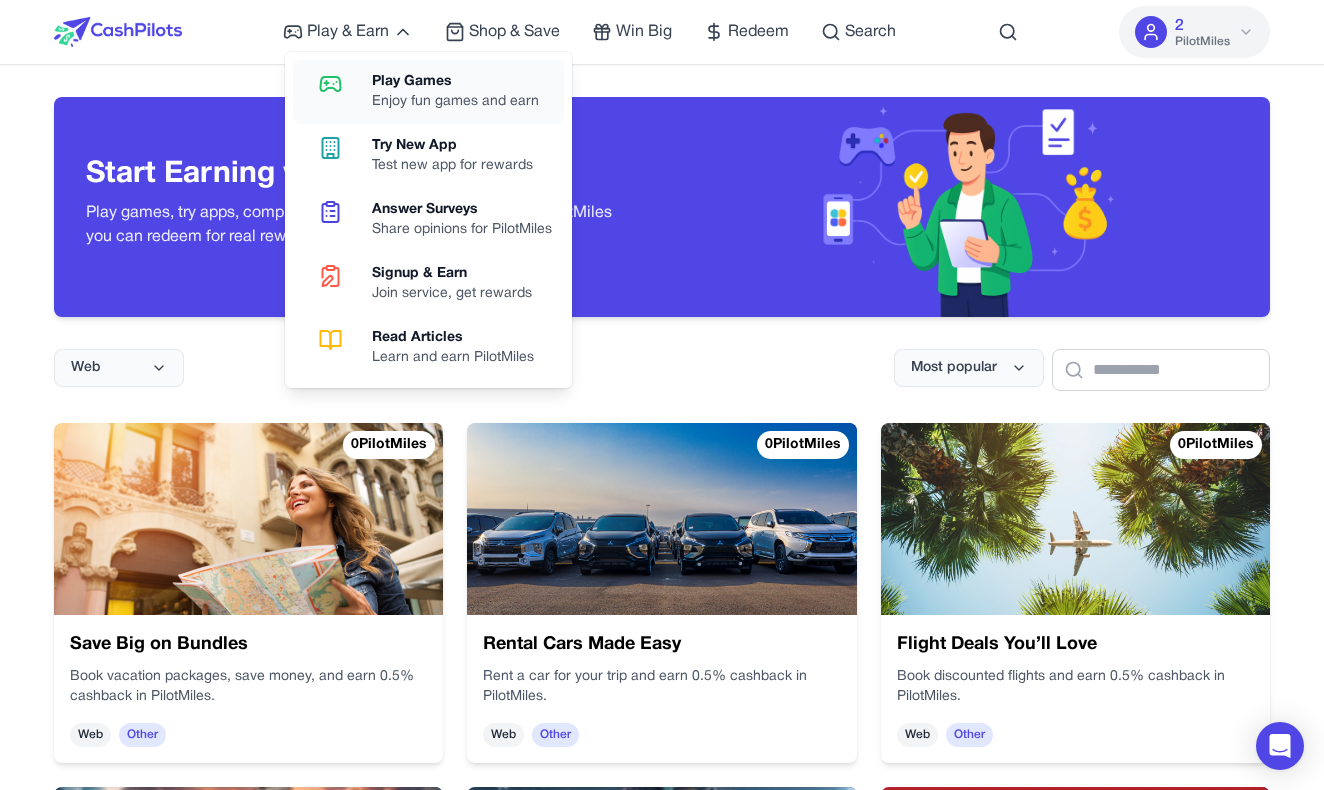 click on "Enjoy fun games and earn" at bounding box center (455, 102) 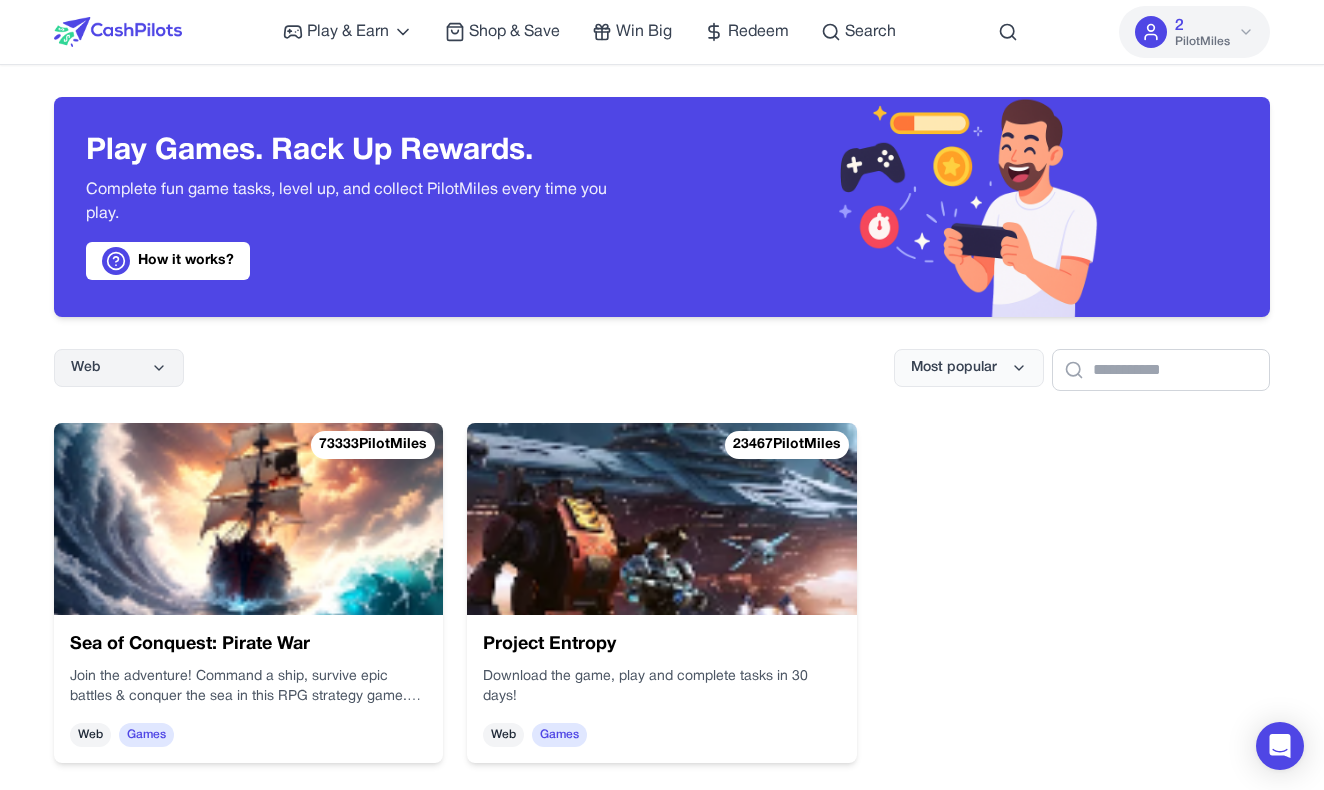 click 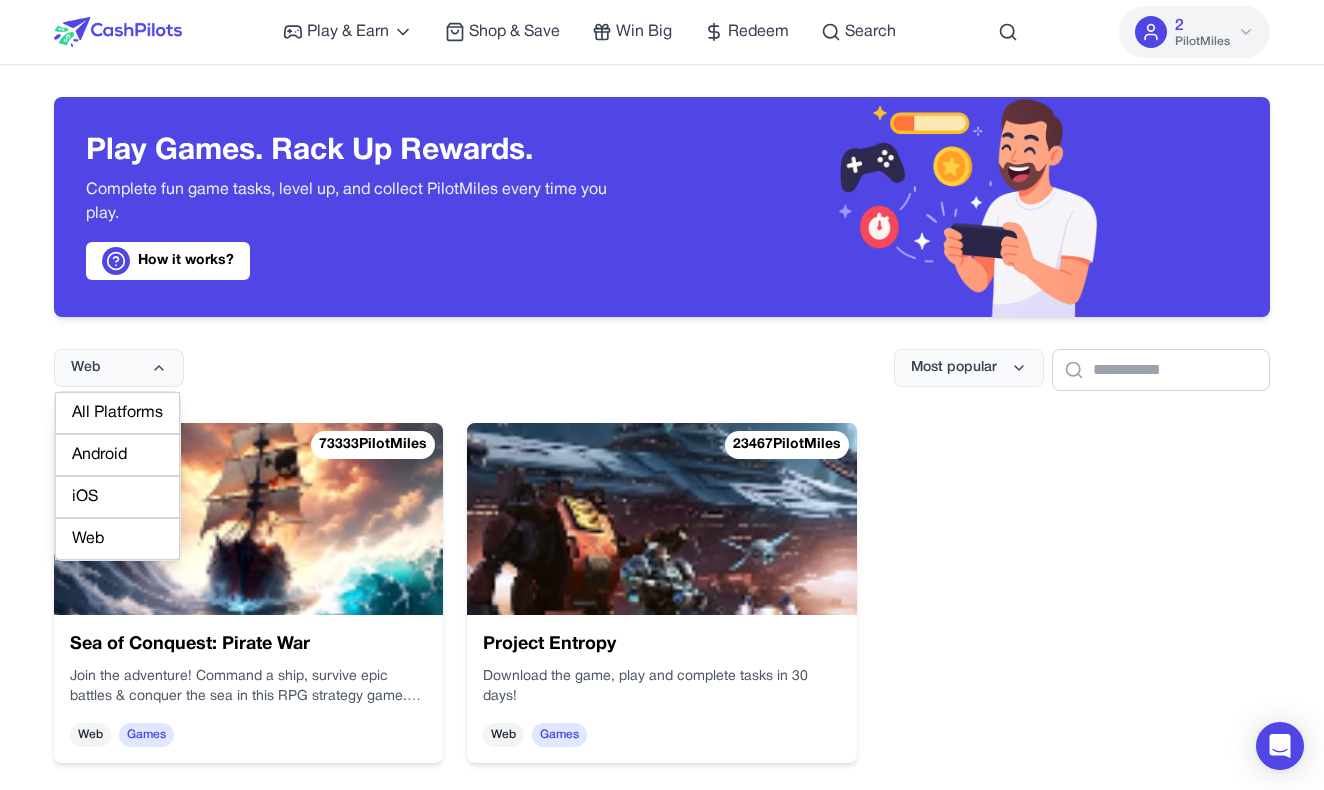 click on "Web" at bounding box center (117, 539) 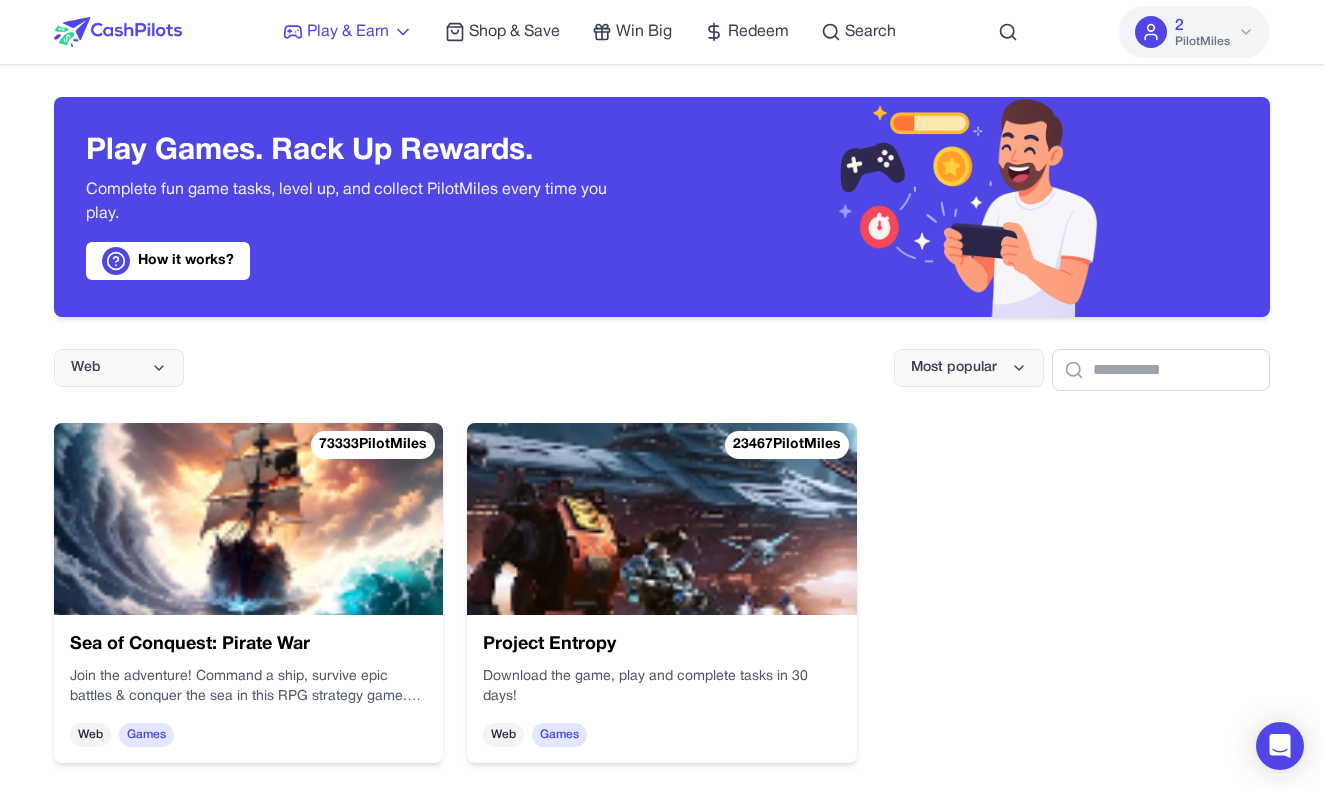 click on "Play & Earn" at bounding box center (348, 32) 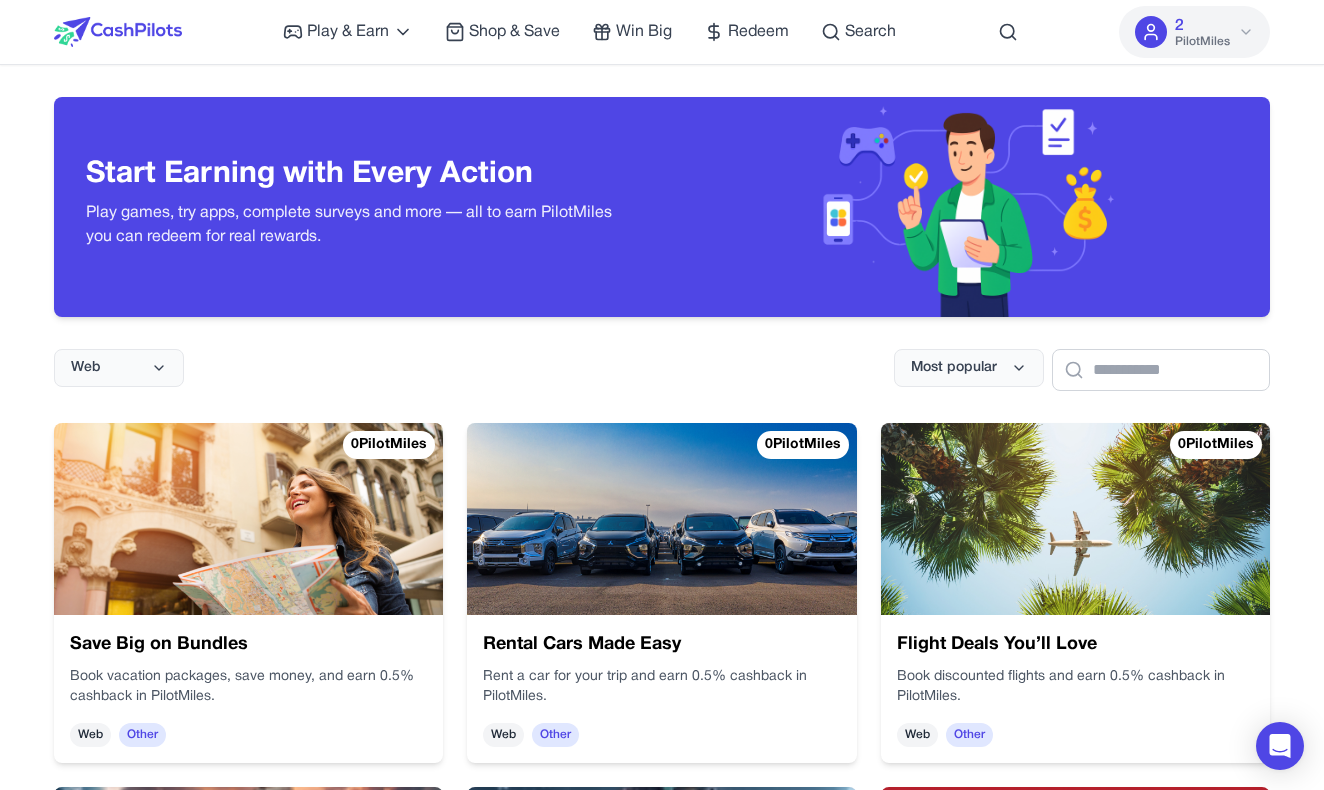 scroll, scrollTop: 0, scrollLeft: 0, axis: both 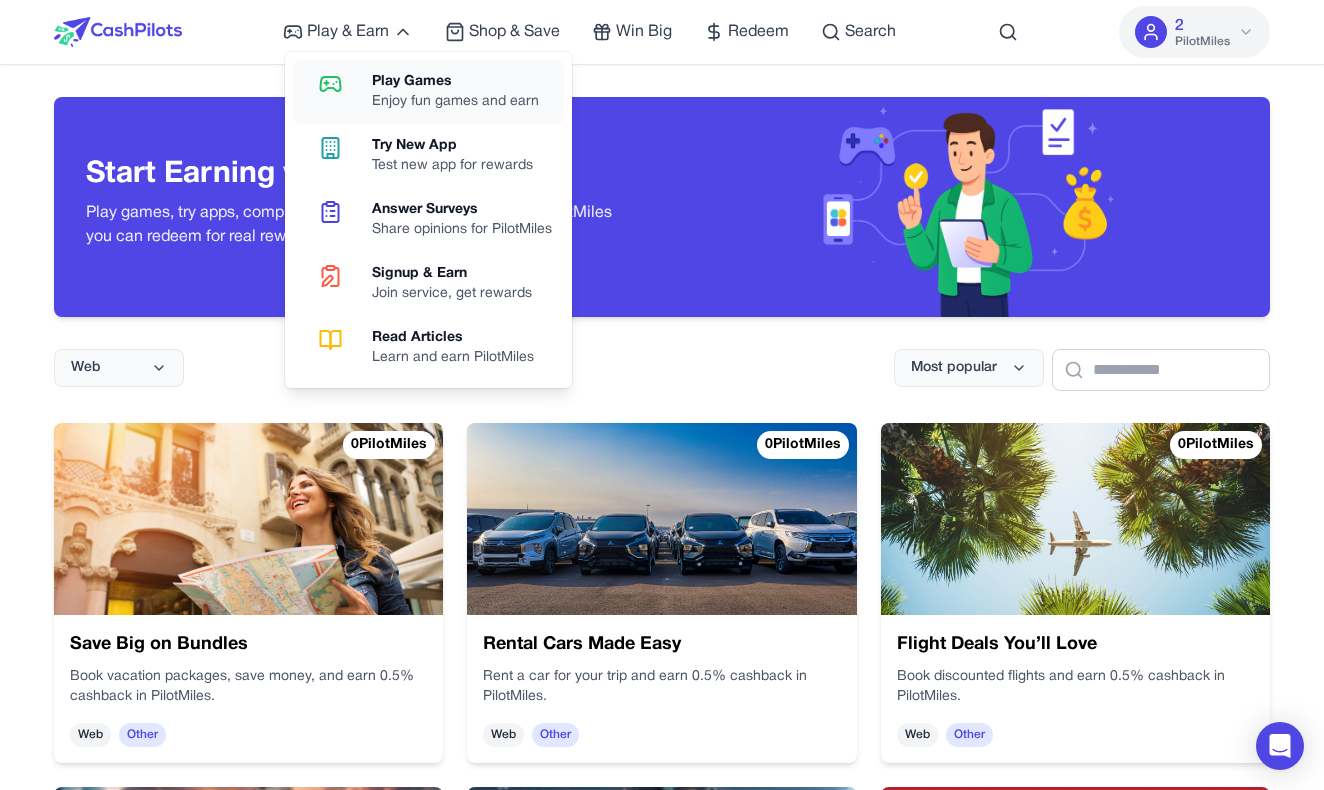 click on "Play Games" at bounding box center [455, 82] 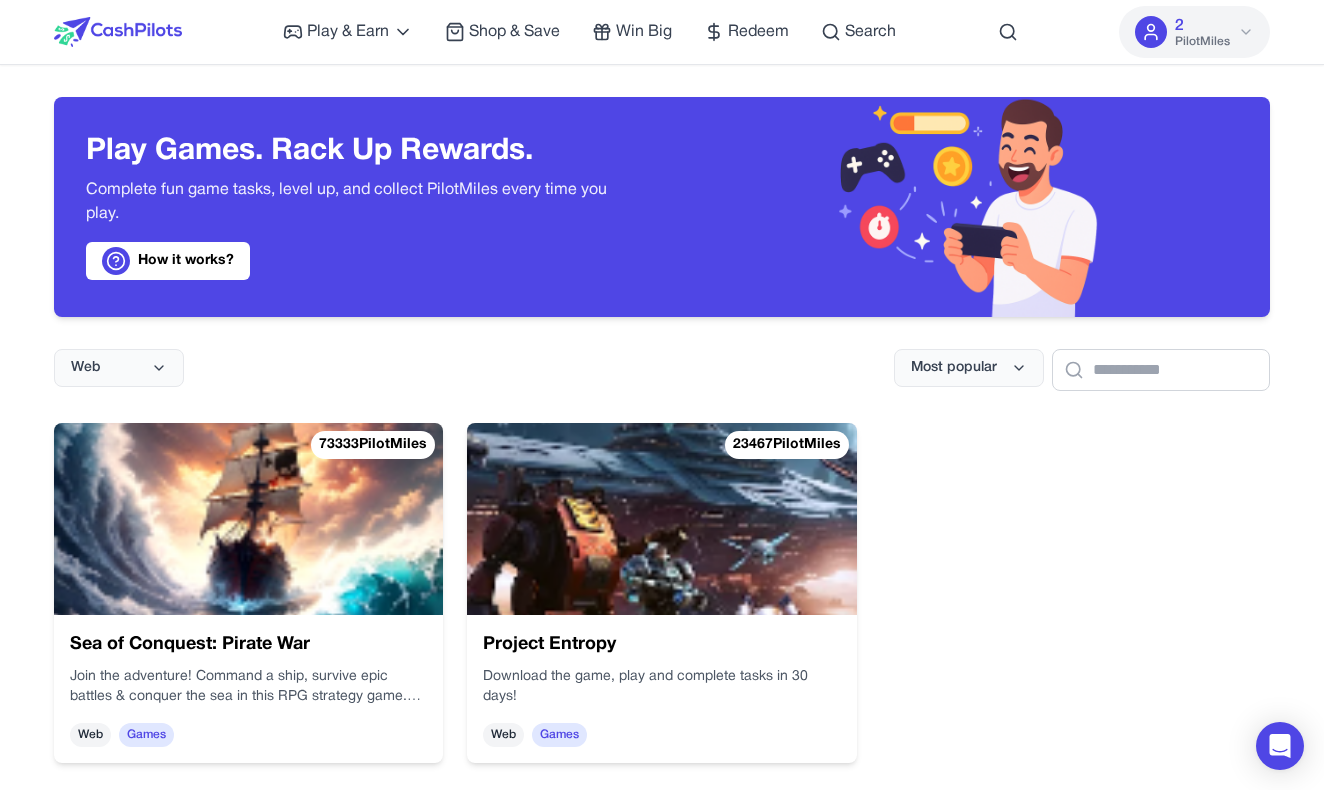 click on "Play & Earn   Play Games Enjoy fun games and earn Try New App Test new app for rewards Answer Surveys Share opinions for PilotMiles Signup & Earn Join service, get rewards Read Articles Learn and earn PilotMiles Shop & Save   Win Big   Redeem   Search" at bounding box center (589, 32) 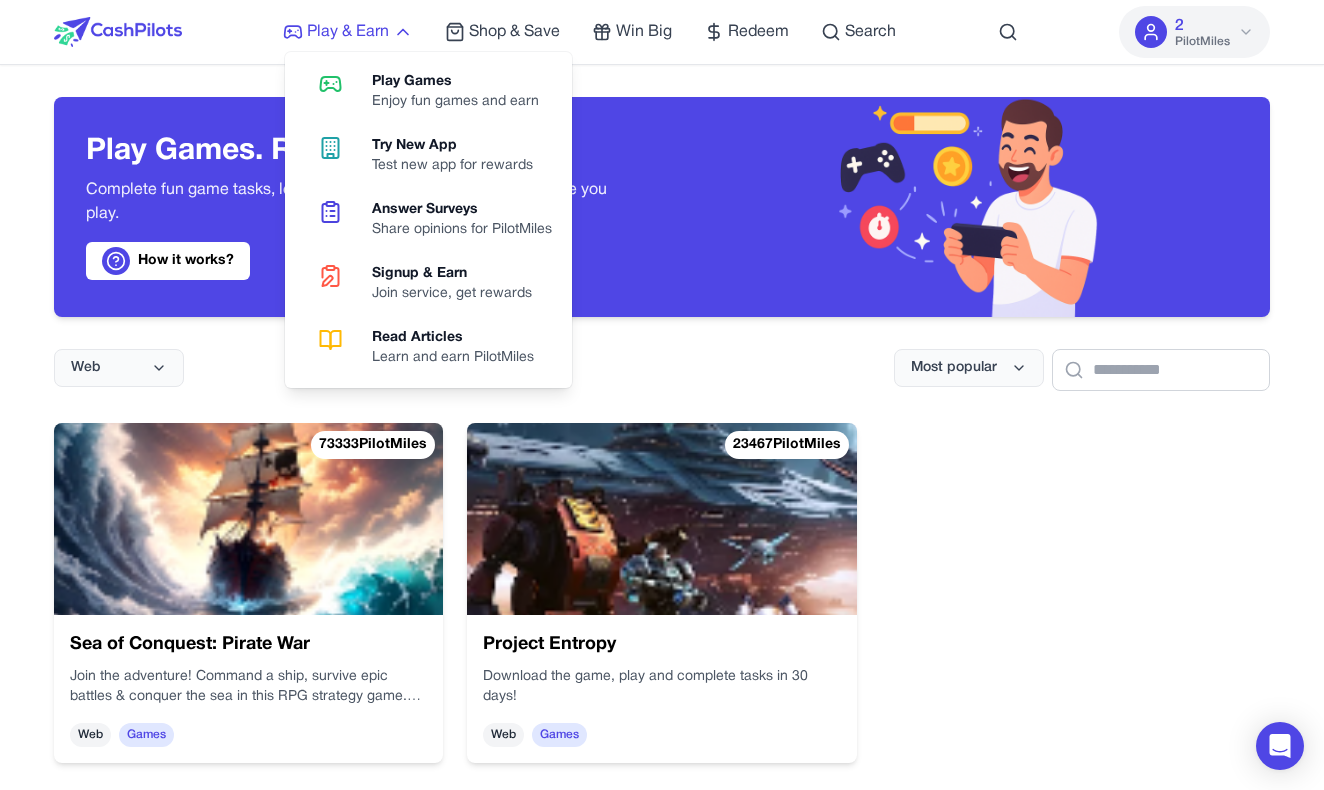 click on "Play & Earn" at bounding box center (348, 32) 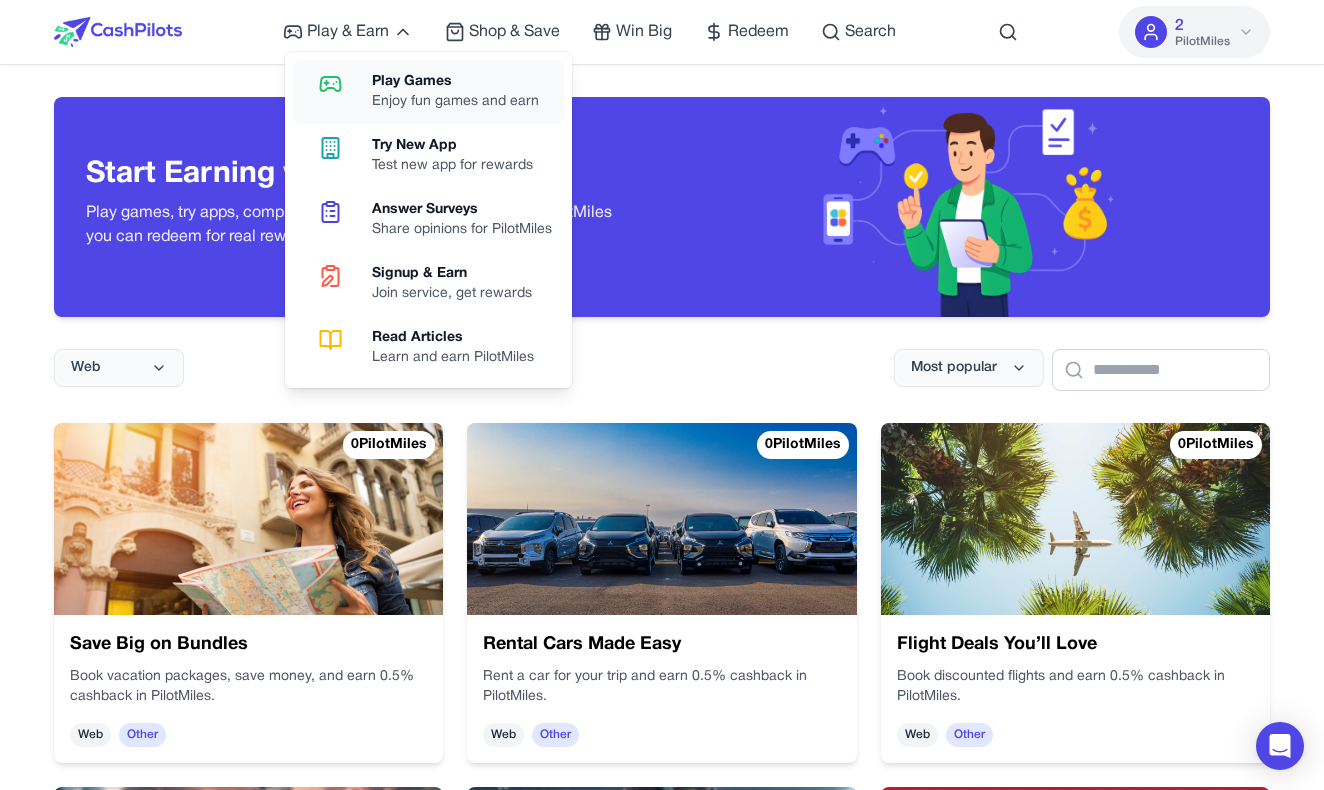 click on "Play Games Enjoy fun games and earn" at bounding box center [428, 92] 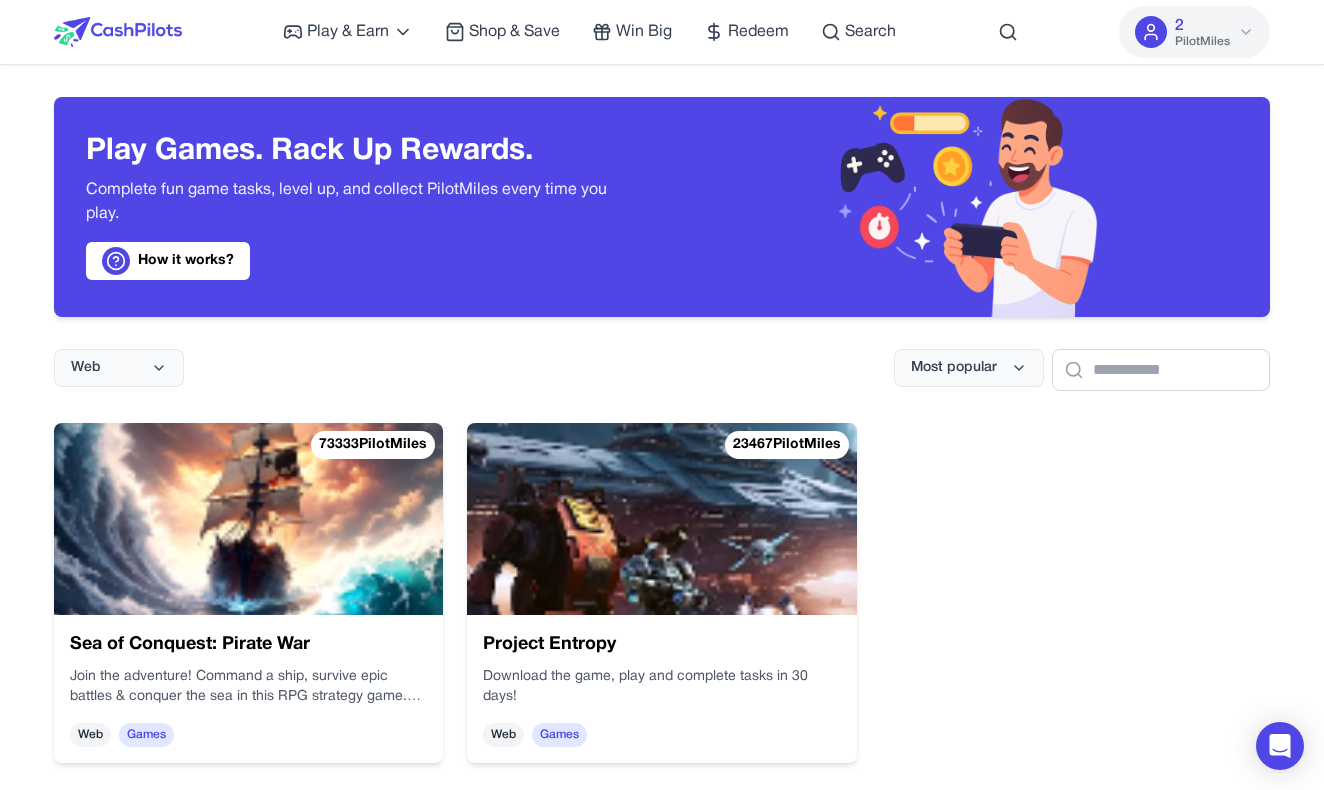 click on "Play & Earn   Play Games Enjoy fun games and earn Try New App Test new app for rewards Answer Surveys Share opinions for PilotMiles Signup & Earn Join service, get rewards Read Articles Learn and earn PilotMiles Shop & Save   Win Big   Redeem   Search" at bounding box center (589, 32) 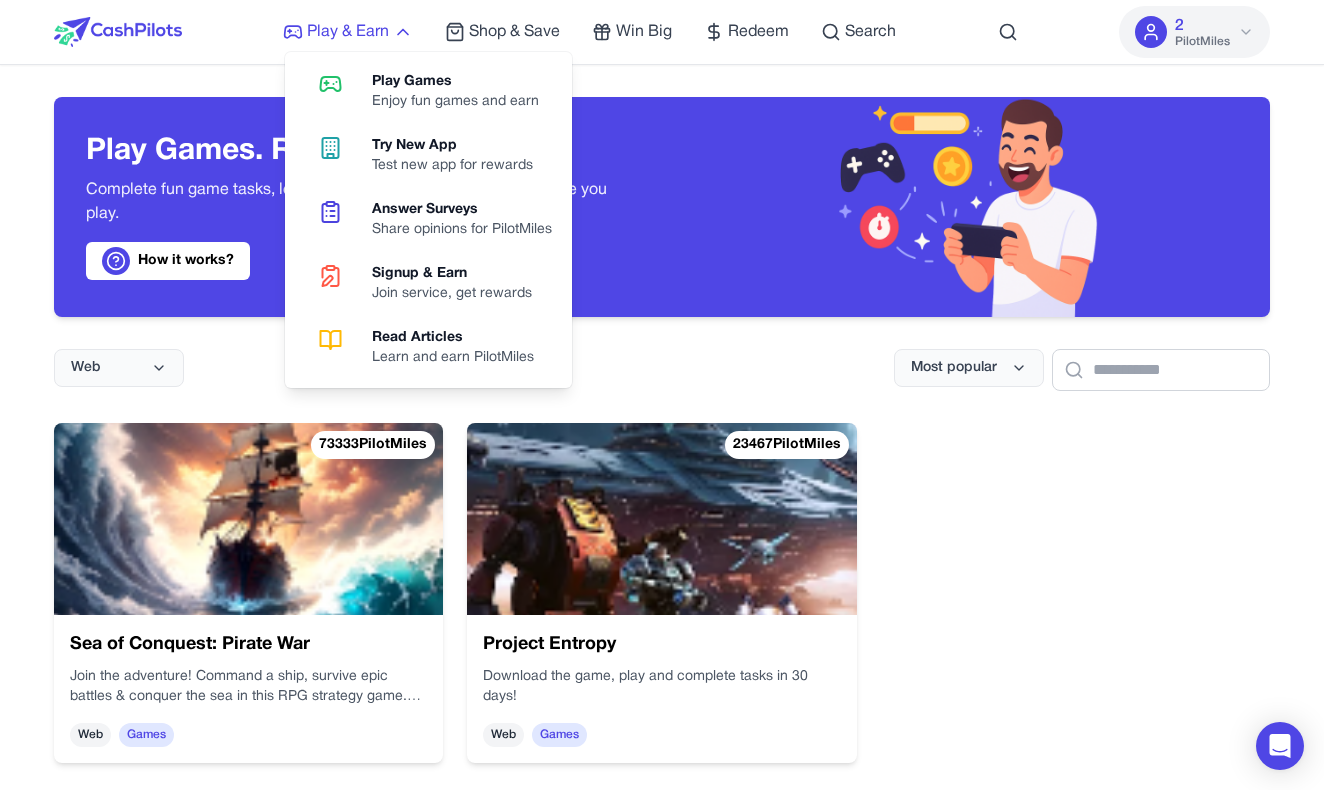 click on "Play & Earn" at bounding box center (348, 32) 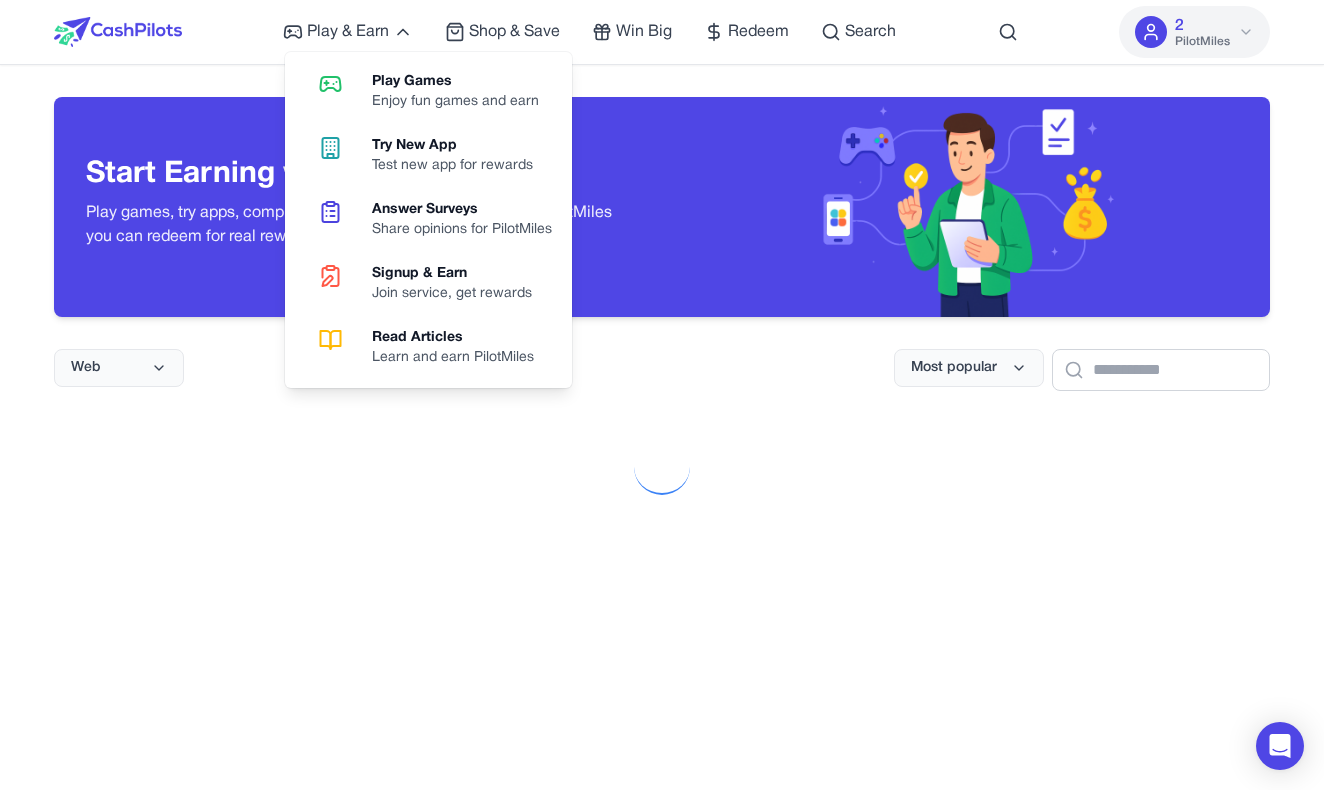 click on "Start Earning with Every Action Play games, try apps, complete surveys and more — all to earn PilotMiles you can redeem for real rewards. Web Most popular" at bounding box center [662, 655] 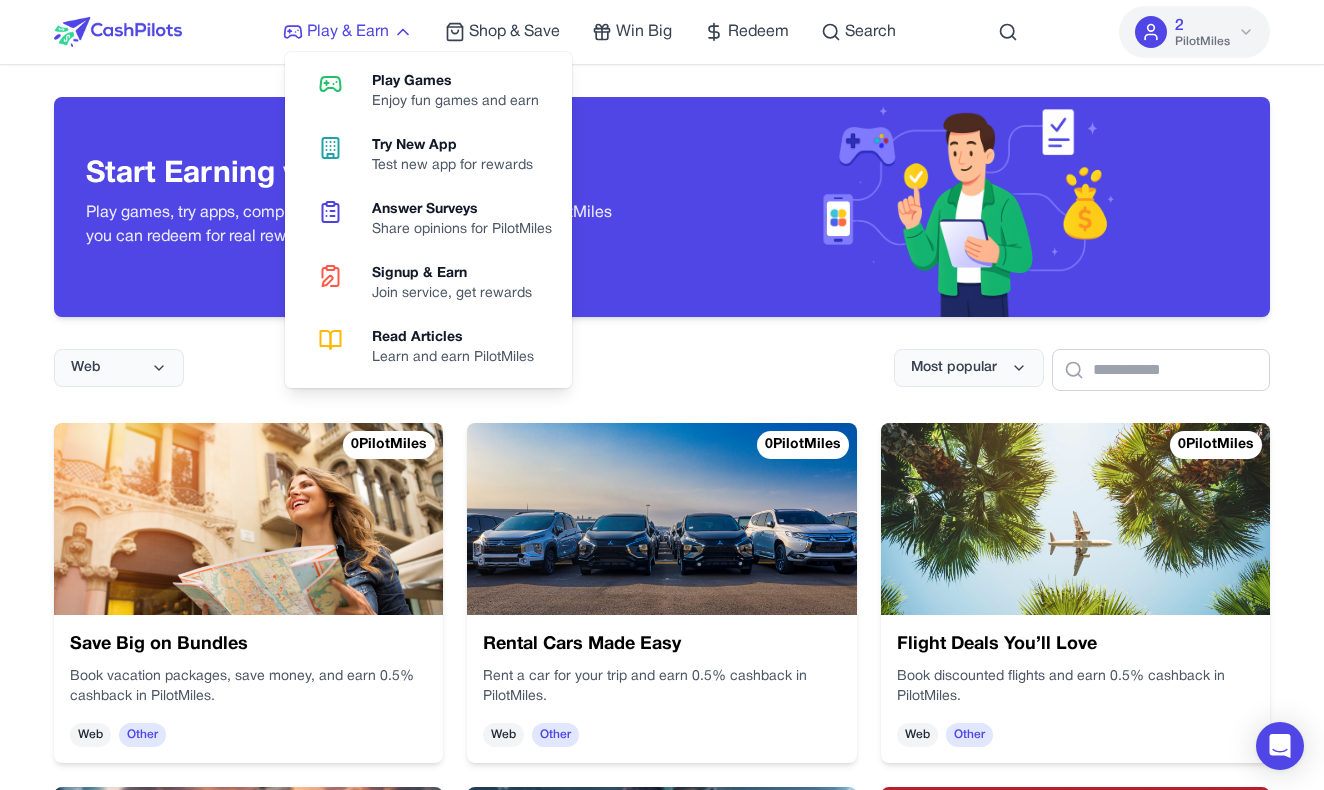 click on "Play & Earn" at bounding box center (348, 32) 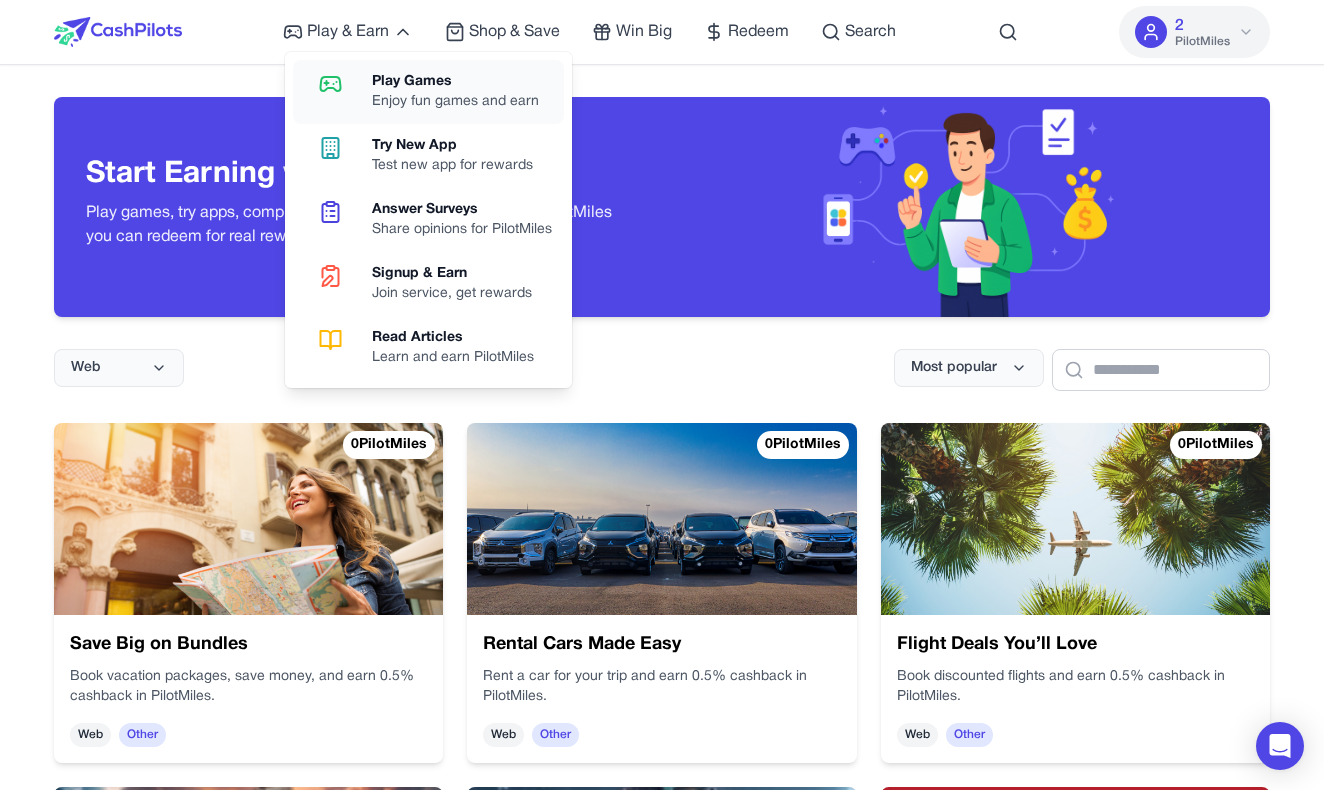 click 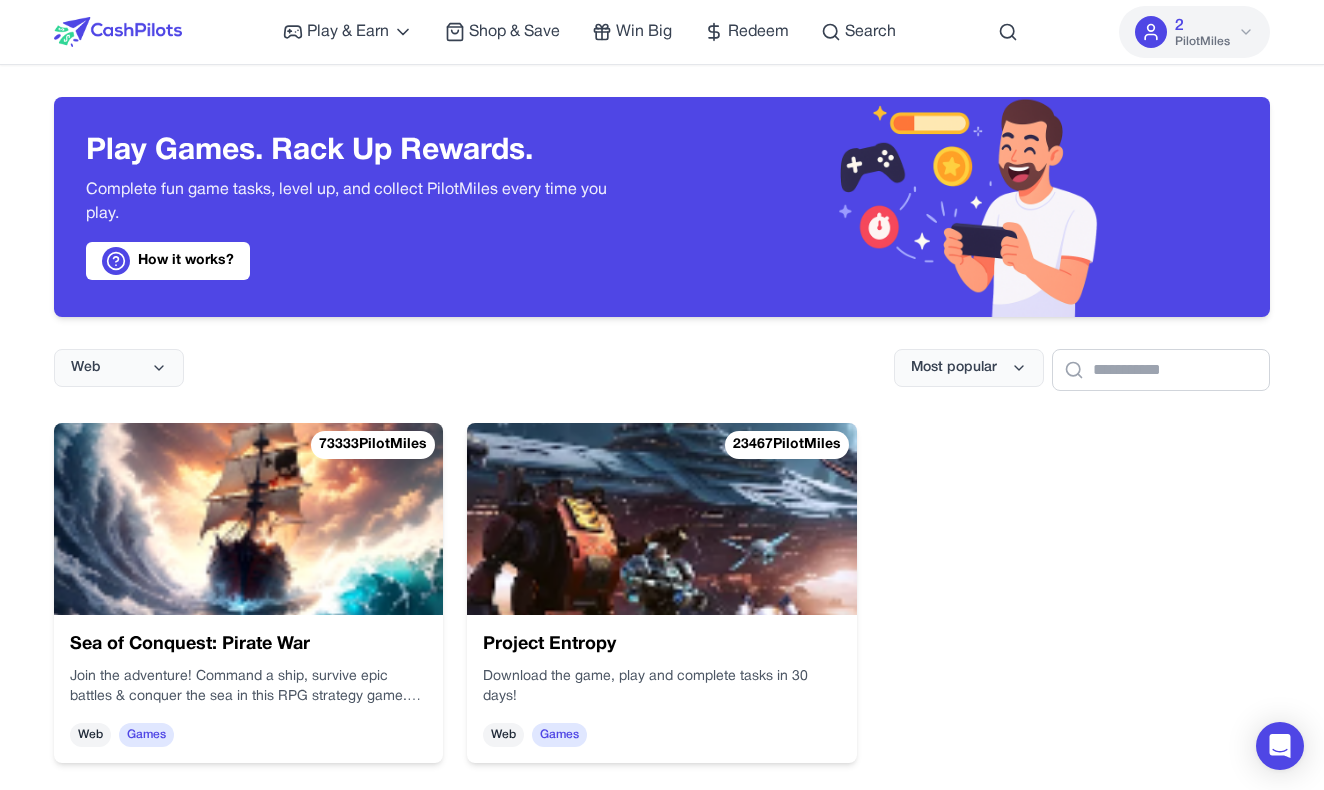 scroll, scrollTop: 0, scrollLeft: 0, axis: both 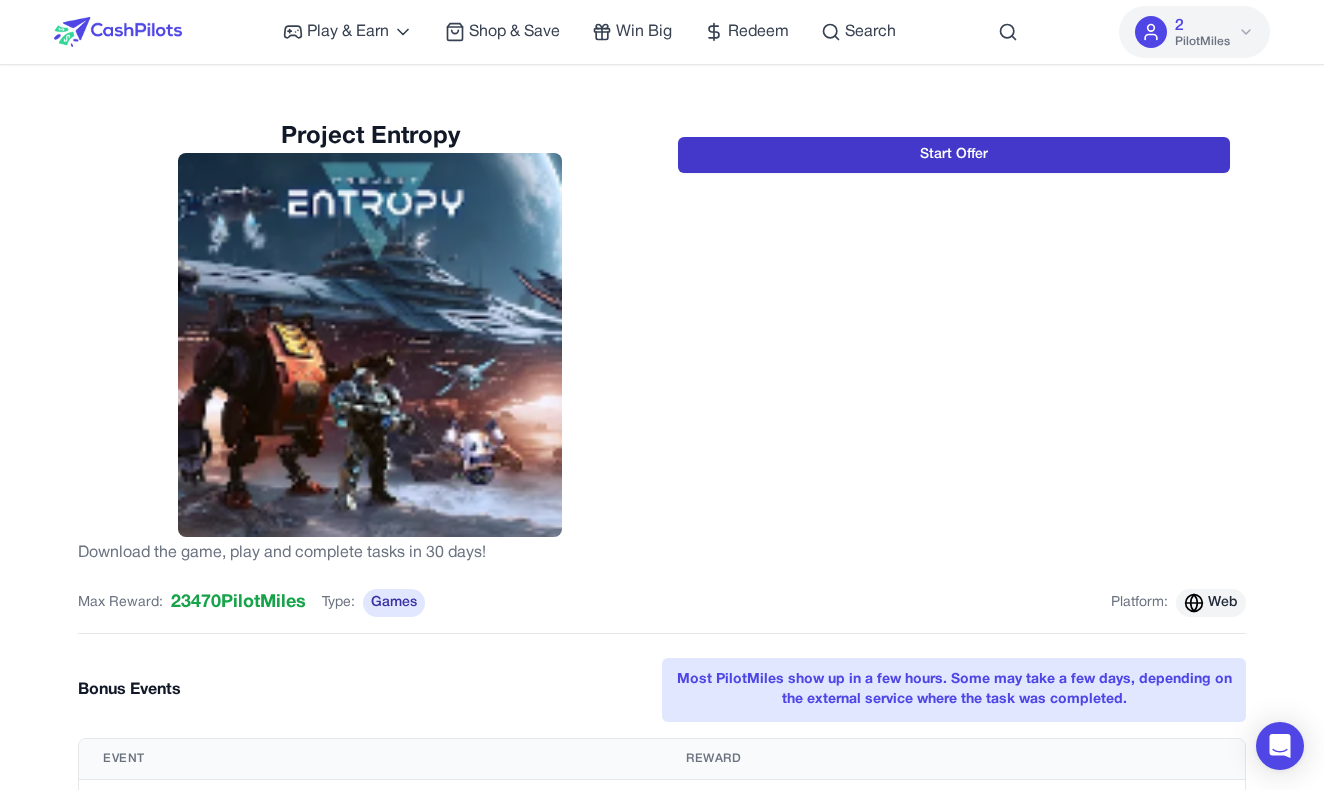 click on "Start Offer" at bounding box center [954, 155] 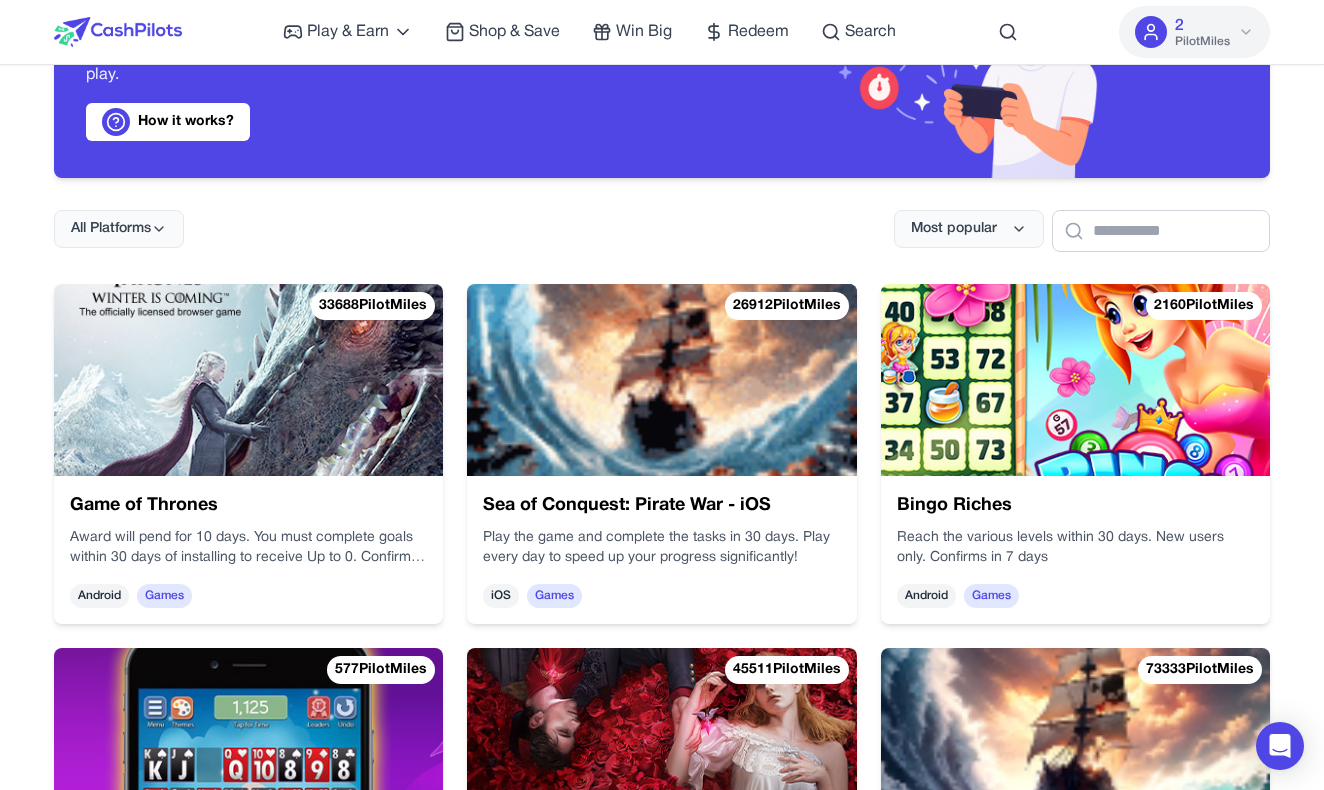 scroll, scrollTop: 150, scrollLeft: 0, axis: vertical 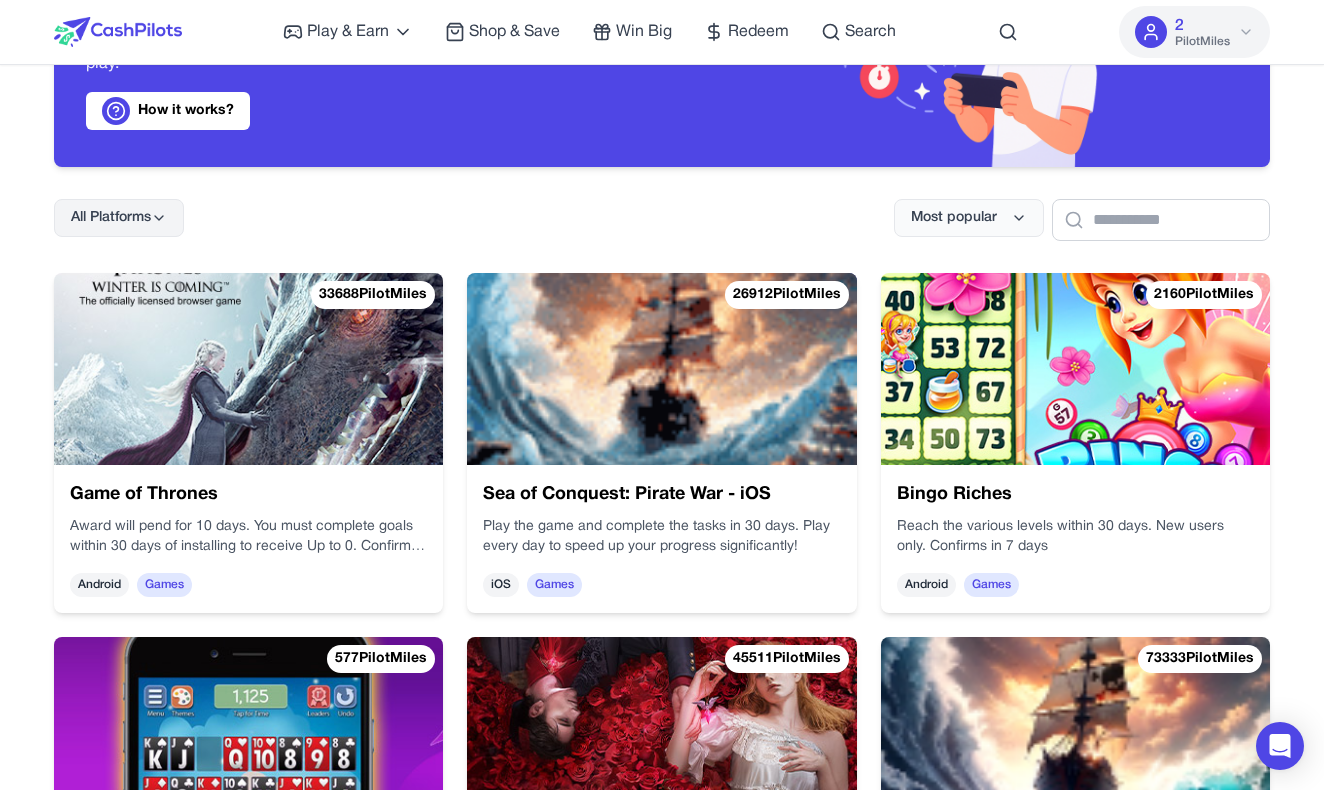 click 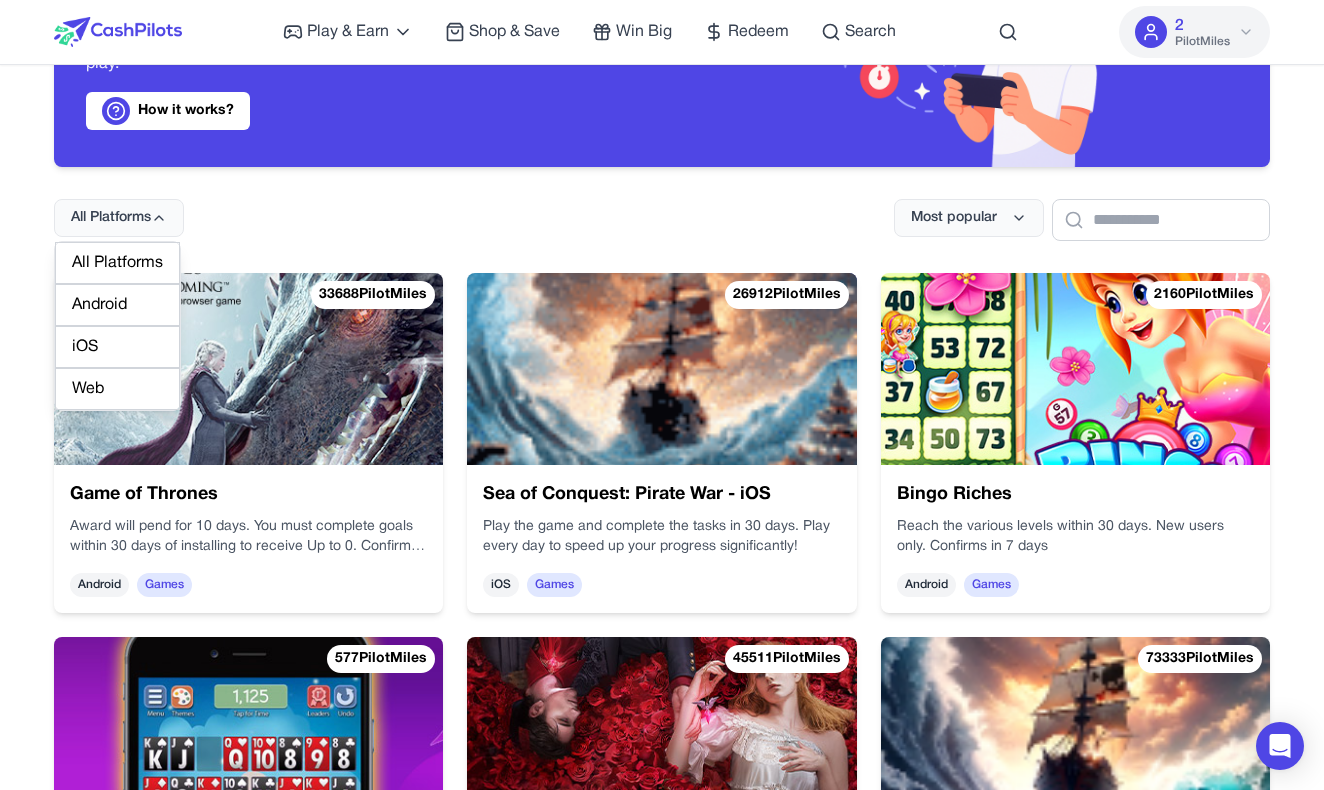 click on "Web" at bounding box center (117, 389) 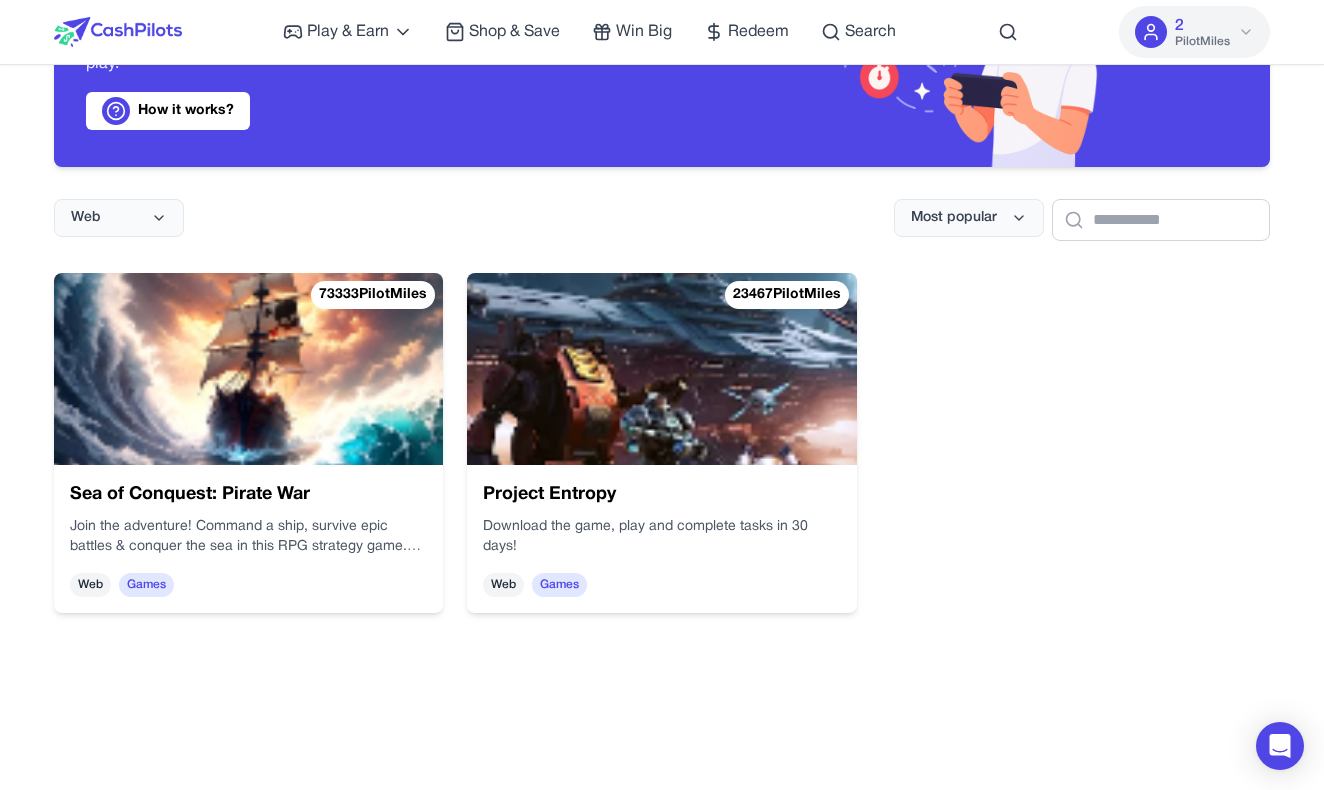 click at bounding box center [661, 369] 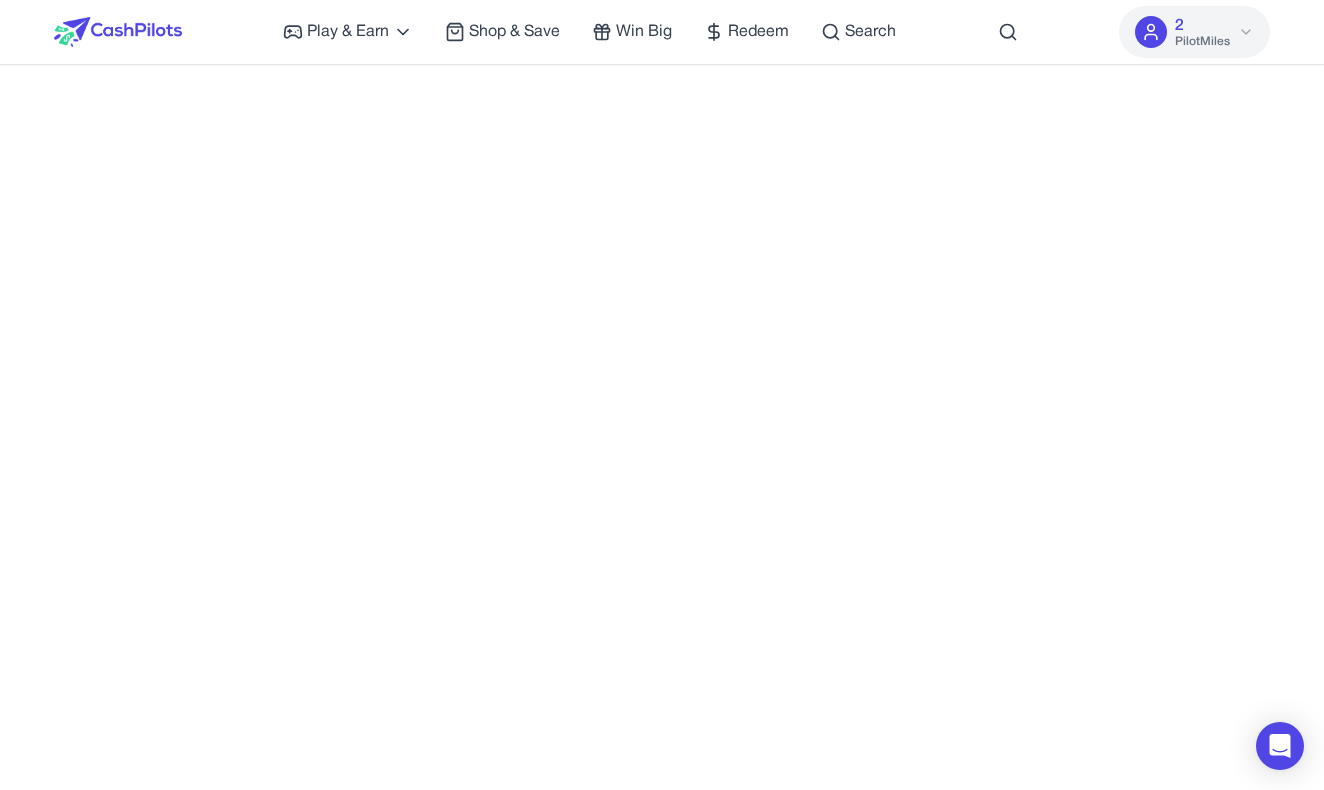 scroll, scrollTop: 0, scrollLeft: 0, axis: both 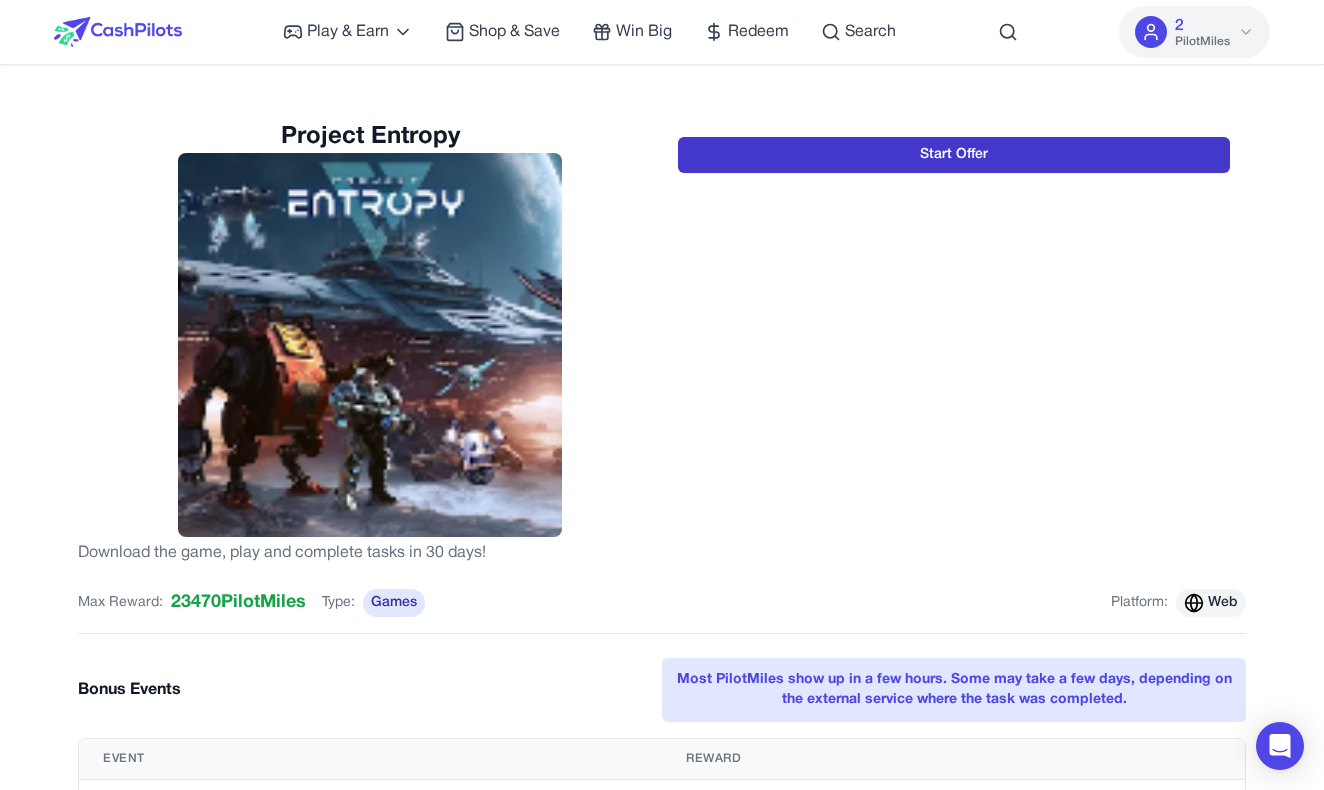 click on "Start Offer" at bounding box center [954, 155] 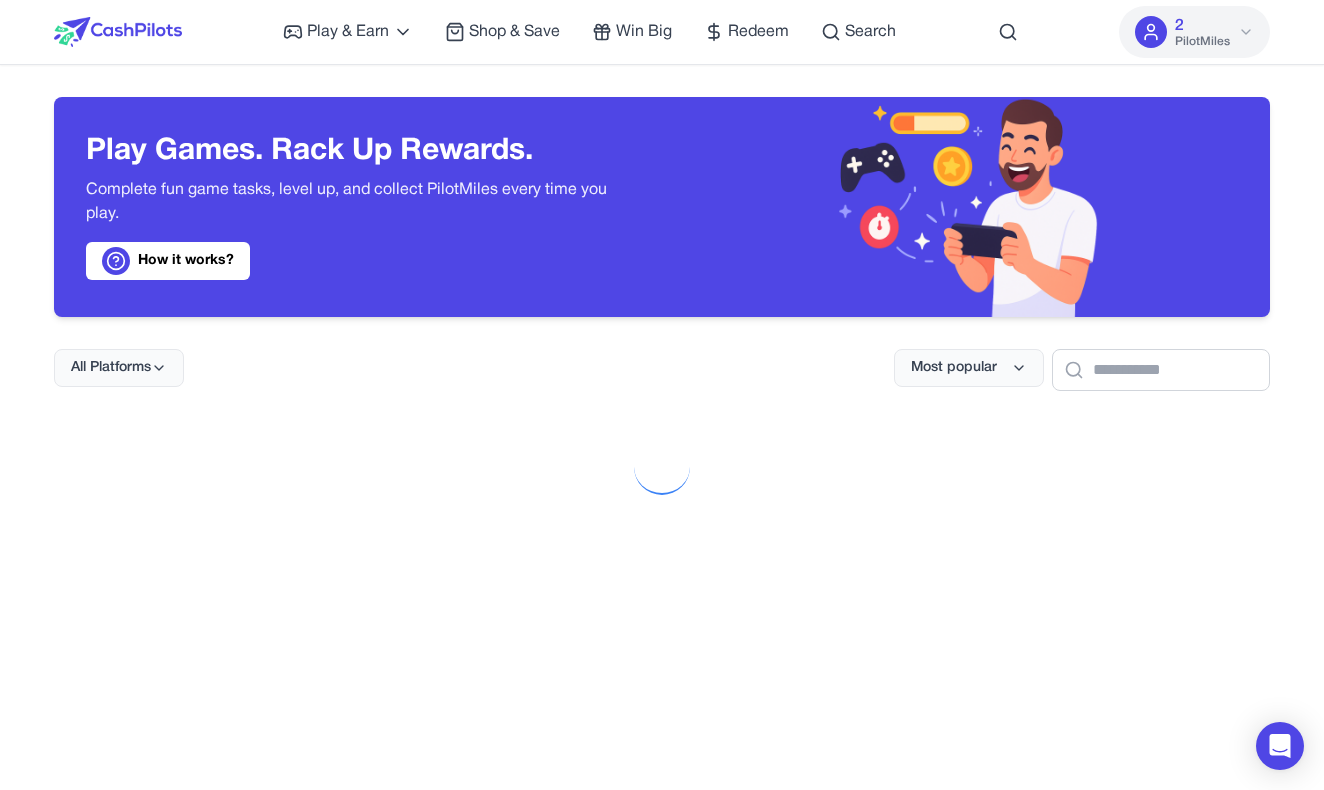 scroll, scrollTop: 150, scrollLeft: 0, axis: vertical 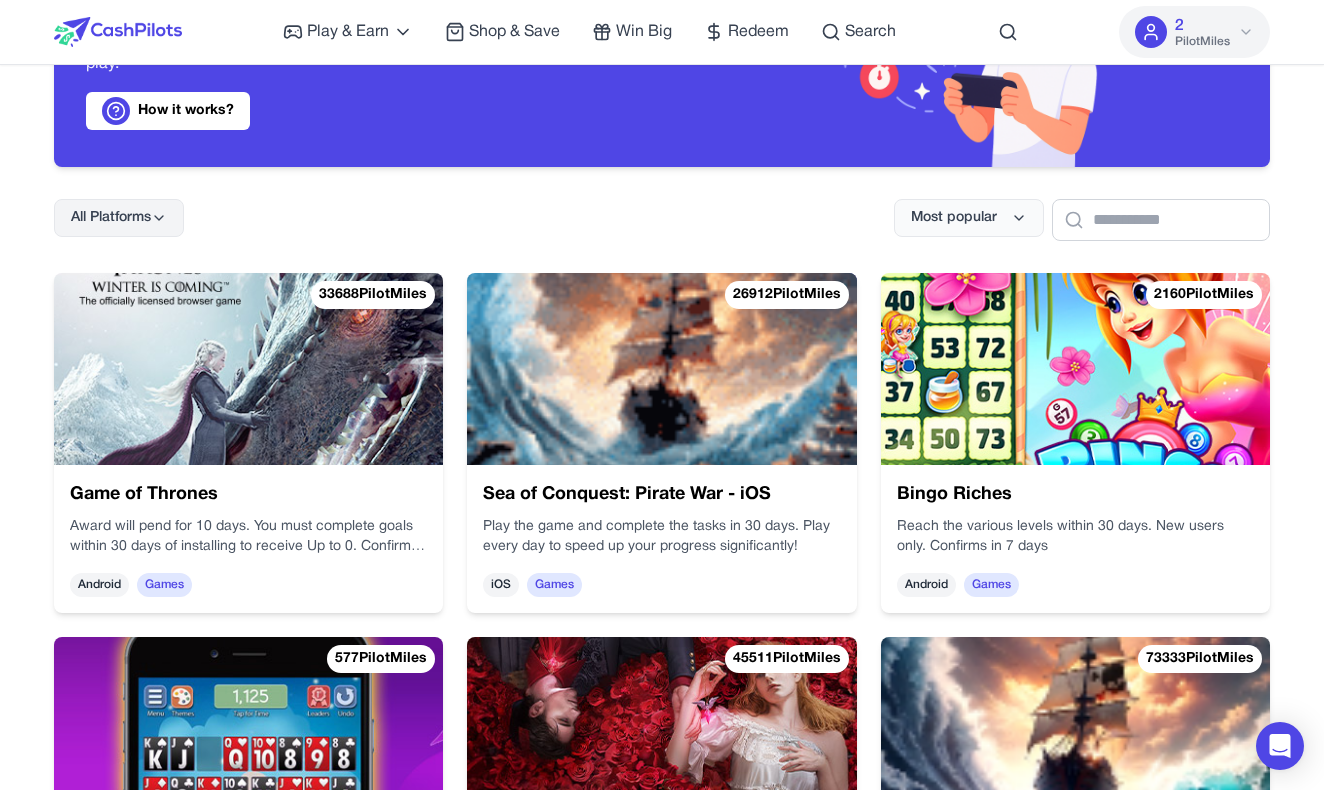 click on "All Platforms" at bounding box center [111, 218] 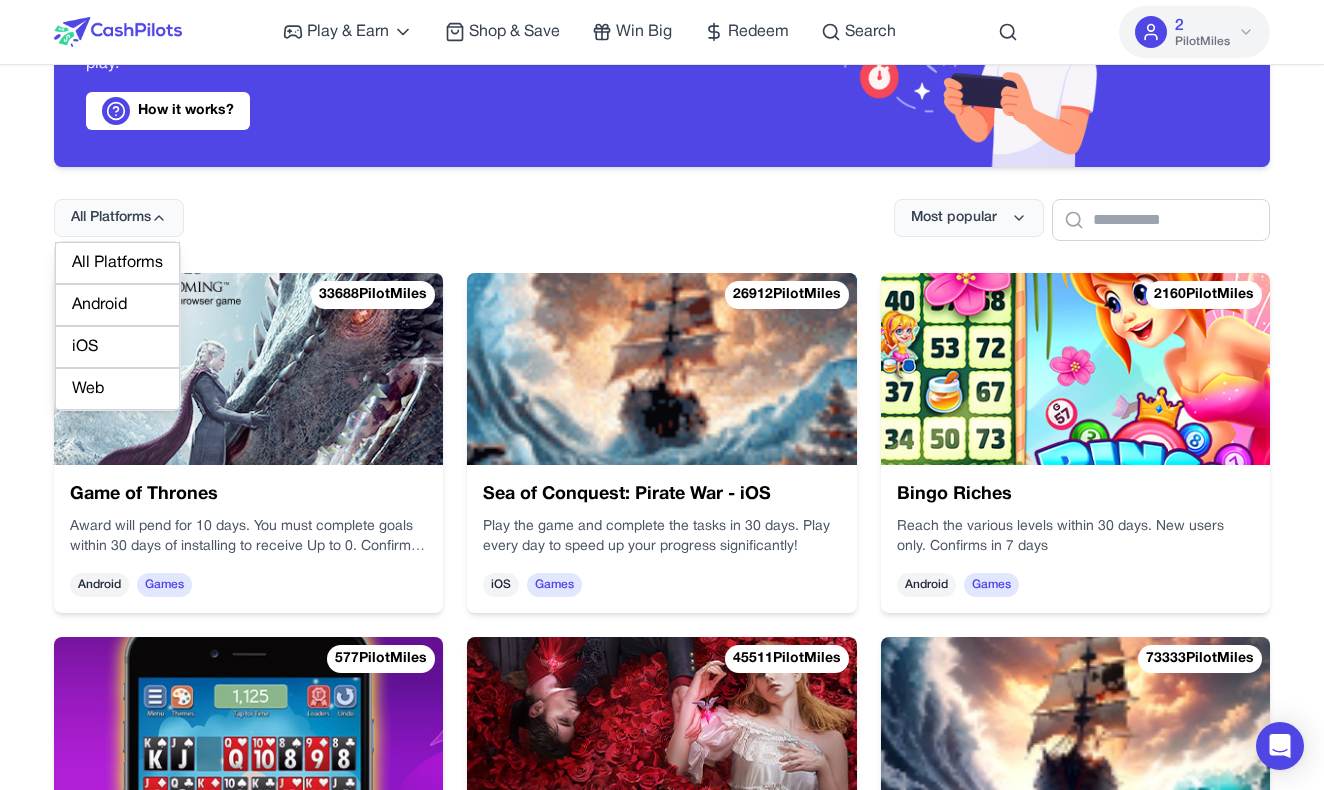 click on "Web" at bounding box center (117, 389) 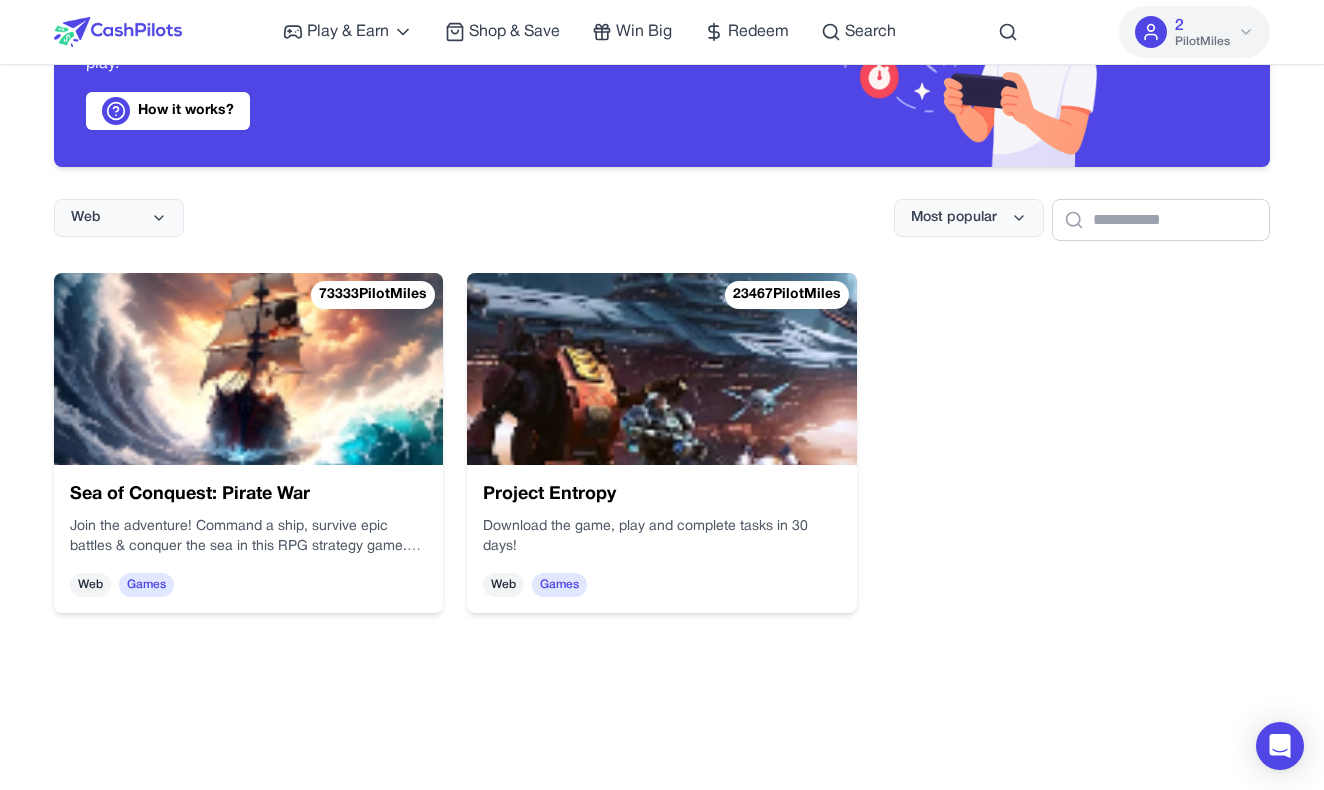click at bounding box center (292, 244) 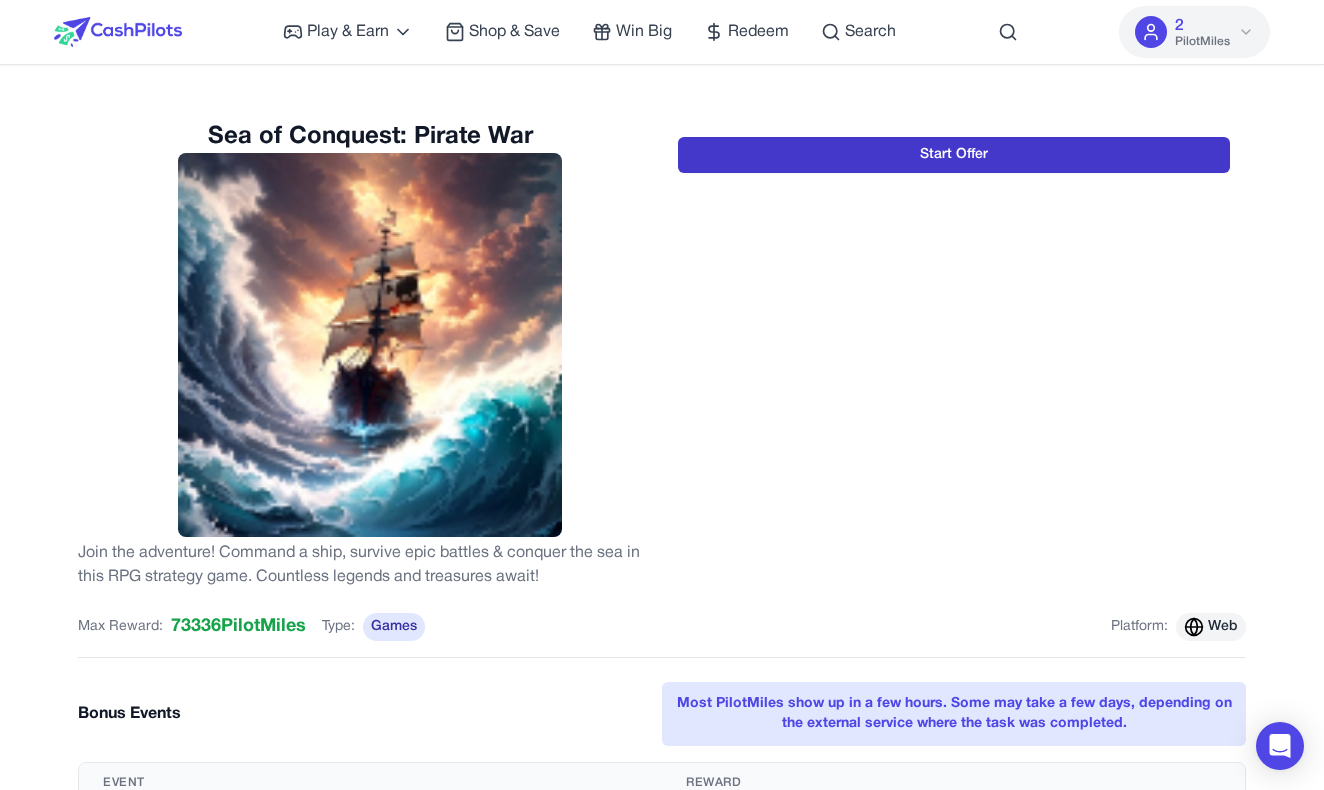 click on "Start Offer" at bounding box center [954, 155] 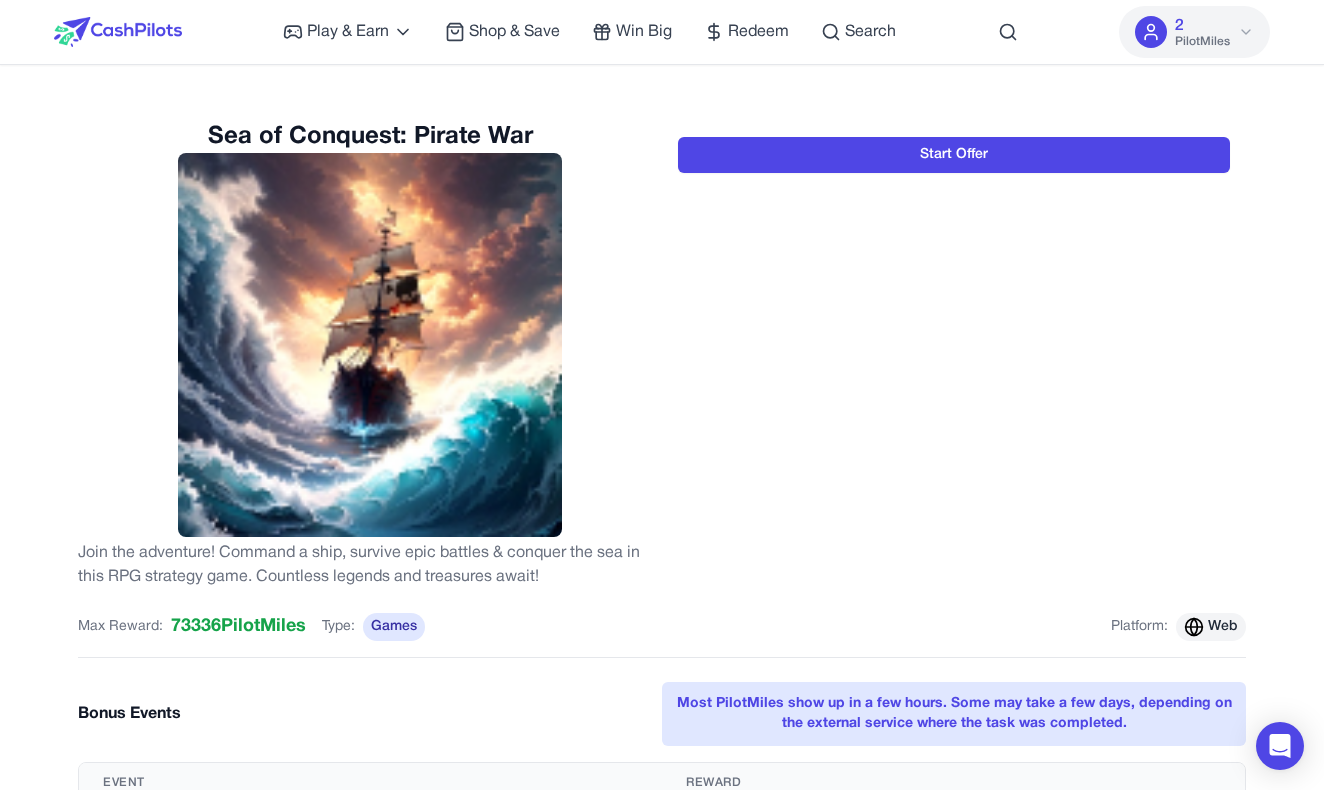 click on "Sea of Conquest: Pirate War Join the adventure!
Command a ship, survive epic battles & conquer the sea in this RPG strategy game. Countless legends and treasures await!" at bounding box center (370, 355) 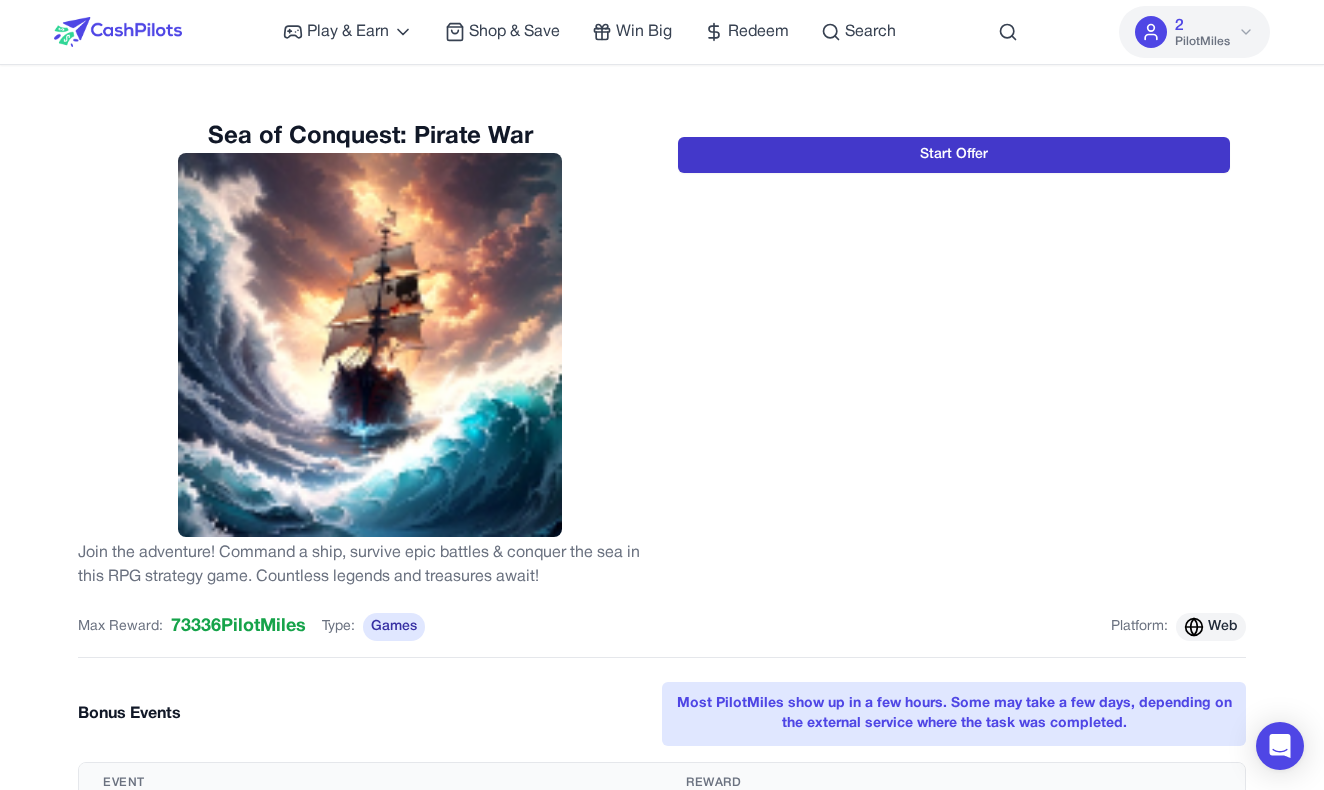 scroll, scrollTop: 0, scrollLeft: 0, axis: both 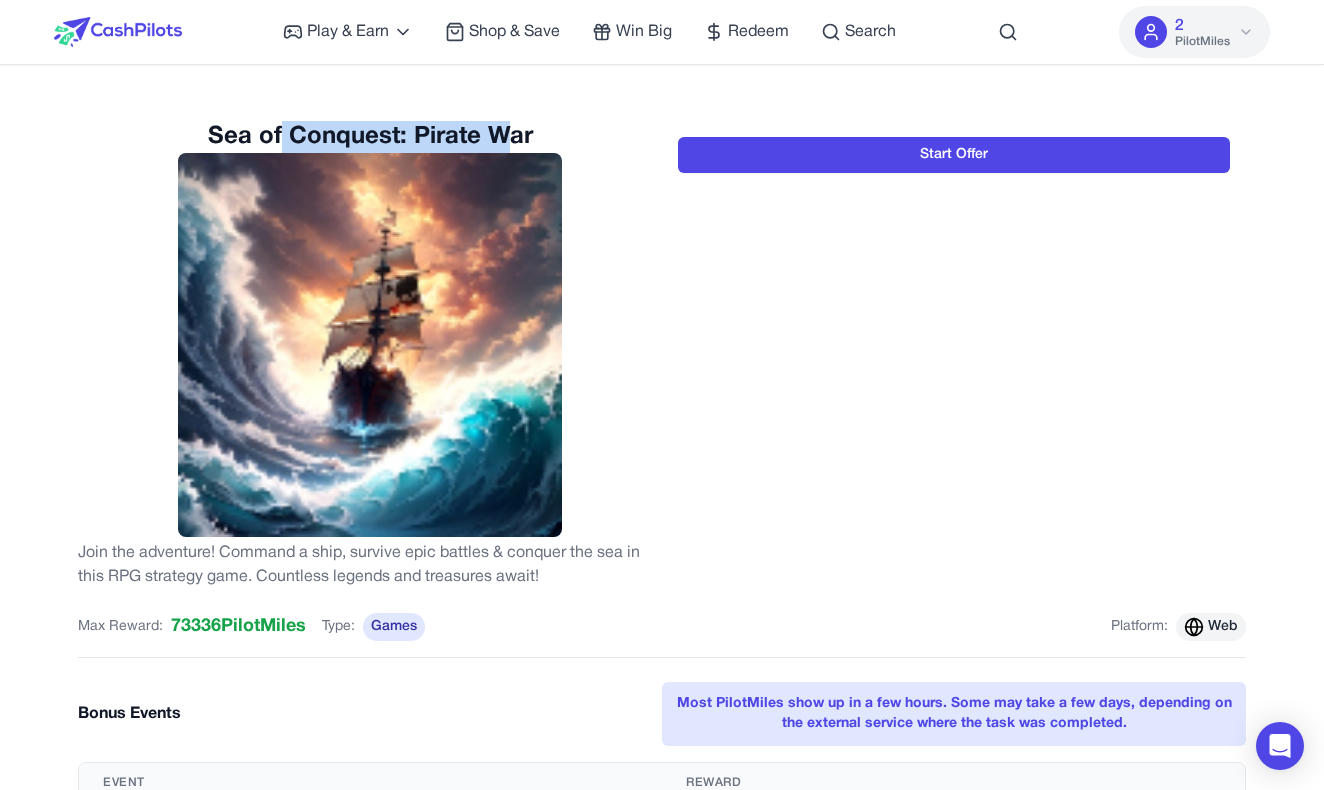 drag, startPoint x: 501, startPoint y: 140, endPoint x: 282, endPoint y: 134, distance: 219.08218 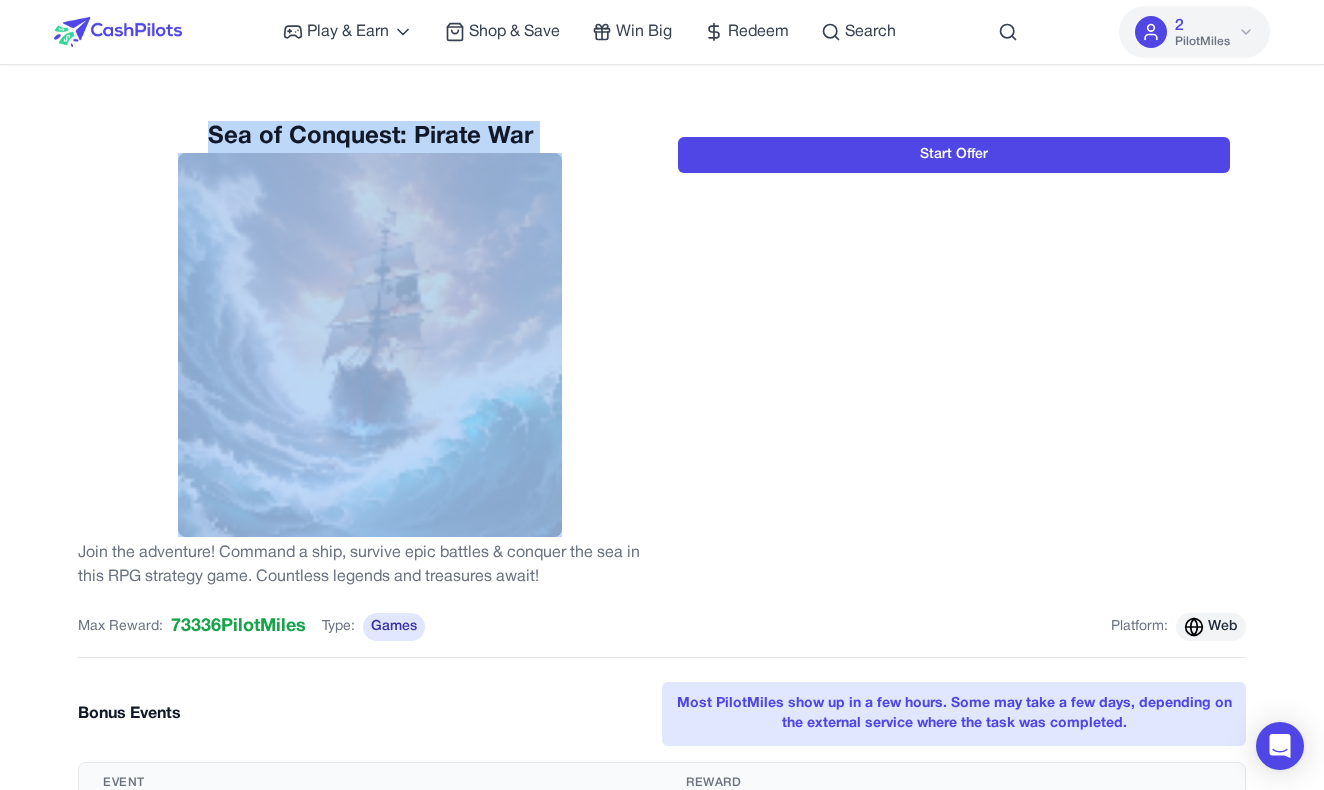 drag, startPoint x: 190, startPoint y: 132, endPoint x: 431, endPoint y: 474, distance: 418.3838 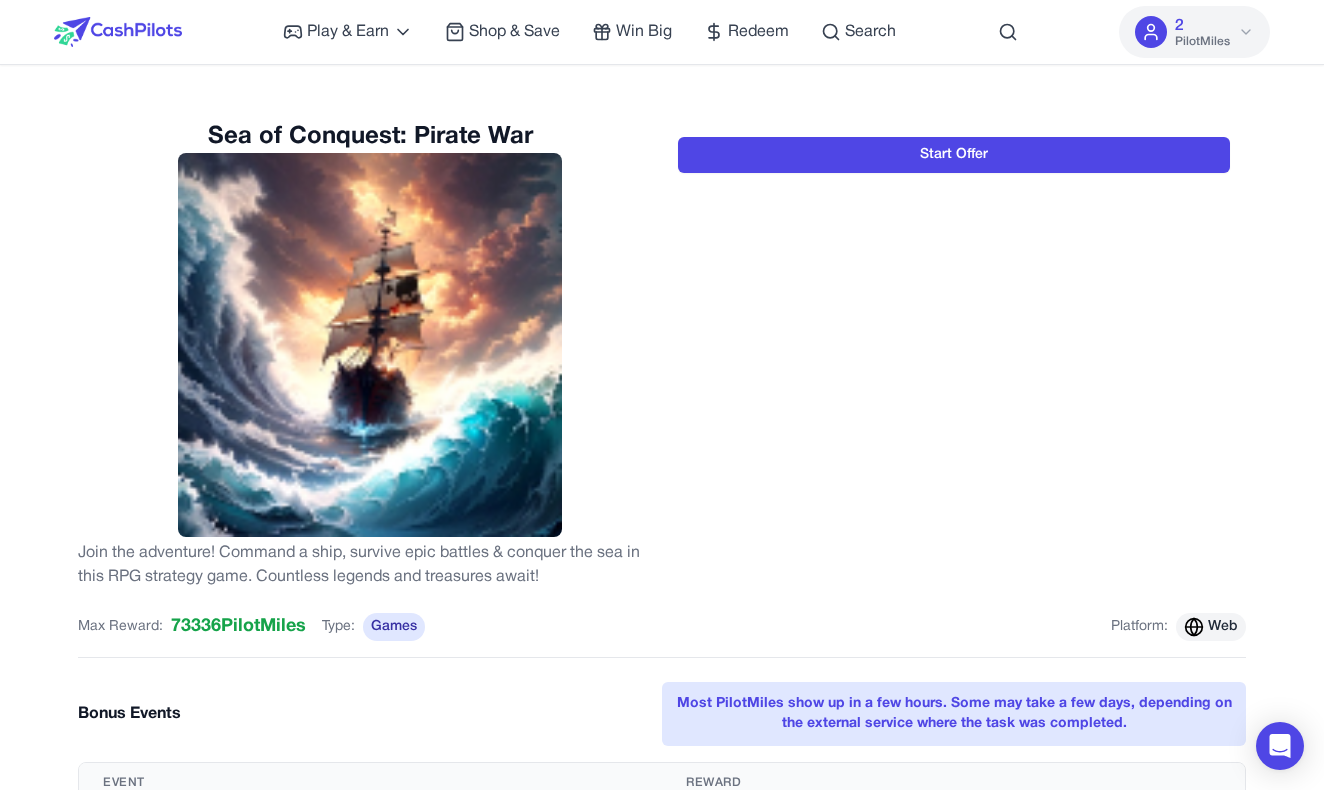 click on "Join the adventure!
Command a ship, survive epic battles & conquer the sea in this RPG strategy game. Countless legends and treasures await!" at bounding box center (370, 565) 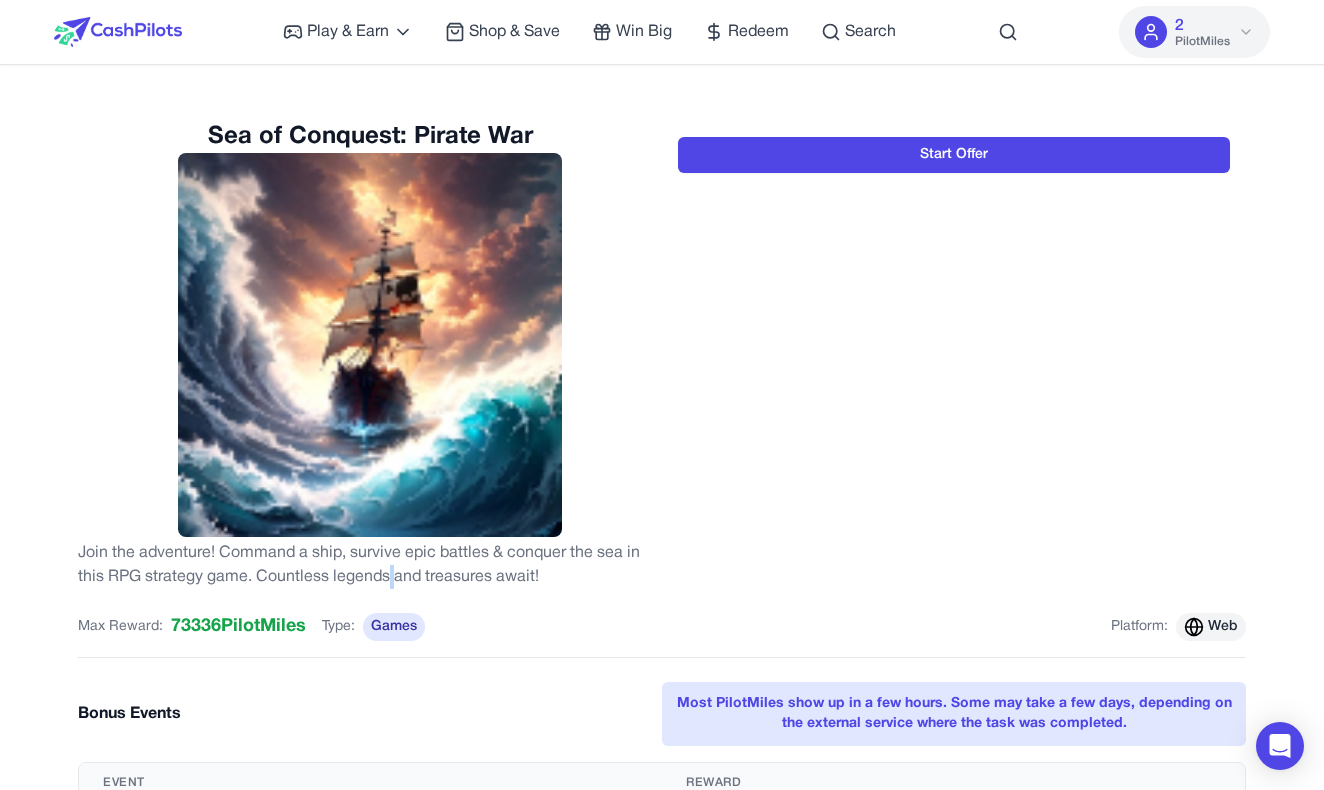 click on "Join the adventure!
Command a ship, survive epic battles & conquer the sea in this RPG strategy game. Countless legends and treasures await!" at bounding box center [370, 565] 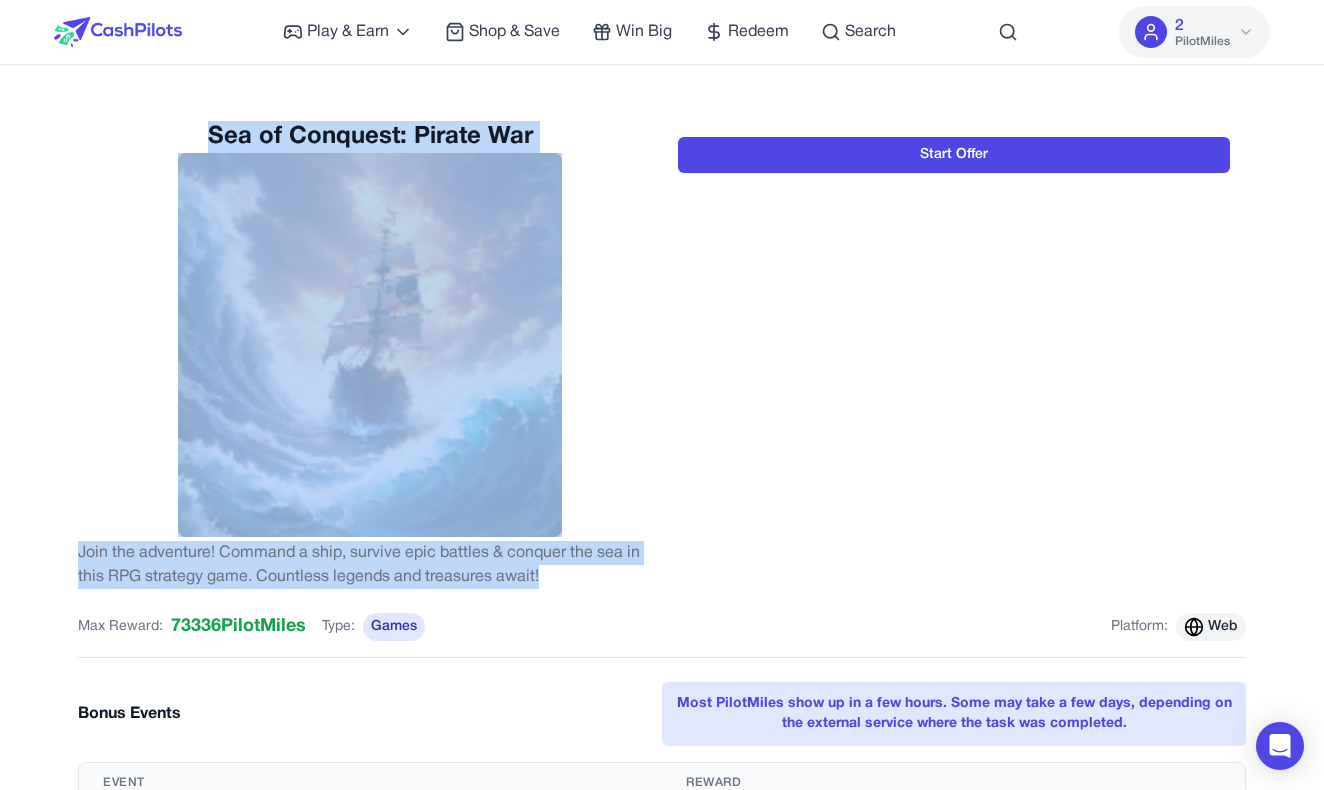 drag, startPoint x: 389, startPoint y: 576, endPoint x: 392, endPoint y: 218, distance: 358.01257 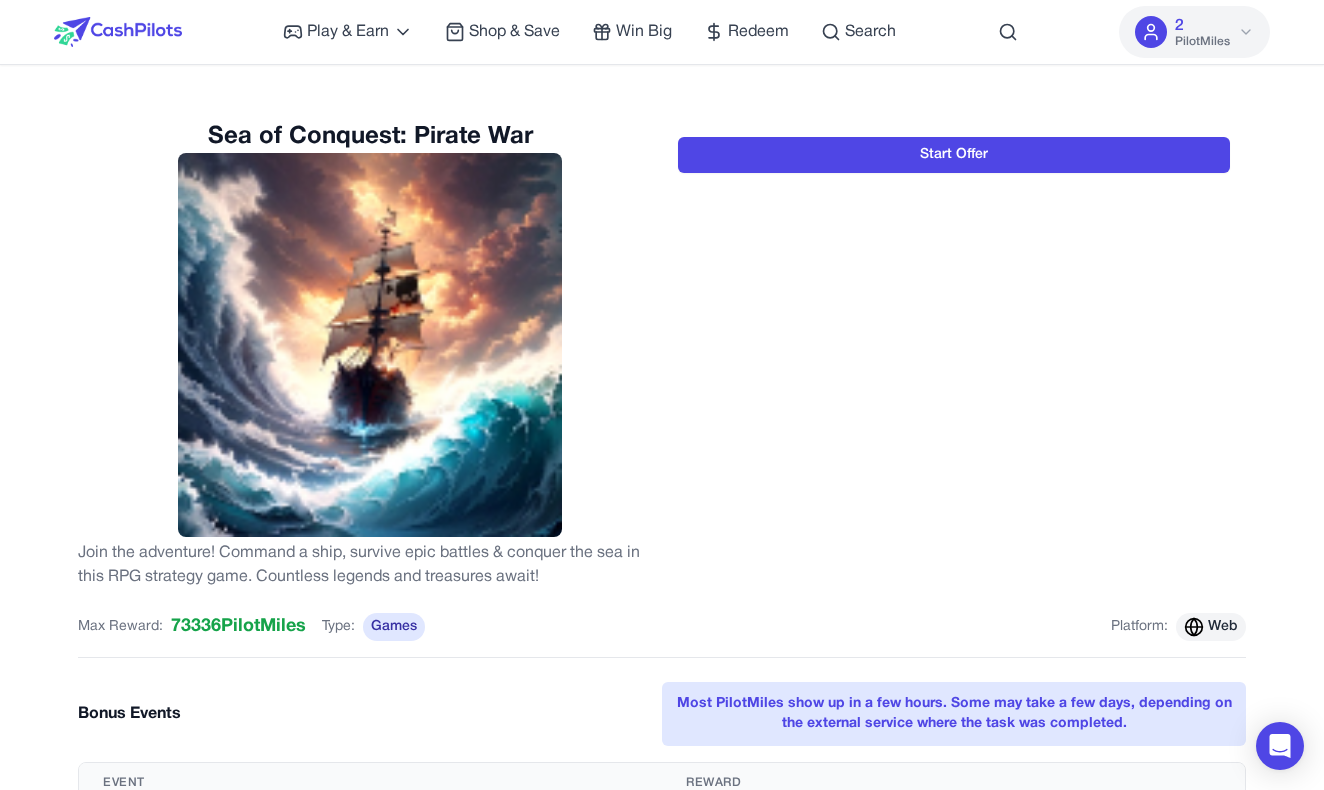click on "Play & Earn   Play Games Enjoy fun games and earn Try New App Test new app for rewards Answer Surveys Share opinions for PilotMiles Signup & Earn Join service, get rewards Read Articles Learn and earn PilotMiles Shop & Save   Win Big   Redeem   Search   2 PilotMiles Home Play & Earn Shop & Save Win Big Redeem Search Test10 2 PilotMiles Sea of Conquest: Pirate War Join the adventure!
Command a ship, survive epic battles & conquer the sea in this RPG strategy game. Countless legends and treasures await!
Start Offer Max Reward: 73336  PilotMiles Type: Games Platform: Web Bonus Events Most PilotMiles show up in a few hours. Some may take a few days, depending on the external service where the task was completed. Event Reward Open and play the game 1  PilotMiles Reach Flagship level 6 in 12 hours 58  PilotMiles Reach Flagship level 9 in 1 days 118  PilotMiles Reach Flagship level 11 in 2 days 230  PilotMiles Reach Flagship level 13 in 4 days 391  PilotMiles 863  PilotMiles Reach Flagship level 15 in 10 days" at bounding box center (662, 995) 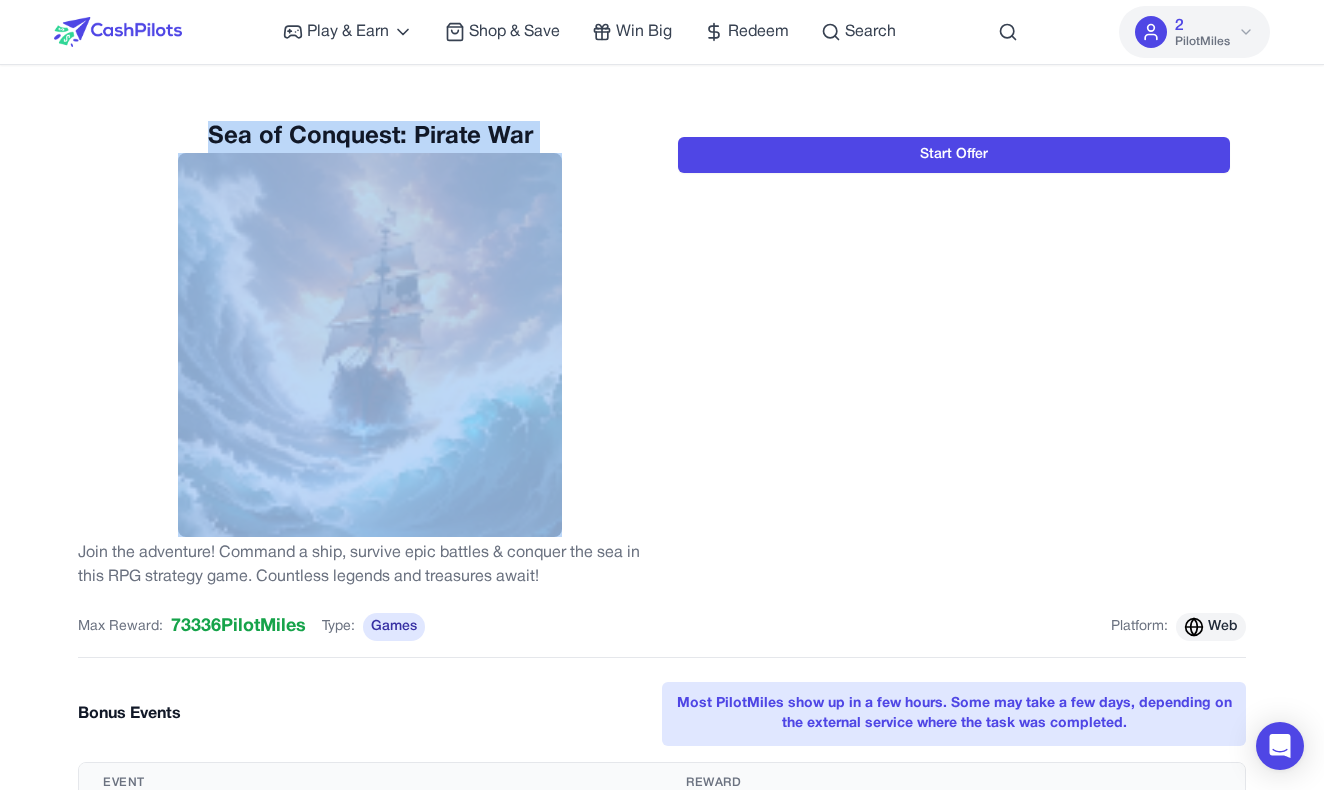 drag, startPoint x: 246, startPoint y: 87, endPoint x: 515, endPoint y: 454, distance: 455.02747 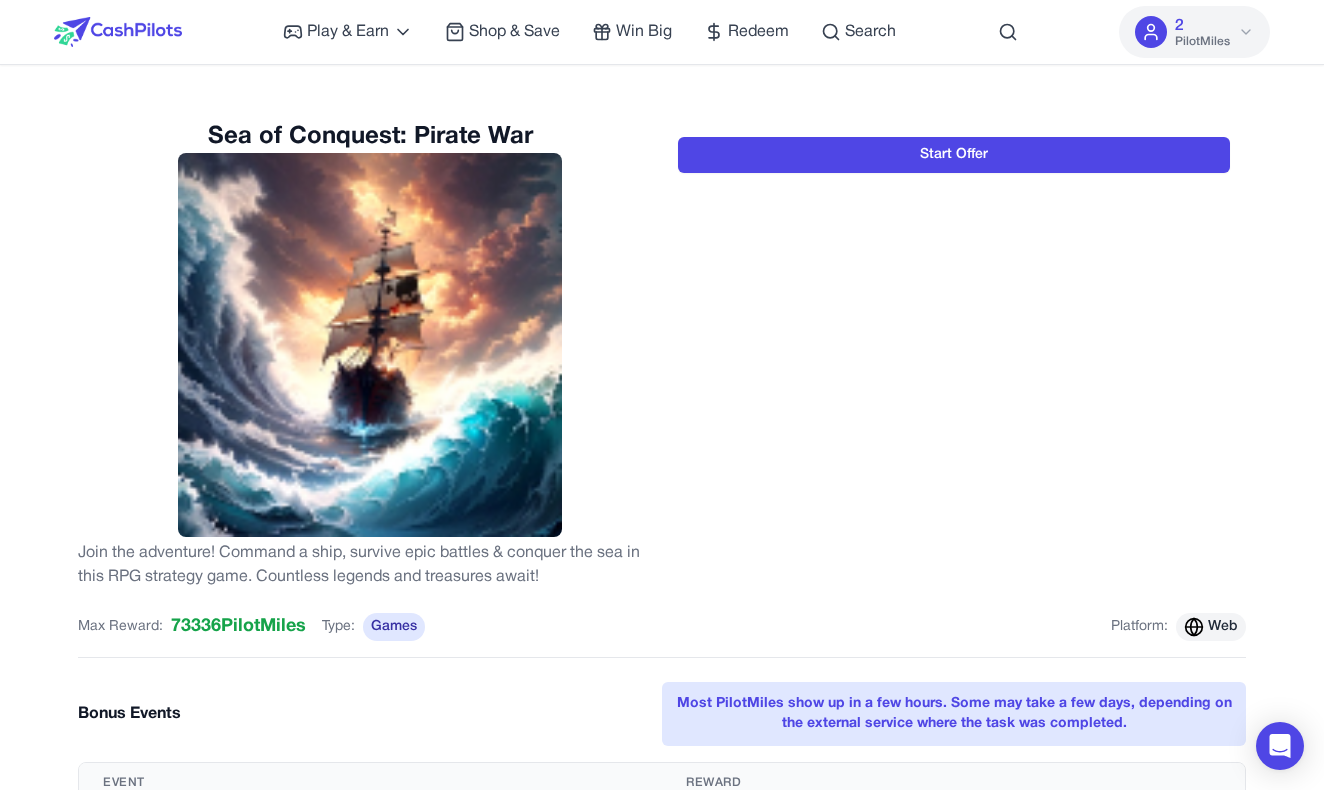 click on "Sea of Conquest: Pirate War Join the adventure!
Command a ship, survive epic battles & conquer the sea in this RPG strategy game. Countless legends and treasures await!" at bounding box center (370, 355) 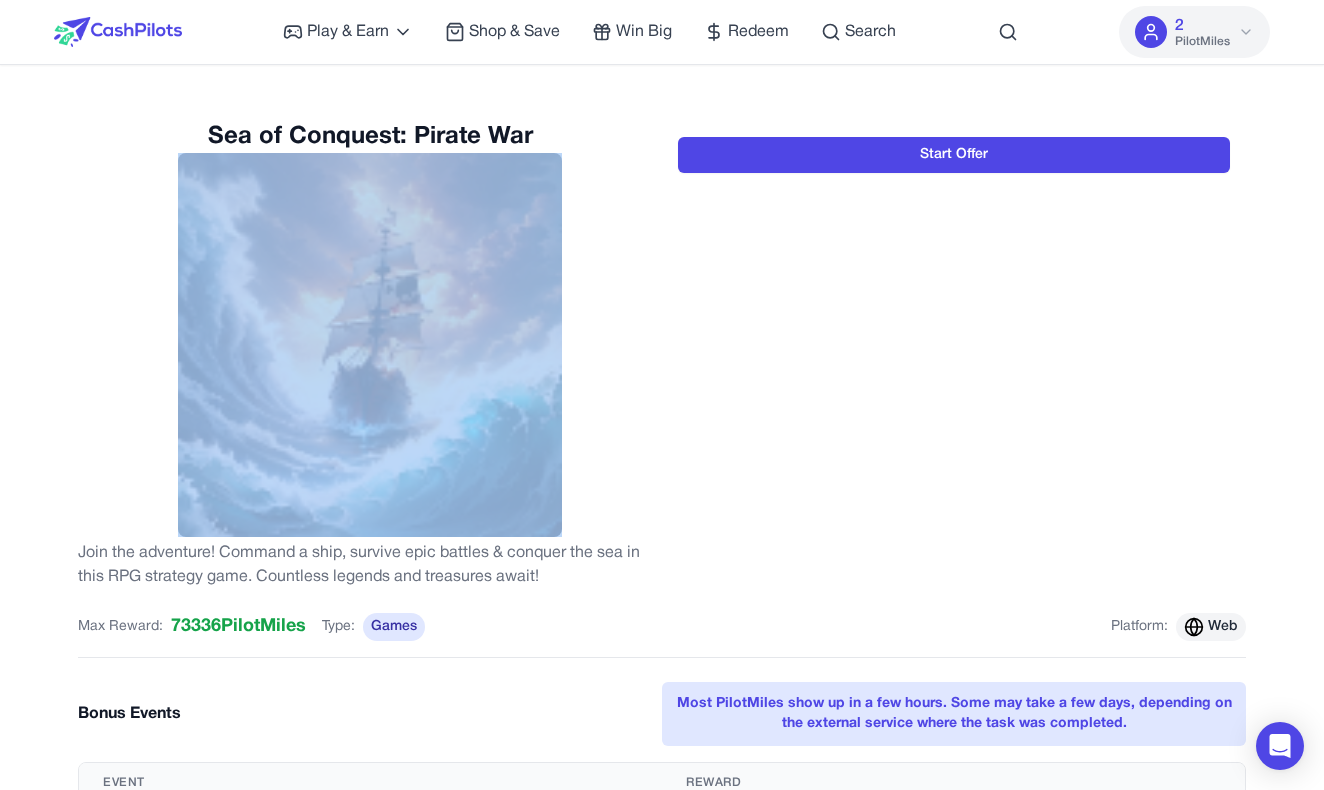 drag, startPoint x: 619, startPoint y: 491, endPoint x: 421, endPoint y: 279, distance: 290.08273 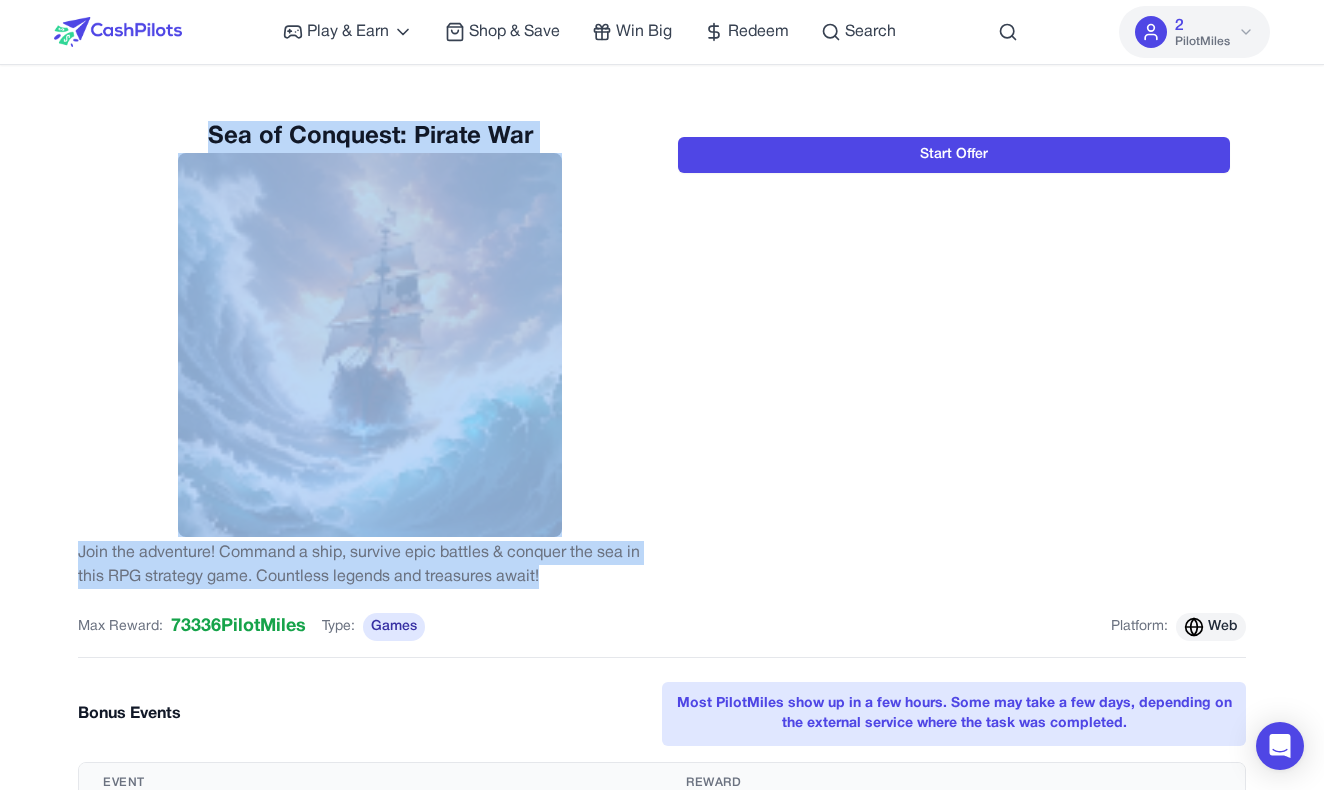 drag, startPoint x: 553, startPoint y: 571, endPoint x: 84, endPoint y: 112, distance: 656.2332 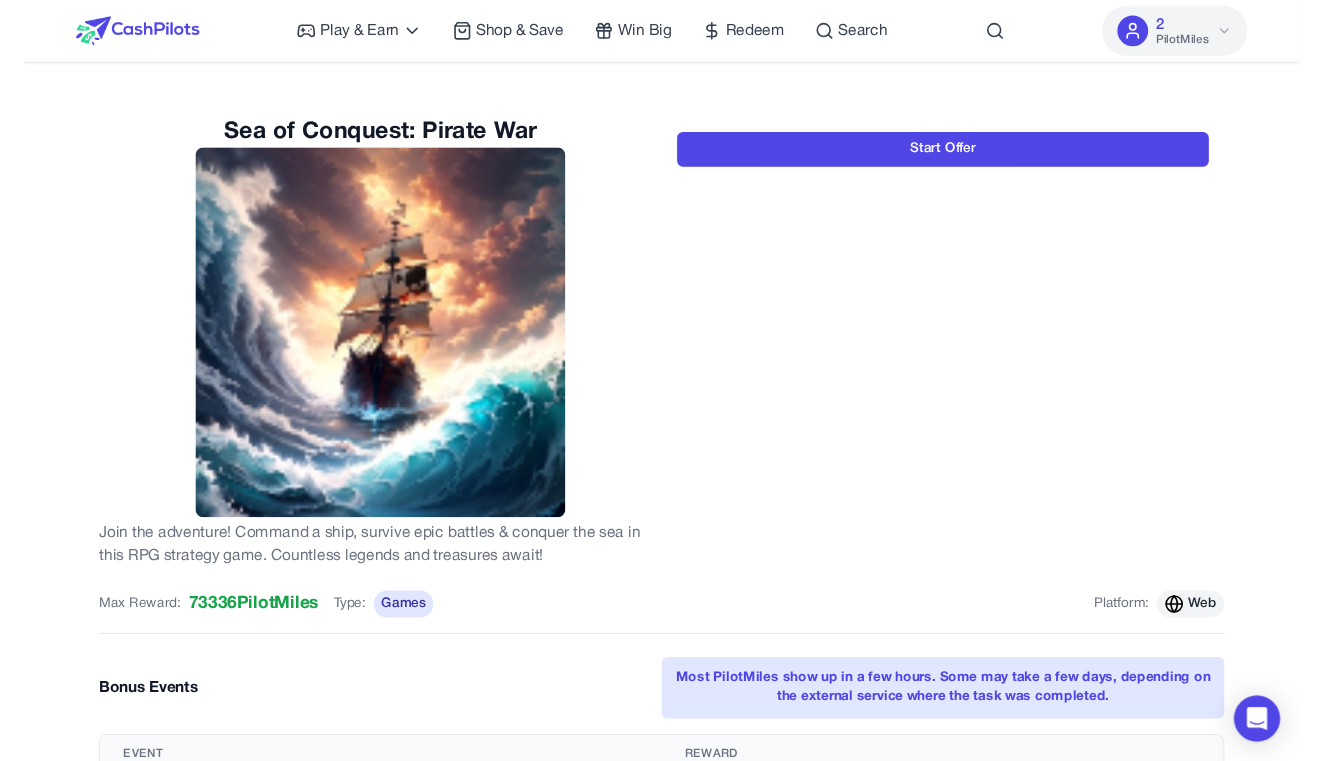scroll, scrollTop: 0, scrollLeft: 0, axis: both 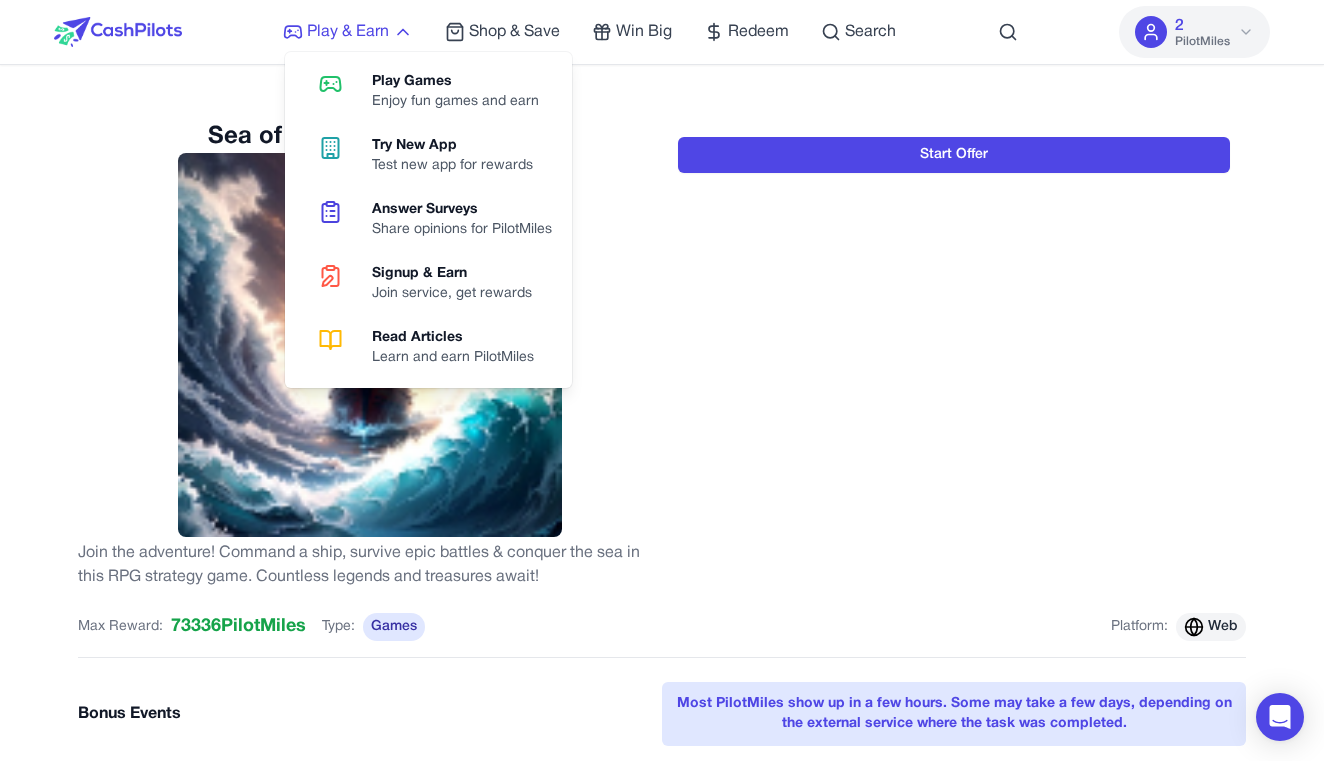 click on "Play & Earn" at bounding box center (348, 32) 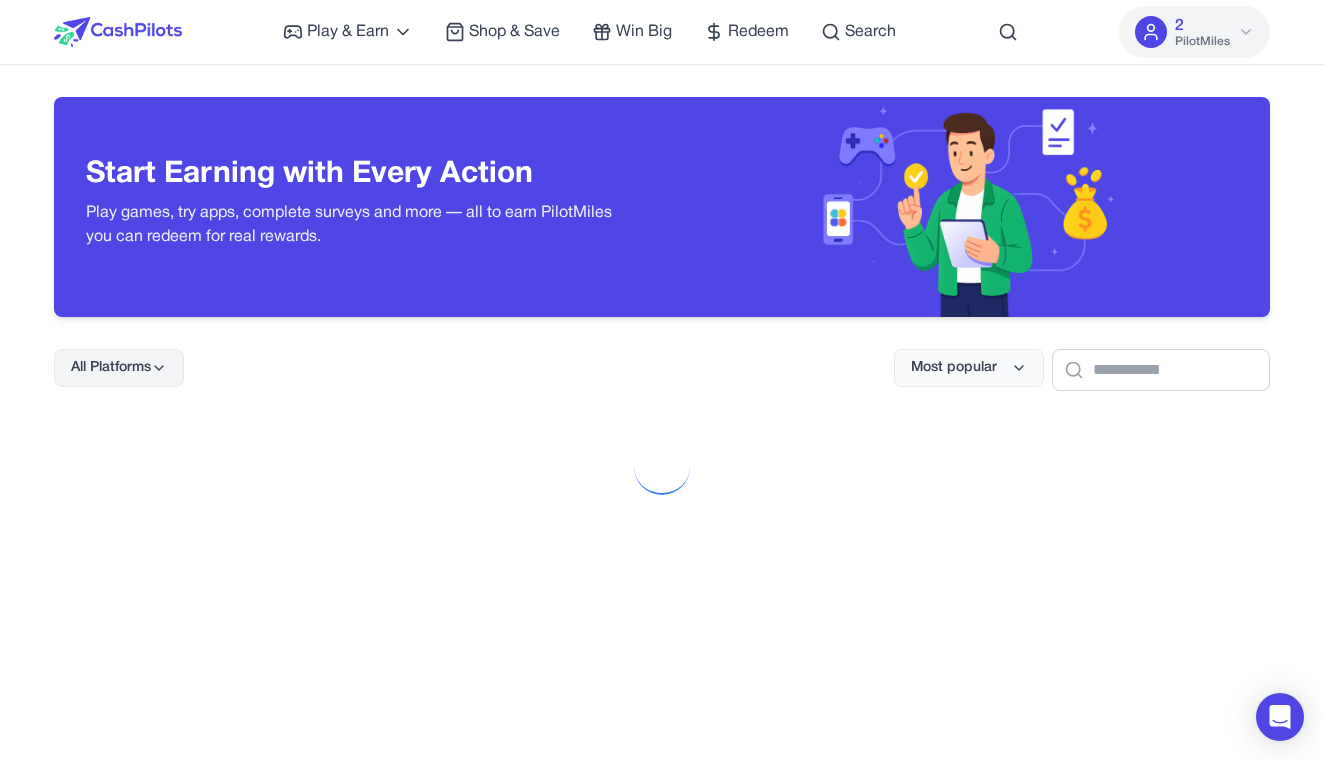 click on "All Platforms" at bounding box center (111, 368) 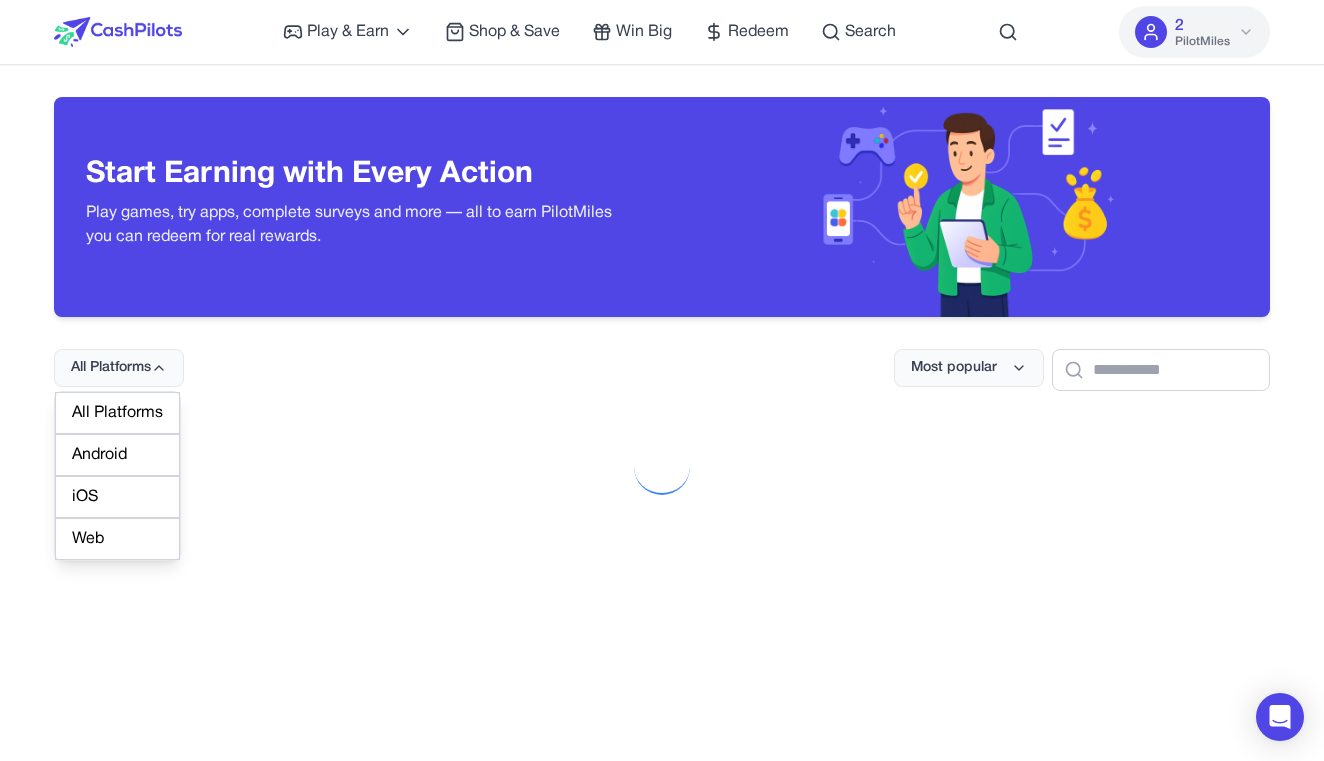 click on "Web" at bounding box center (117, 539) 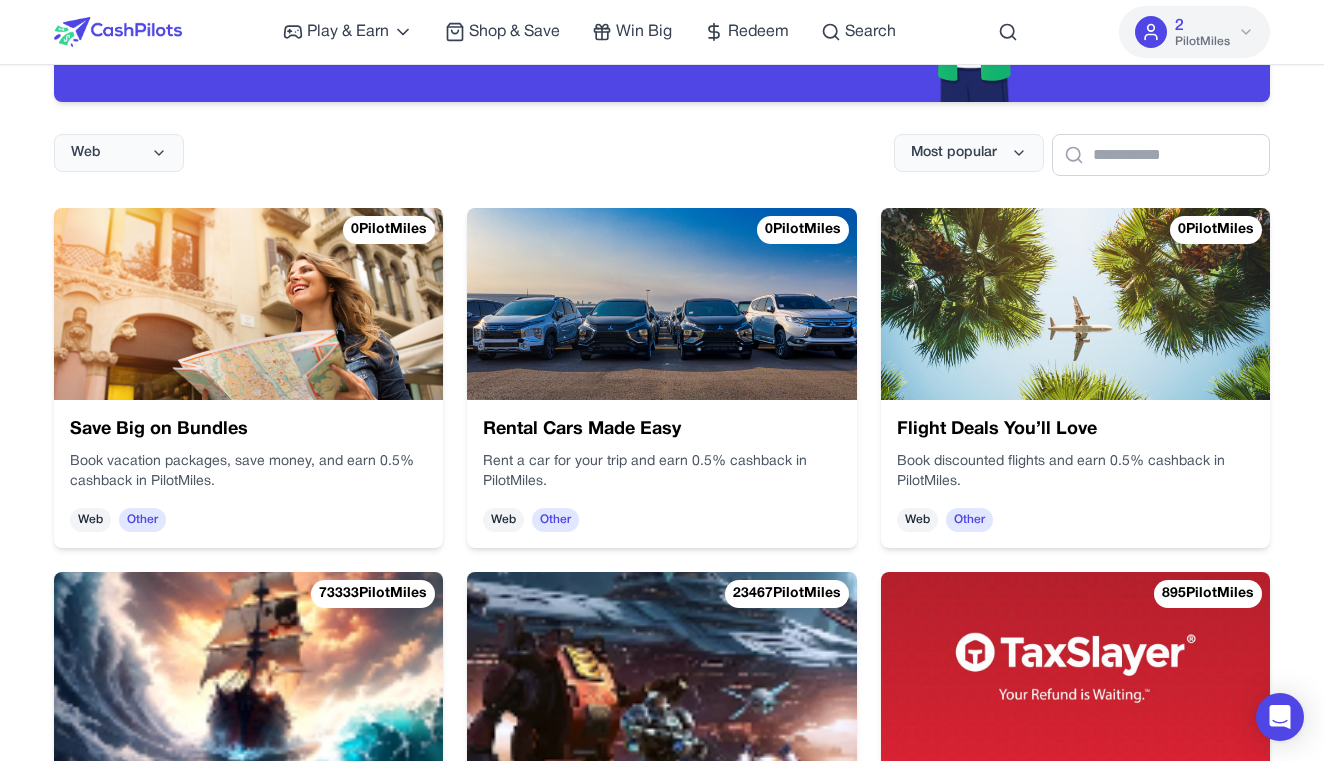 scroll, scrollTop: 219, scrollLeft: 0, axis: vertical 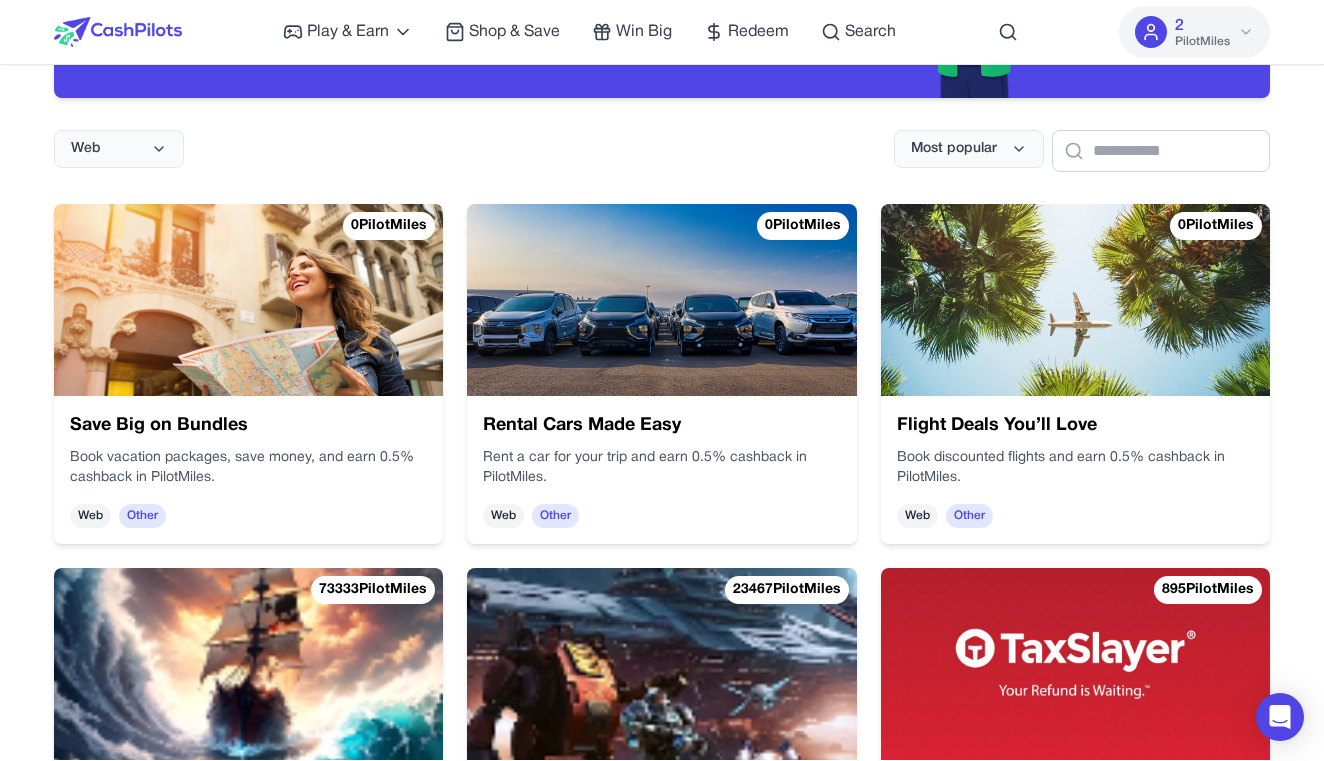 click at bounding box center [854, 330] 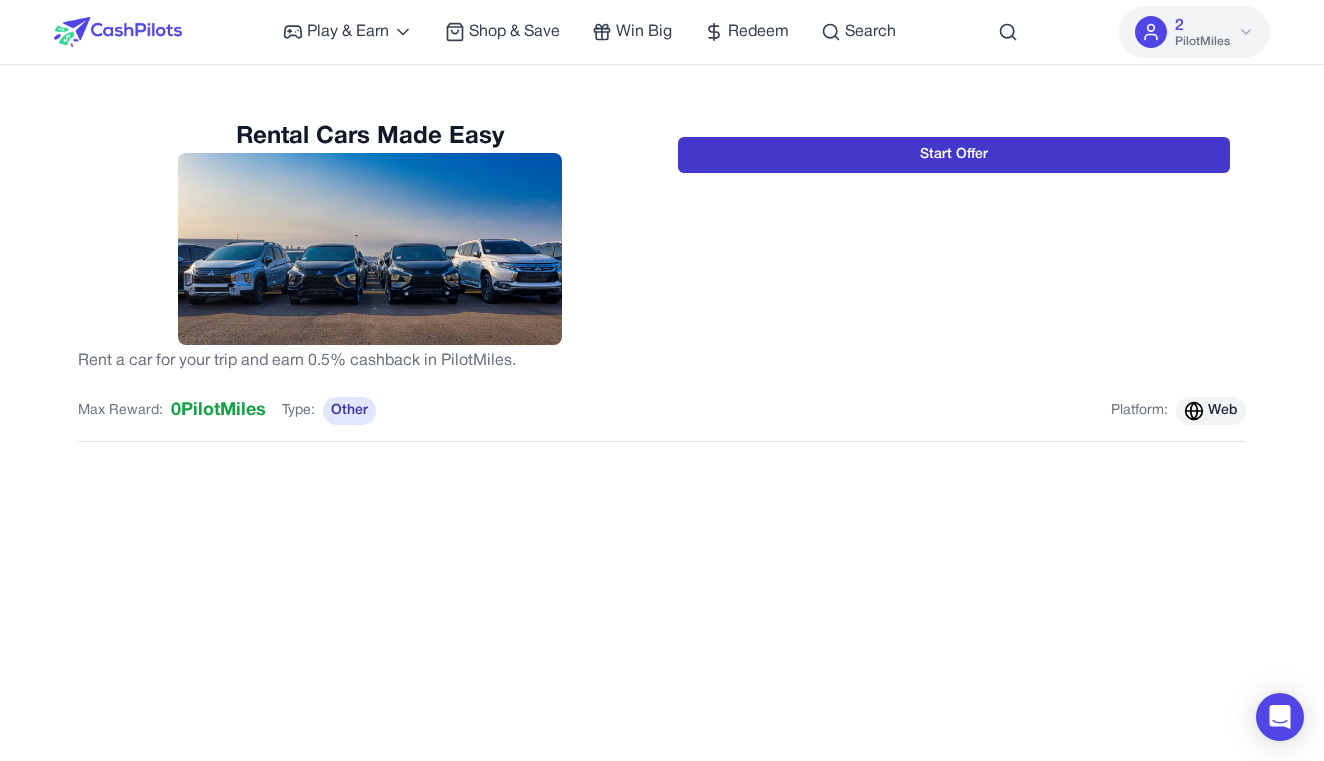 click on "Start Offer" at bounding box center (954, 155) 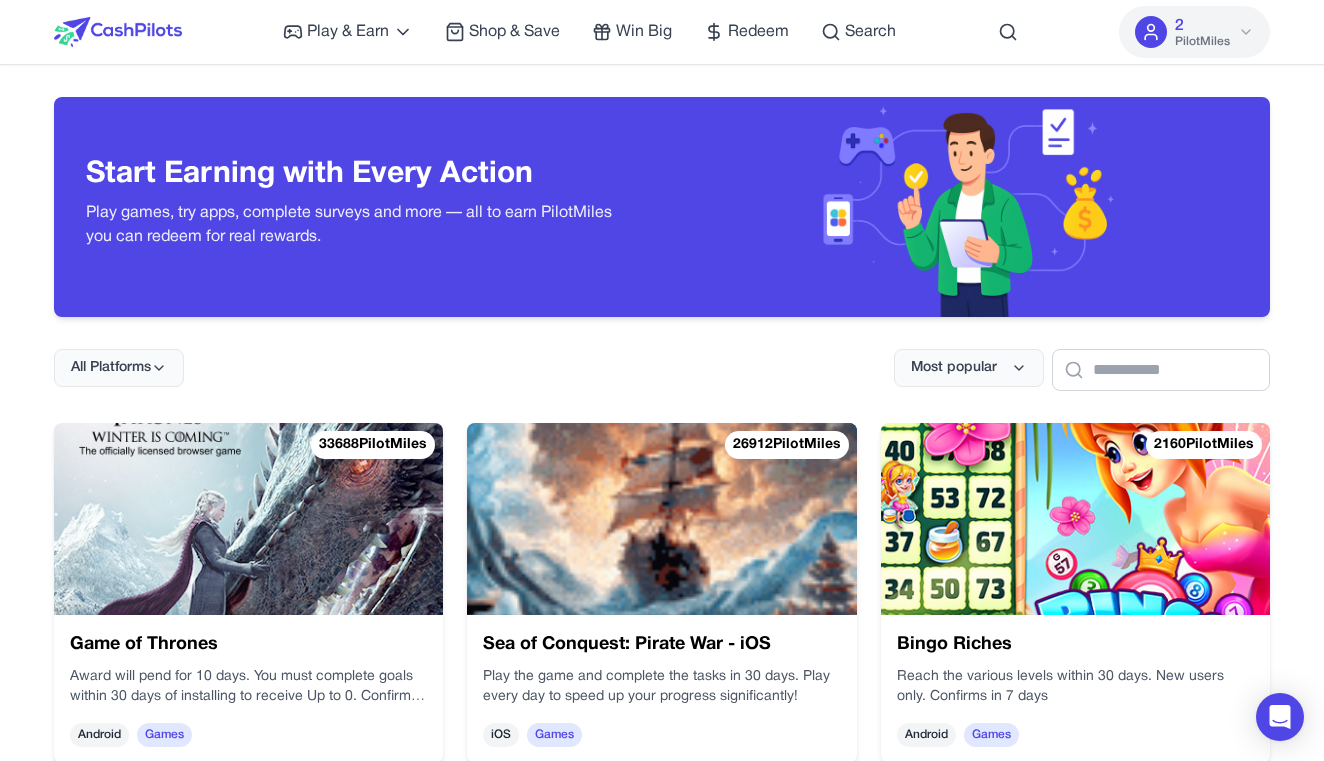 scroll, scrollTop: 0, scrollLeft: 0, axis: both 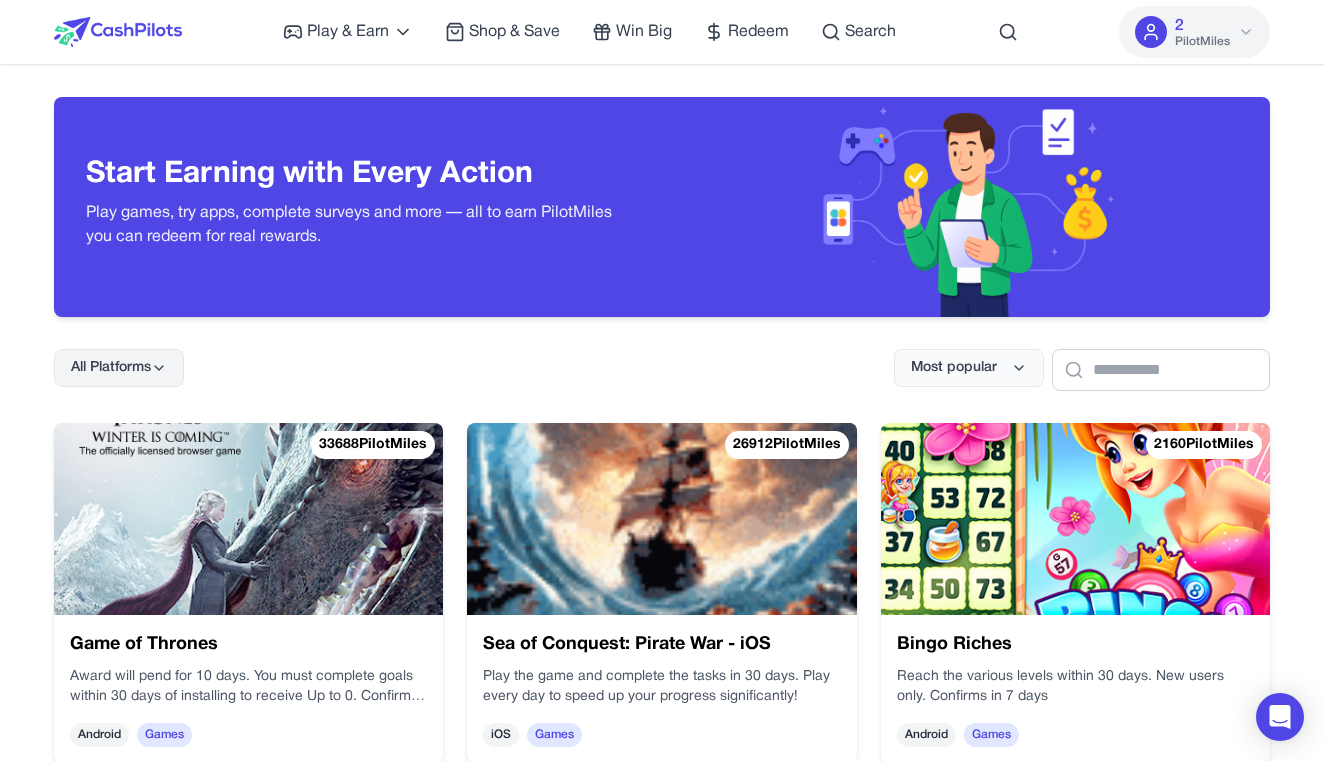 click on "All Platforms" at bounding box center [119, 368] 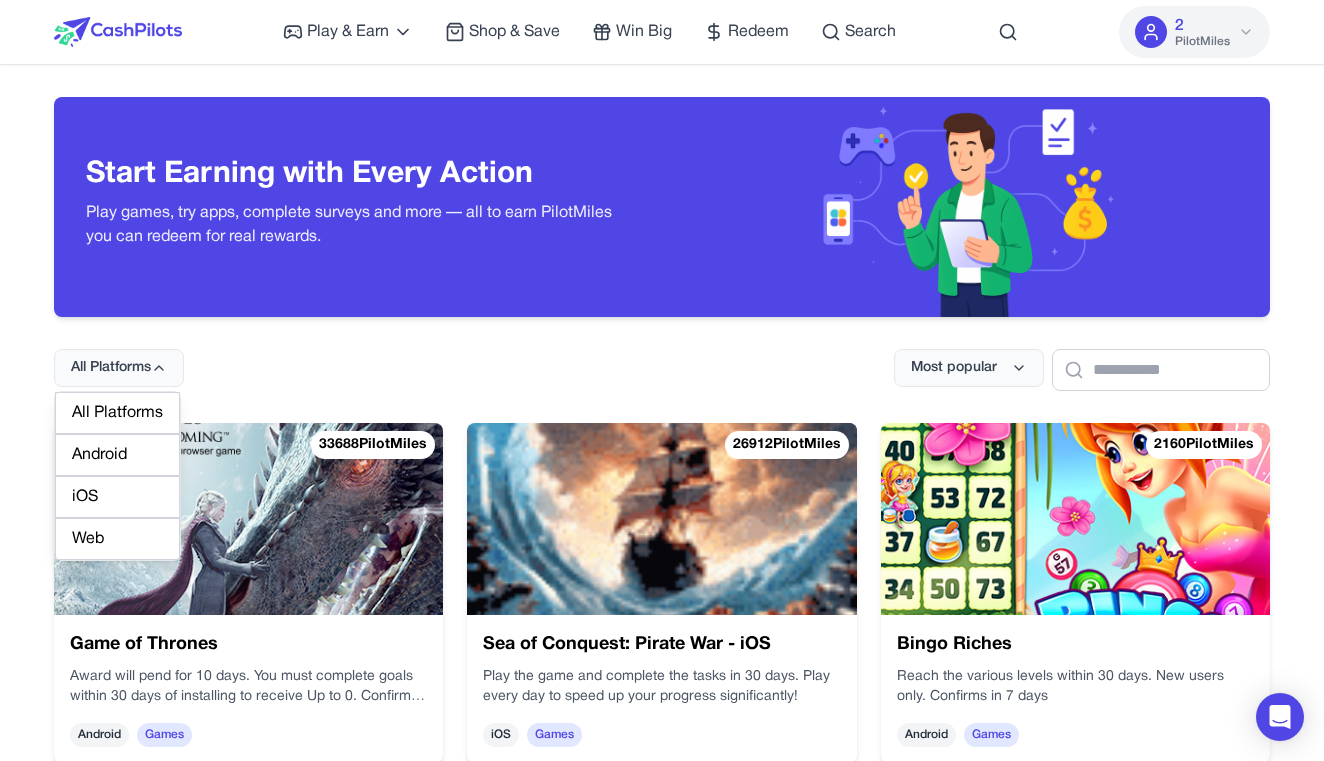 click on "Web" at bounding box center (117, 539) 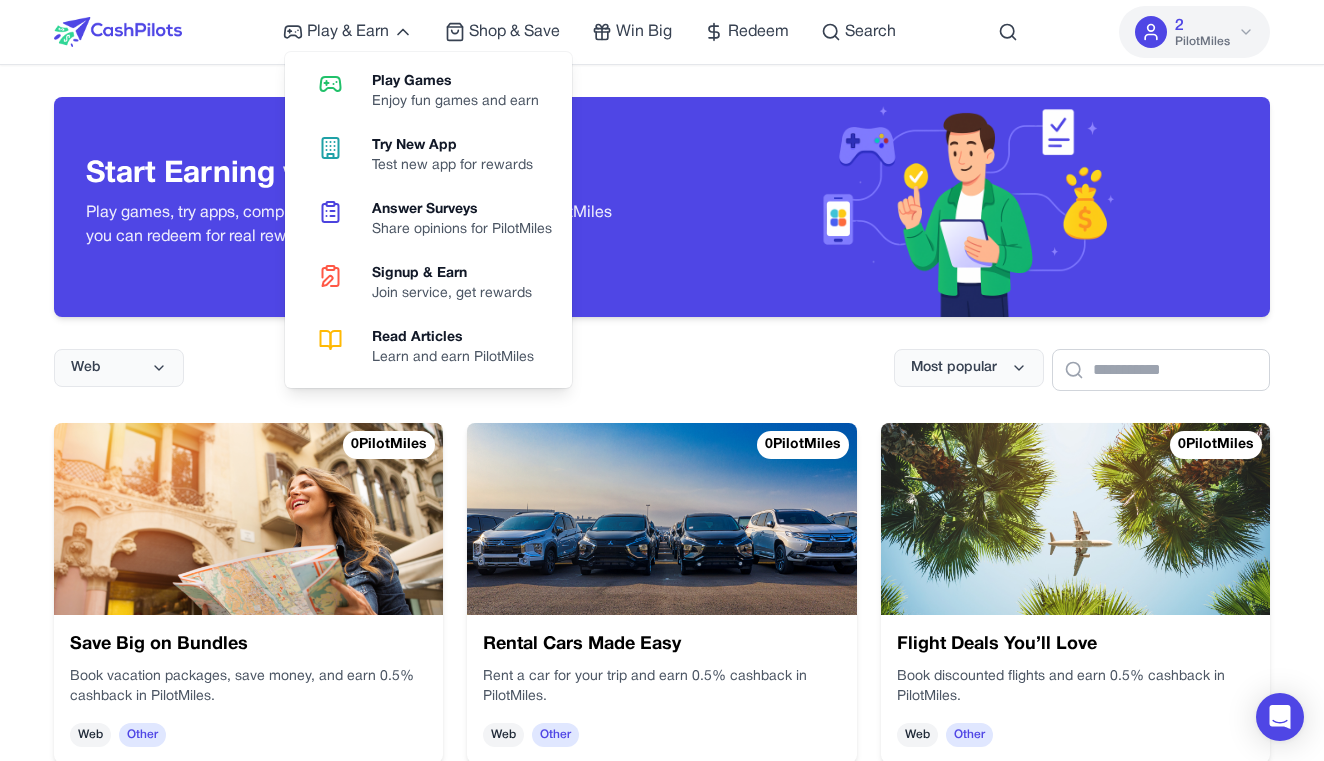 scroll, scrollTop: 0, scrollLeft: 0, axis: both 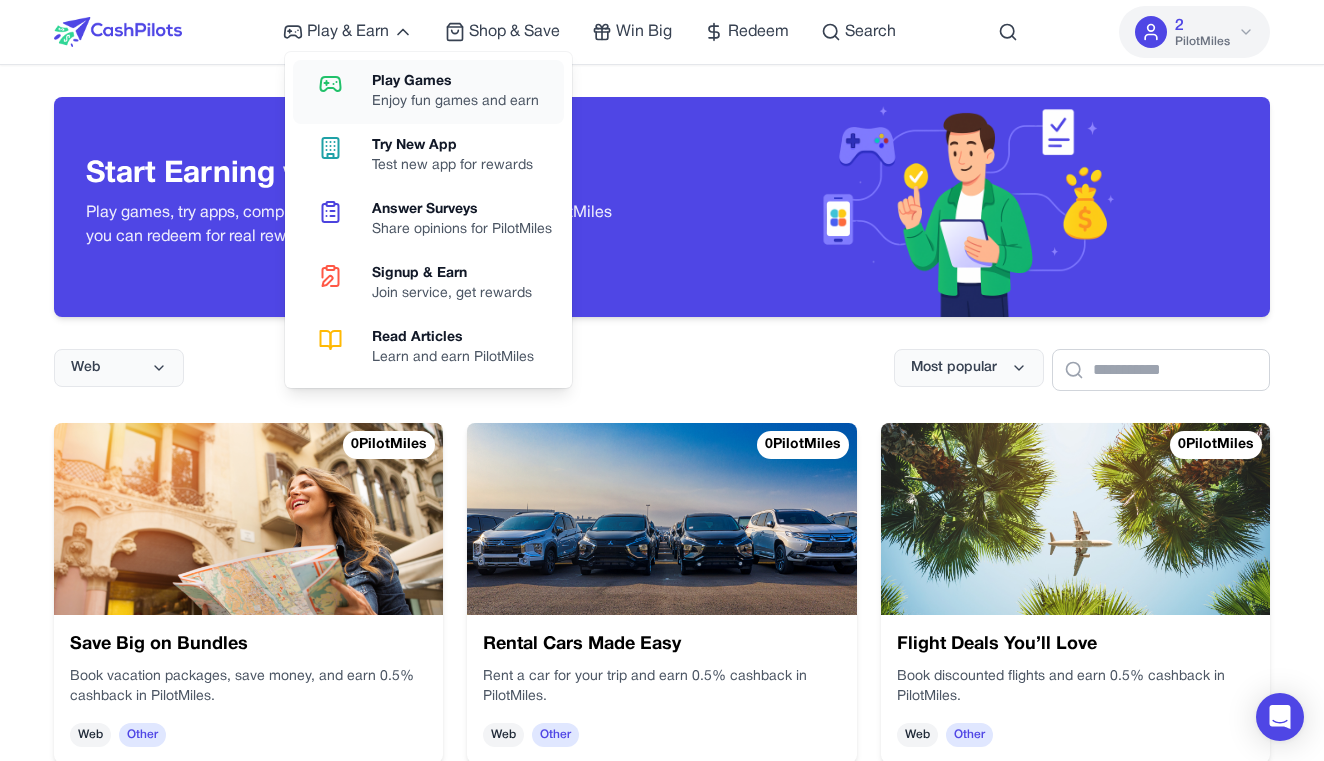 click on "Play Games Enjoy fun games and earn" at bounding box center (428, 92) 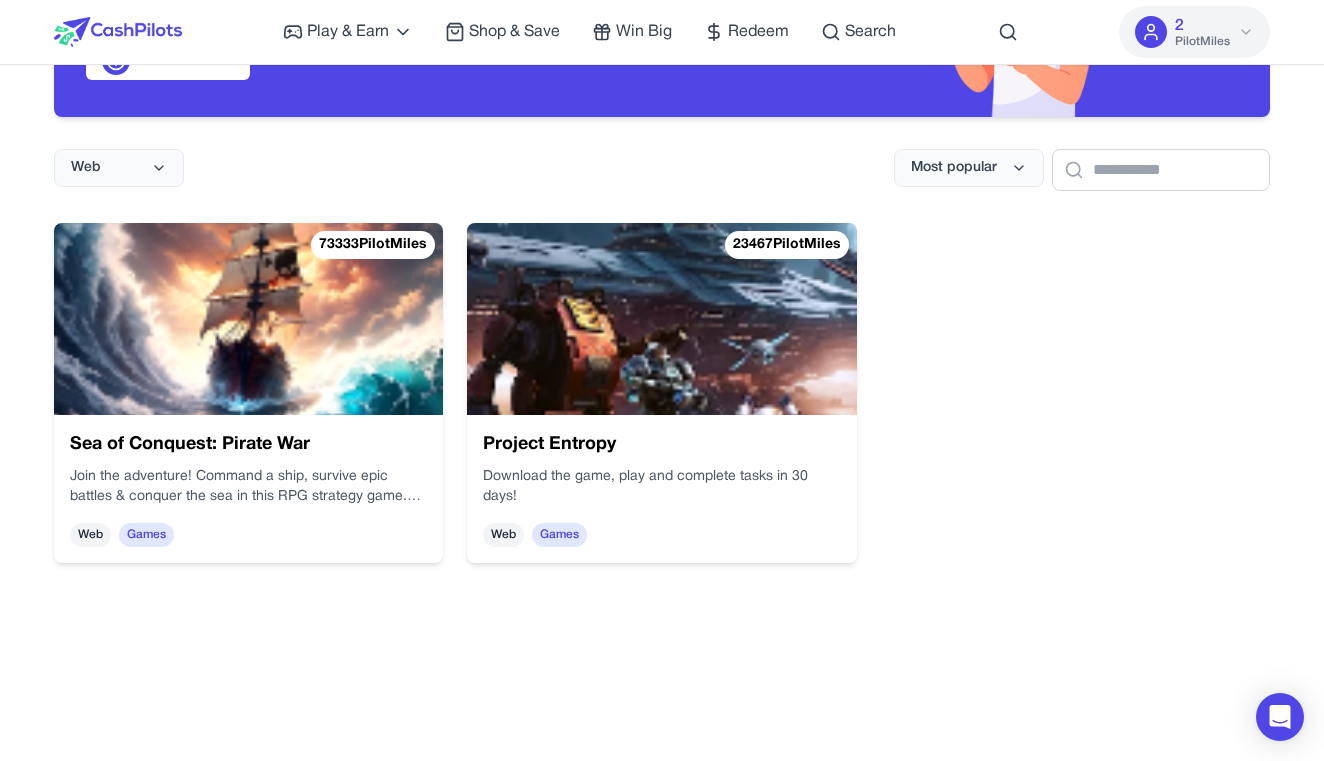 scroll, scrollTop: 232, scrollLeft: 0, axis: vertical 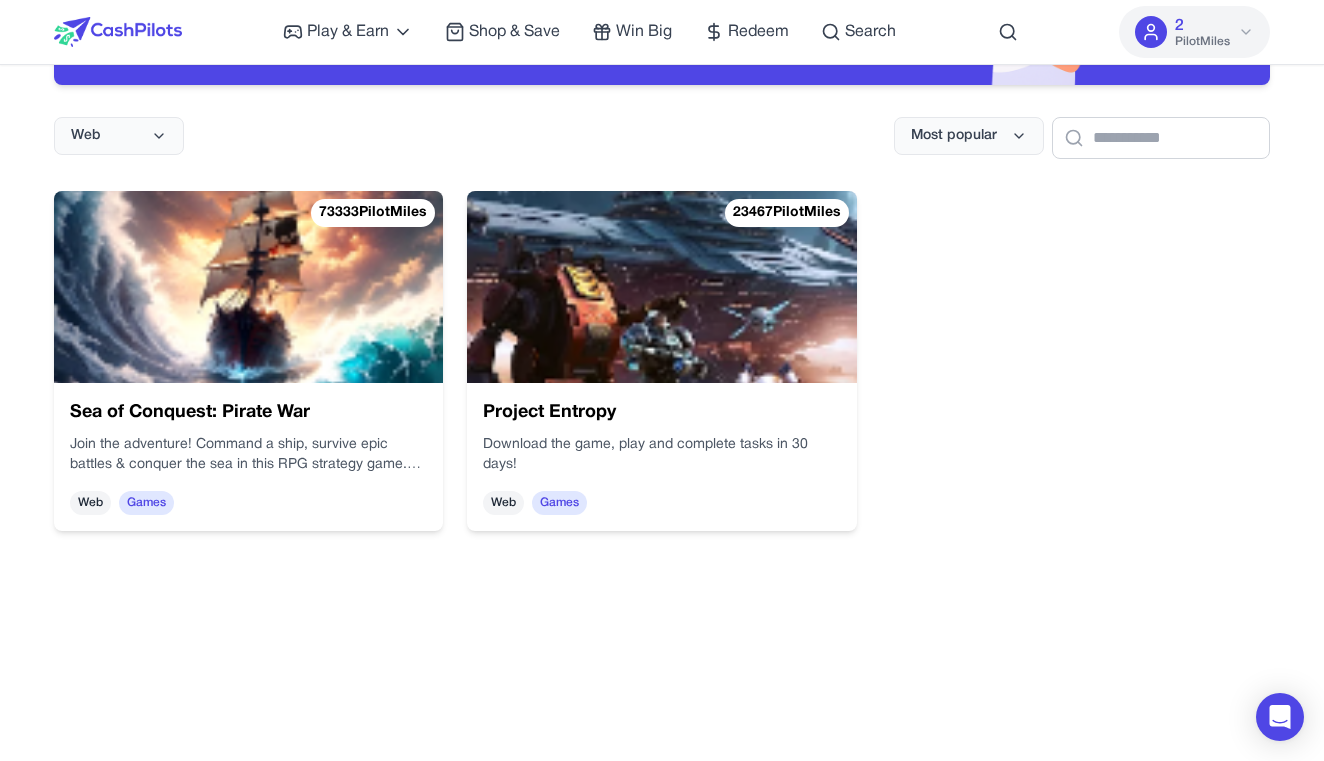 click on "Project Entropy Download the game, play and complete tasks in 30 days! Web Games" at bounding box center (661, 457) 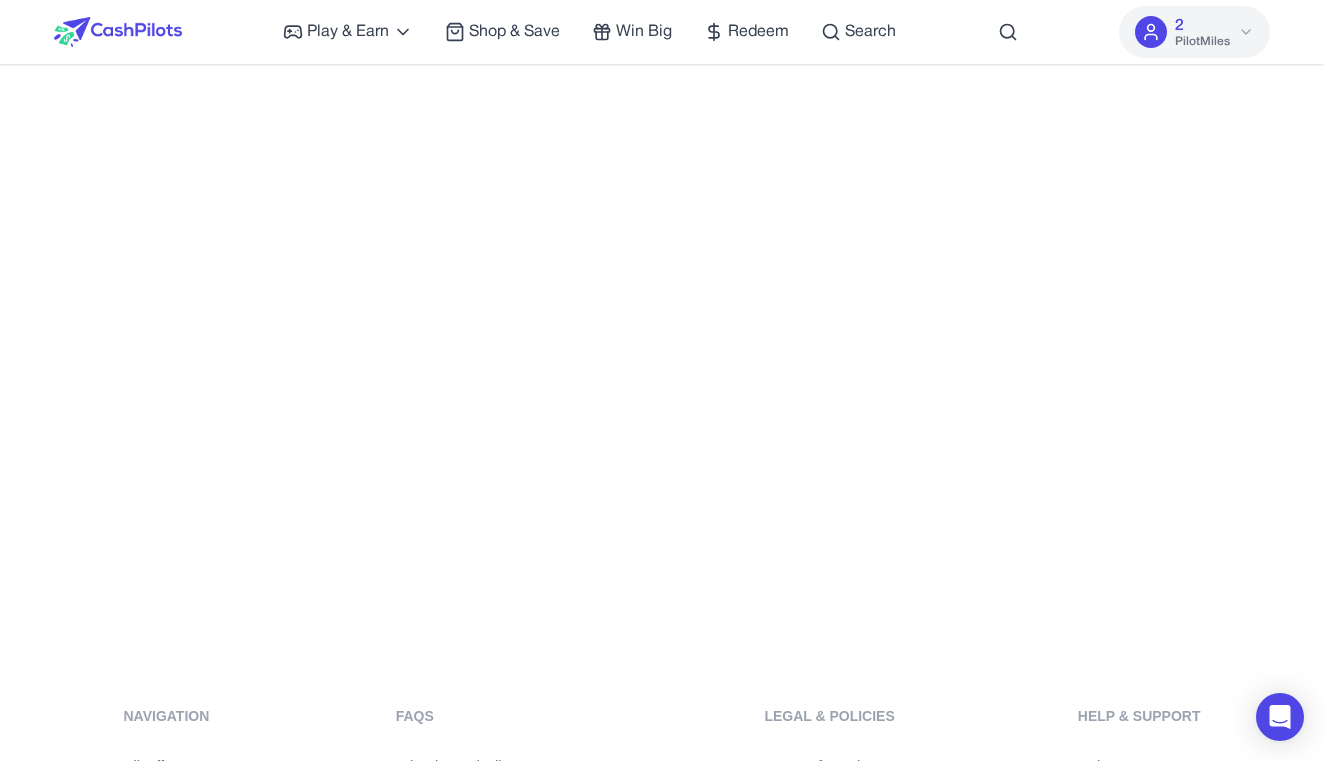 scroll, scrollTop: 0, scrollLeft: 0, axis: both 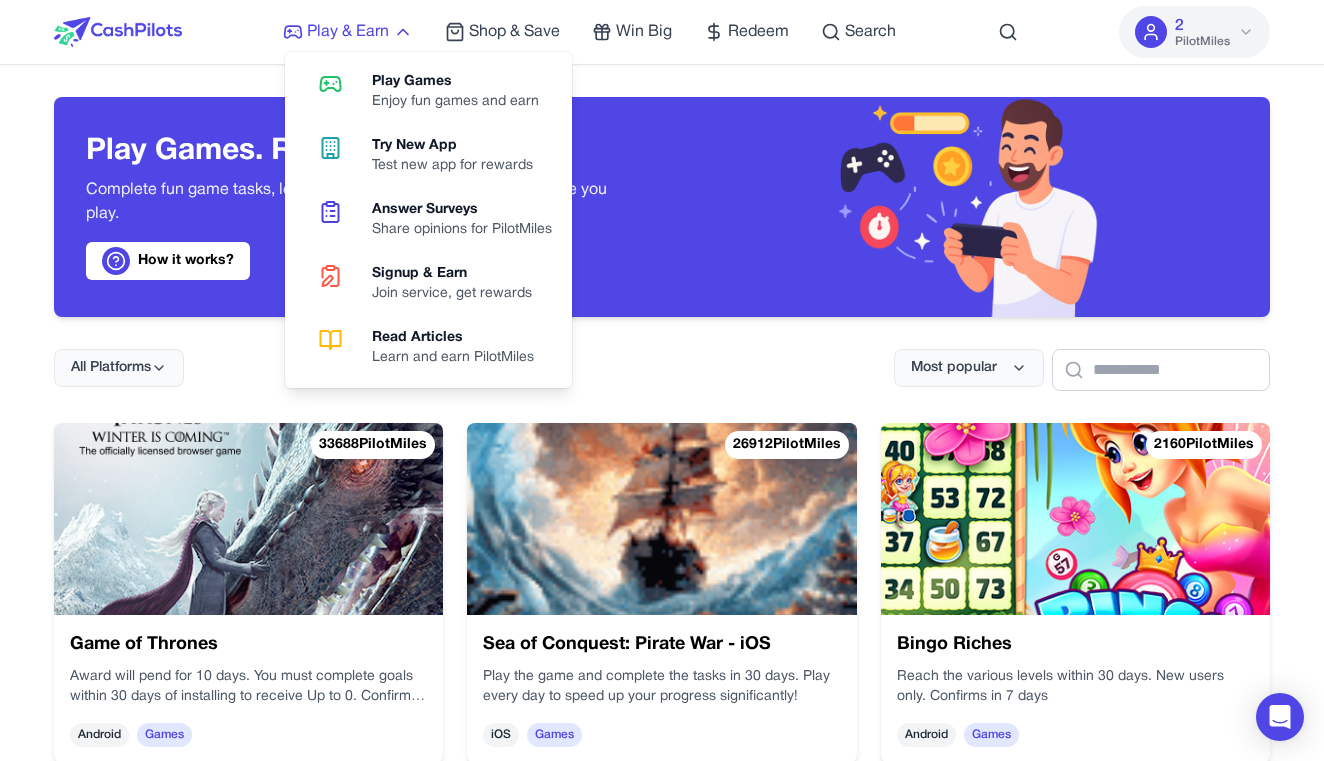 click on "Play & Earn" at bounding box center [348, 32] 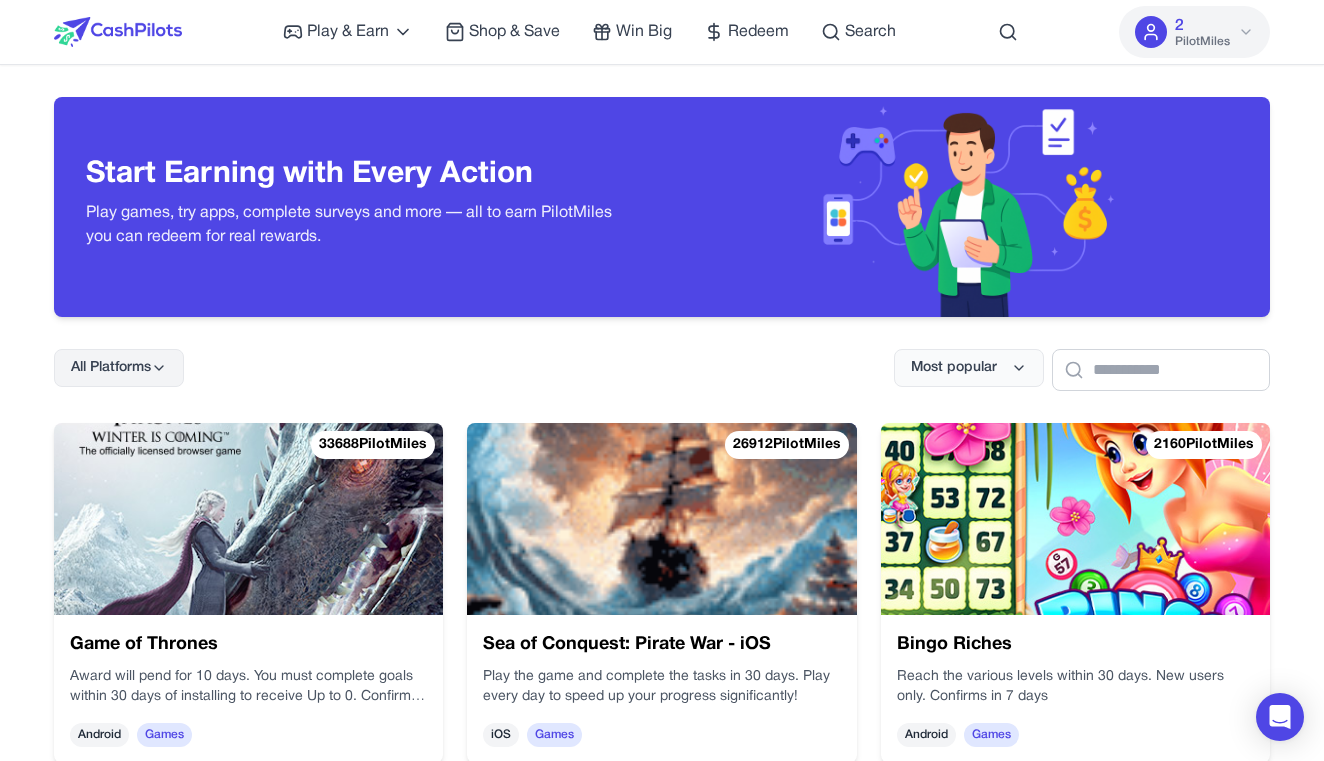 click on "All Platforms" at bounding box center [119, 368] 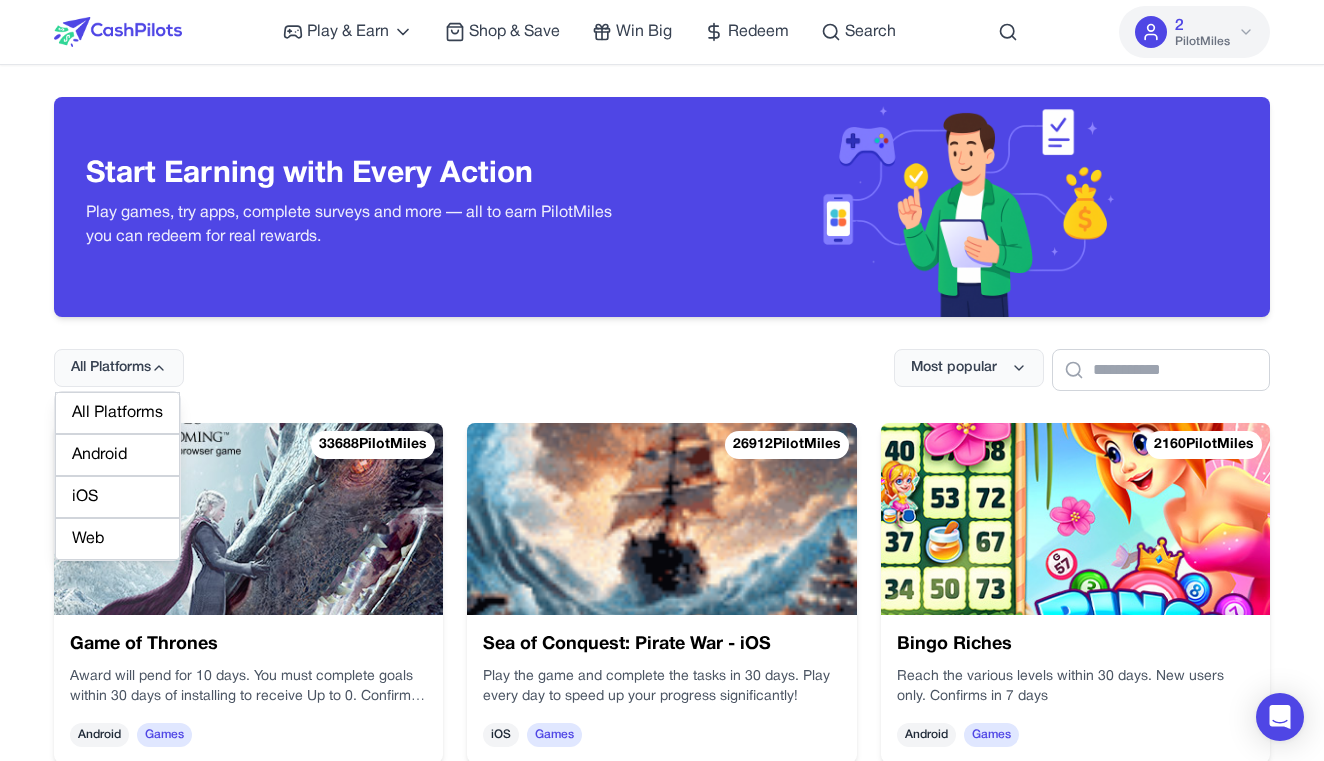 click on "Web" at bounding box center [117, 539] 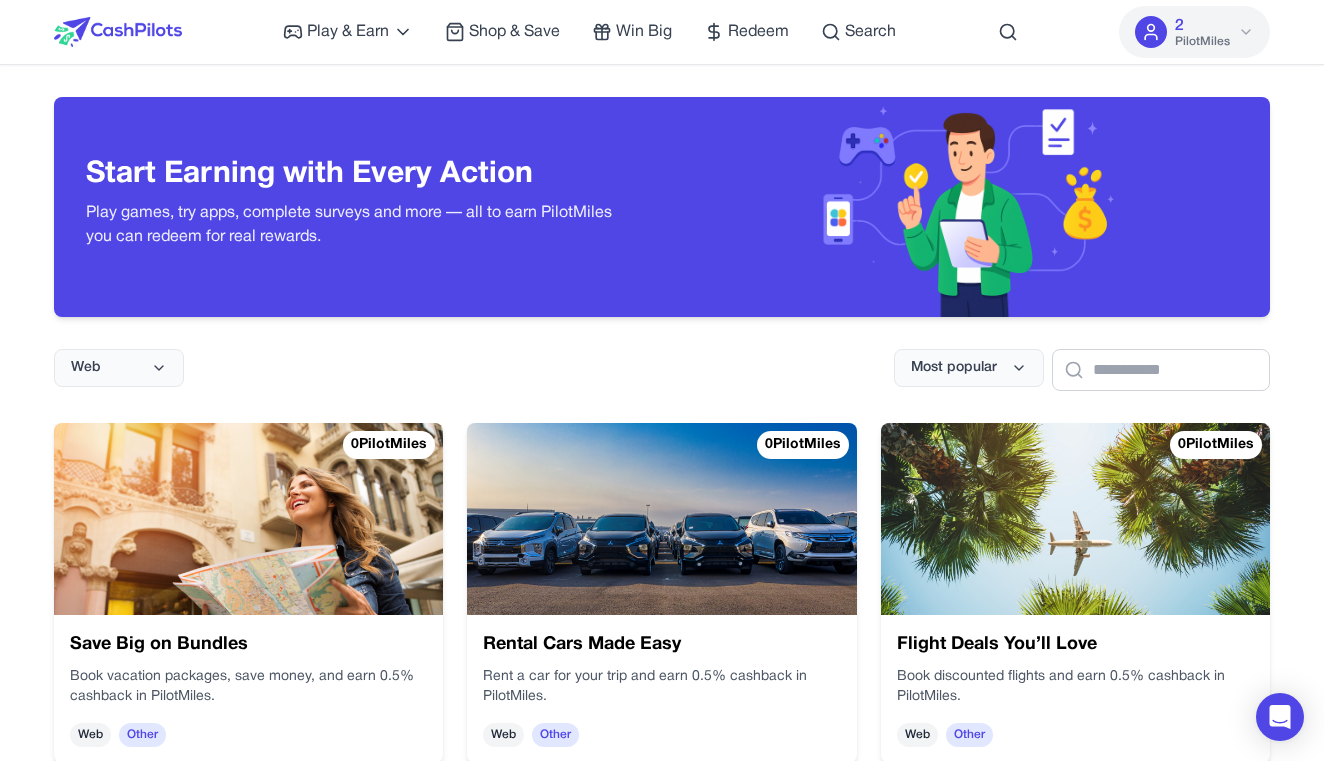 click at bounding box center [661, 519] 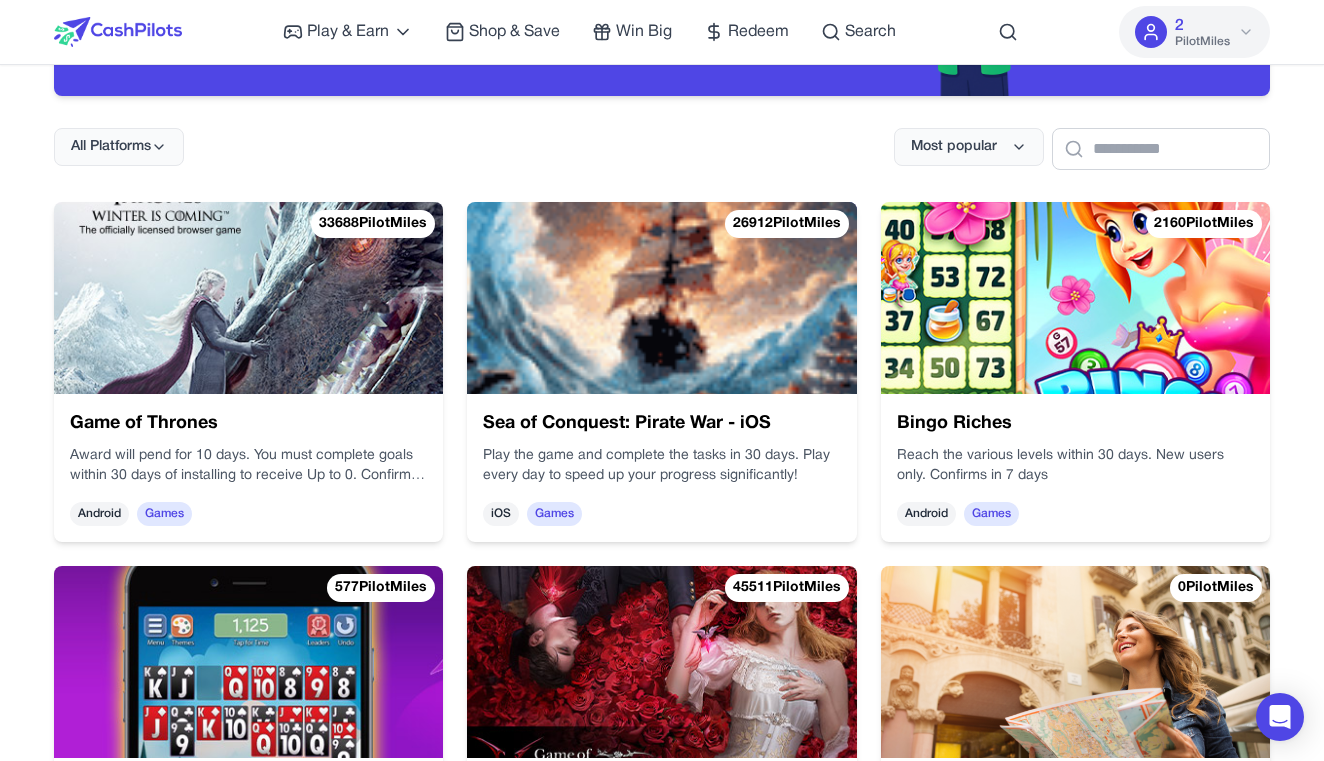 scroll, scrollTop: 222, scrollLeft: 0, axis: vertical 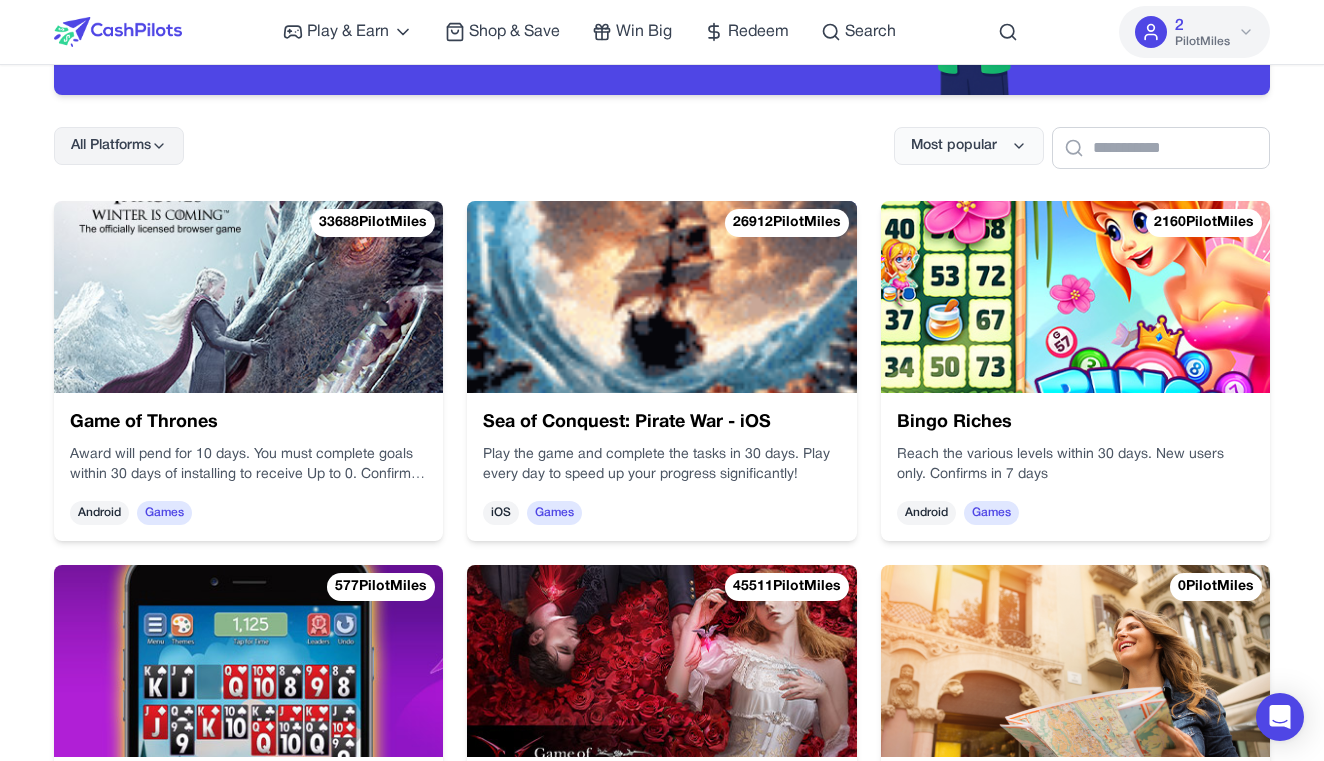 click 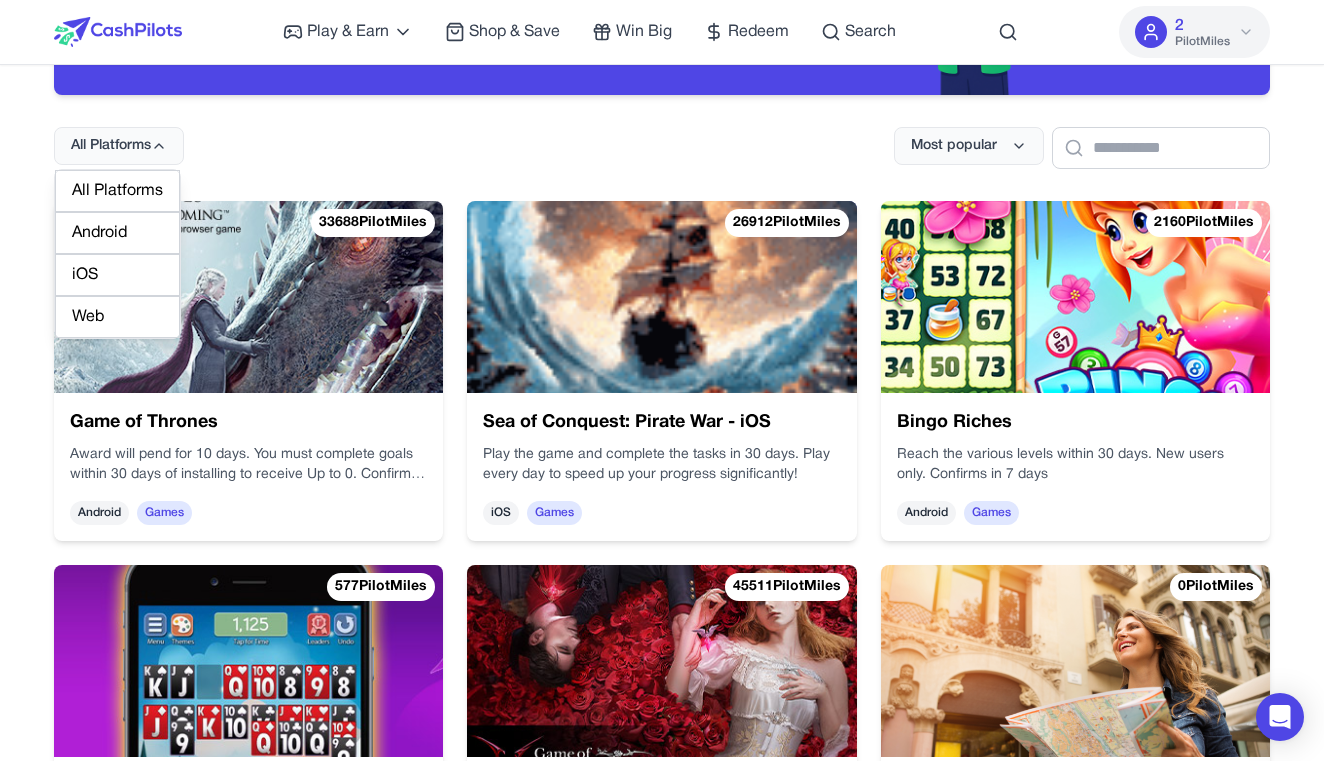 click on "Web" at bounding box center (117, 317) 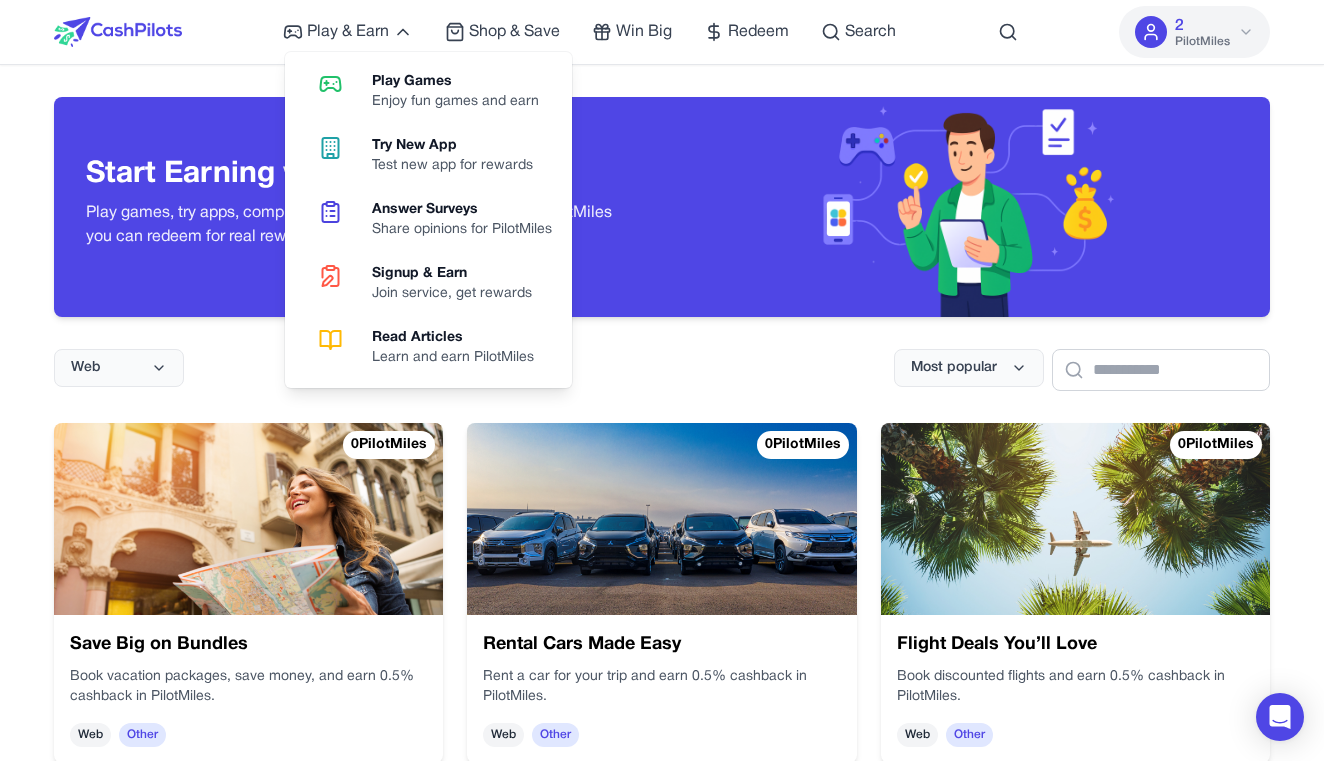 scroll, scrollTop: 0, scrollLeft: 0, axis: both 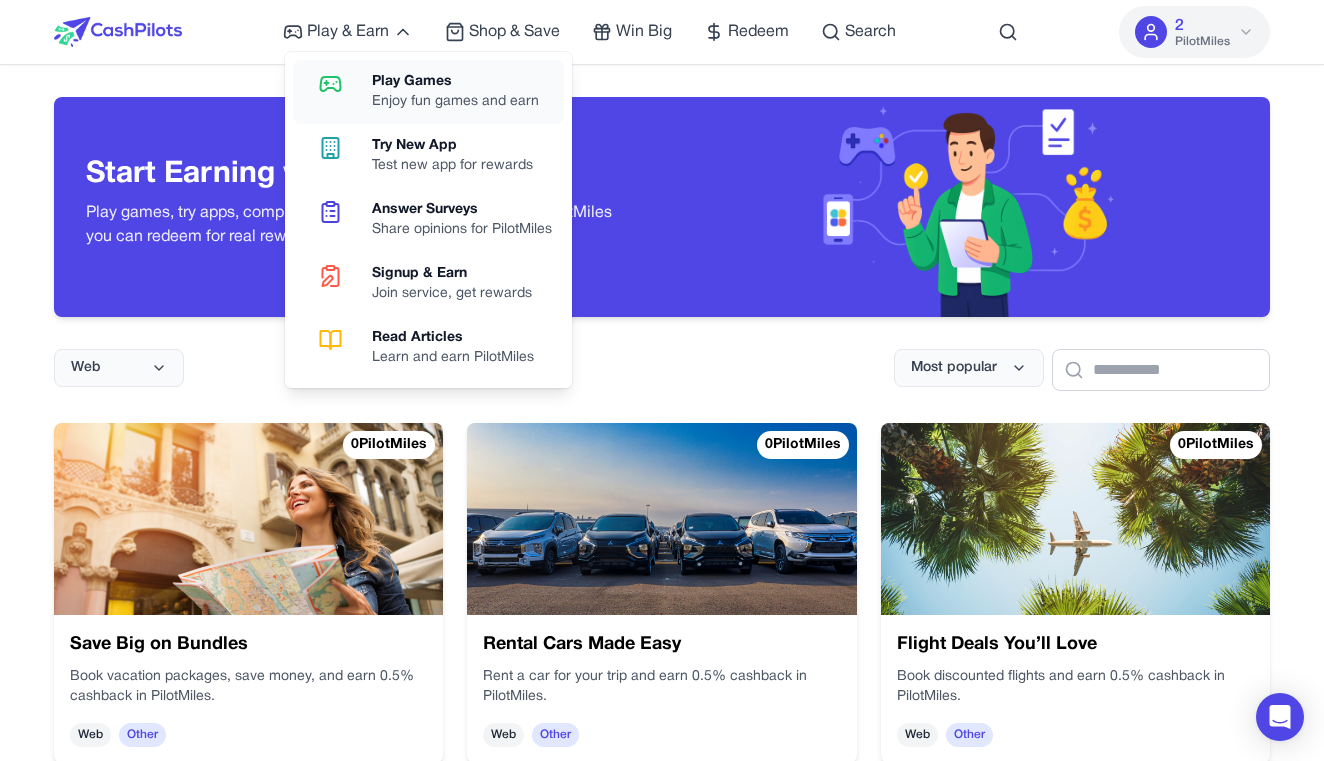 click on "Play Games Enjoy fun games and earn" at bounding box center (428, 92) 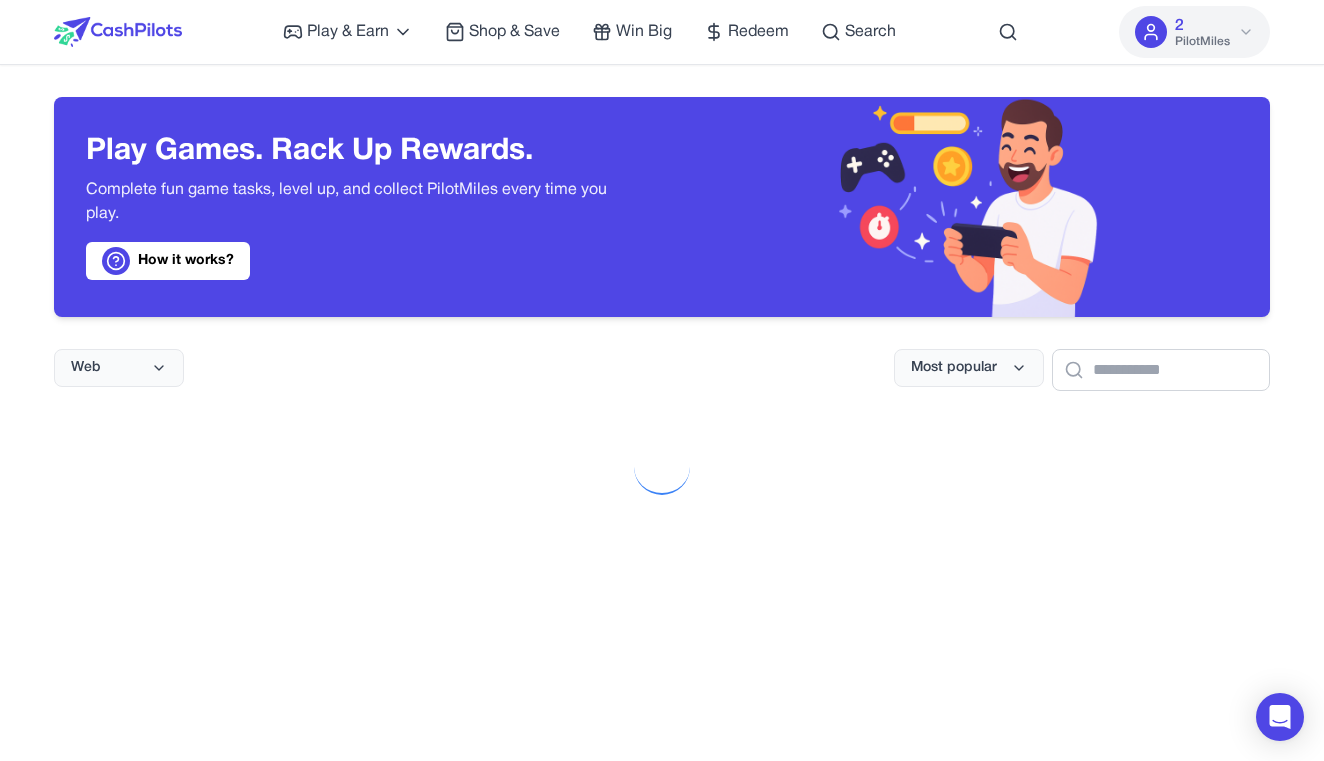 scroll, scrollTop: 171, scrollLeft: 0, axis: vertical 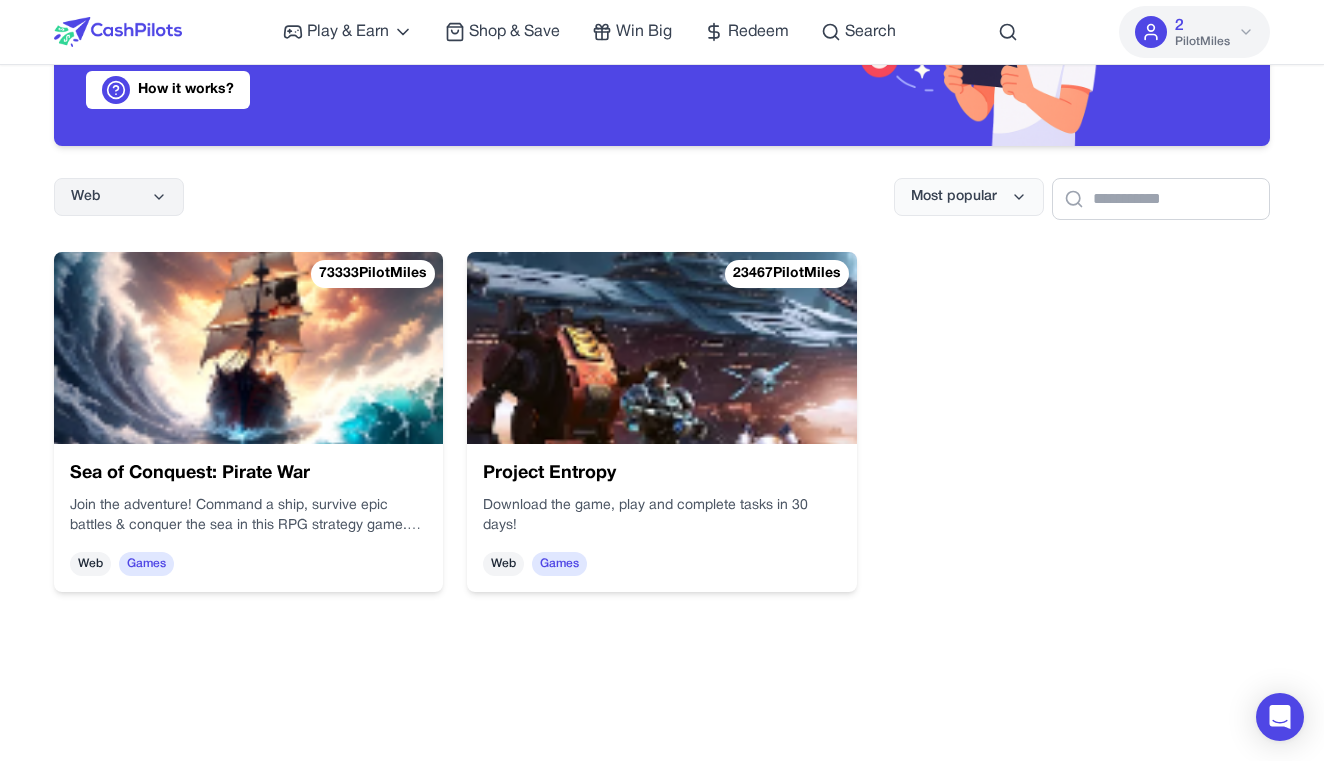 click 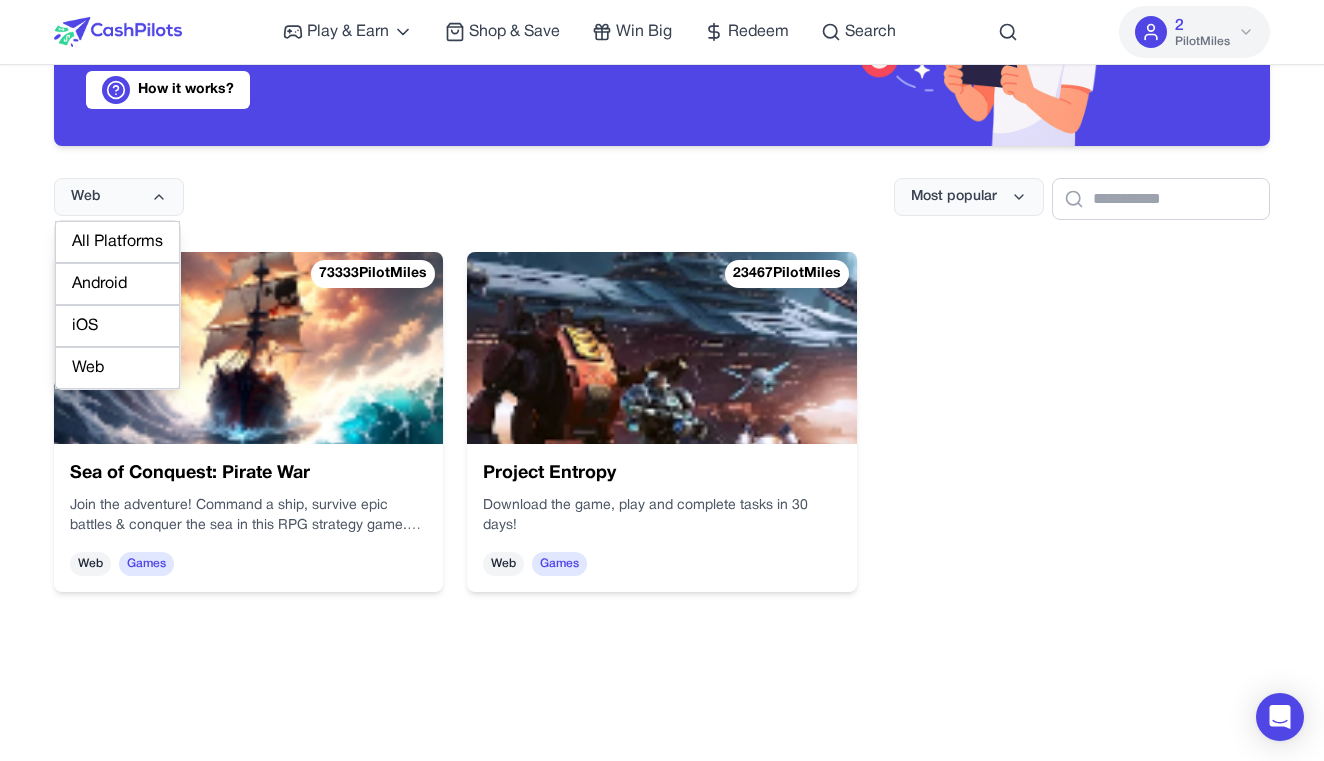 click on "Android" at bounding box center (117, 284) 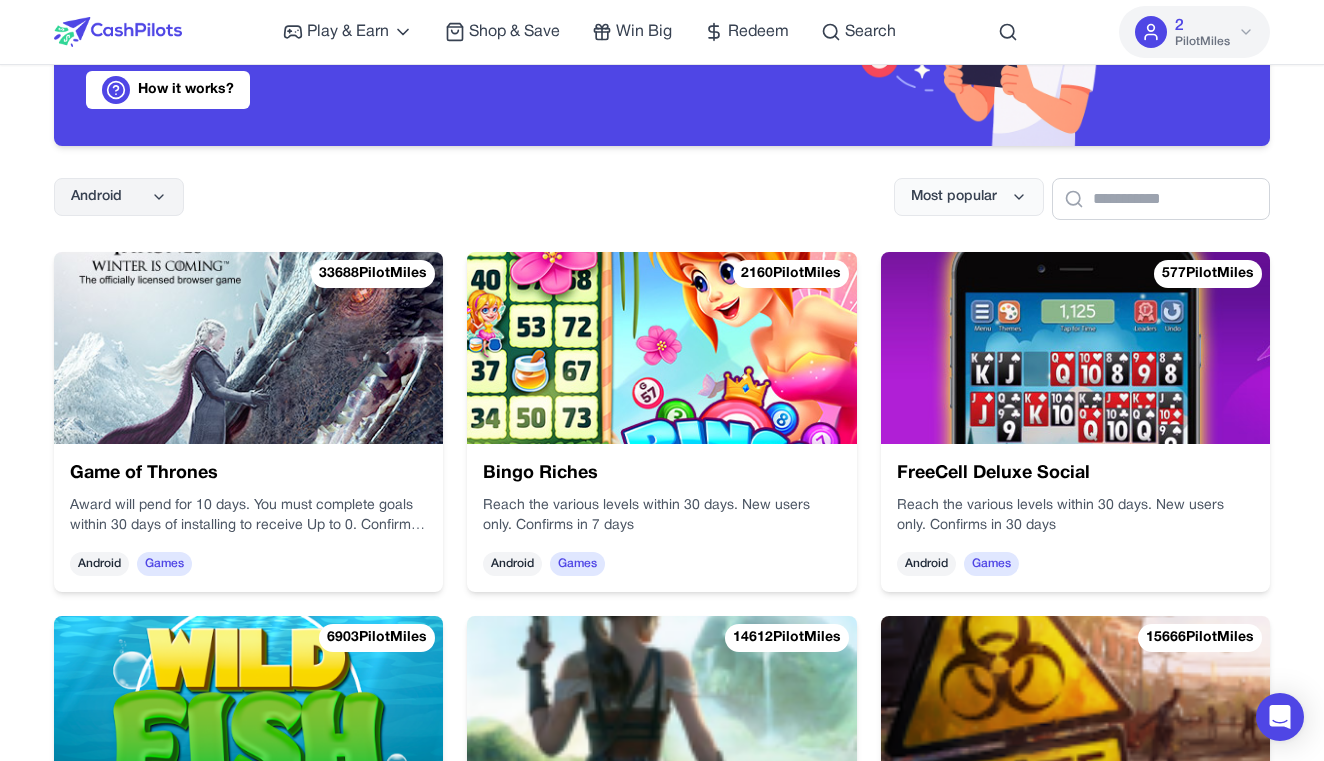 click on "Android" at bounding box center (119, 197) 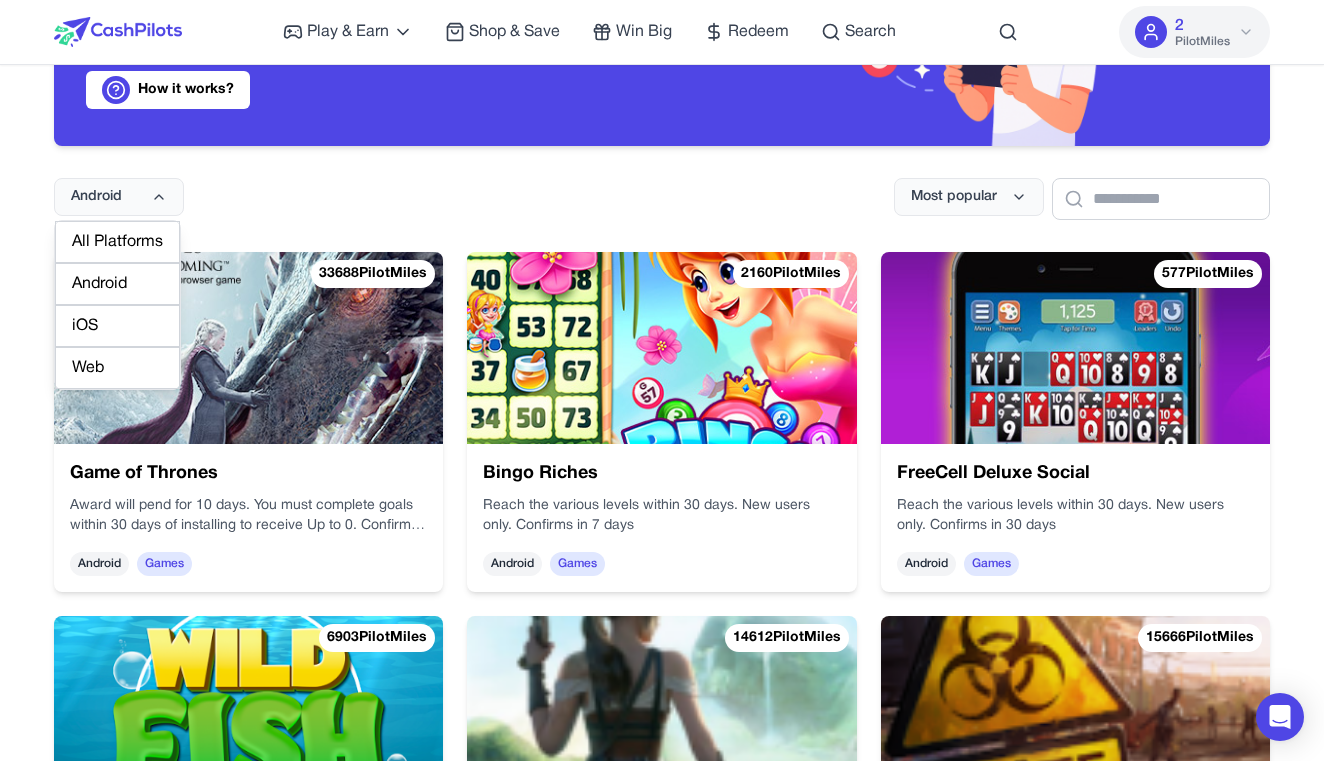 click on "All Platforms" at bounding box center [117, 242] 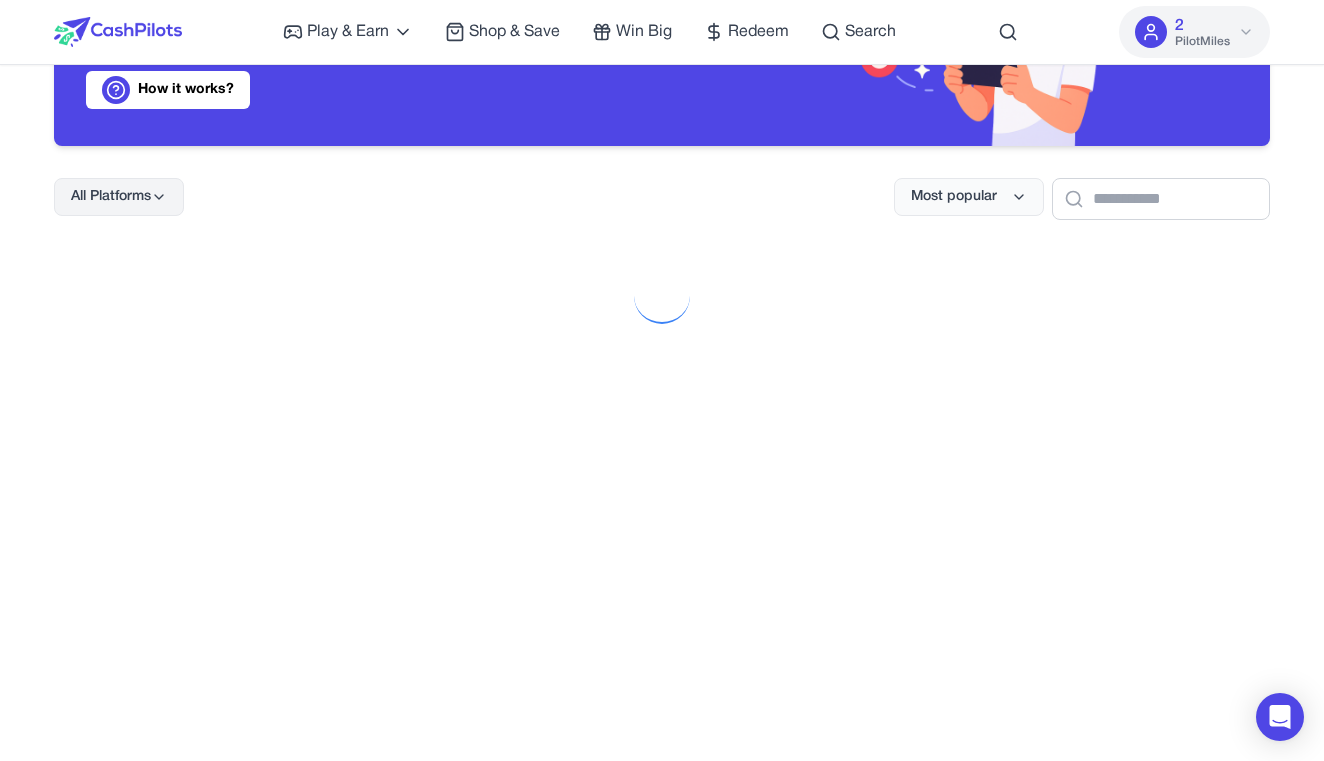click 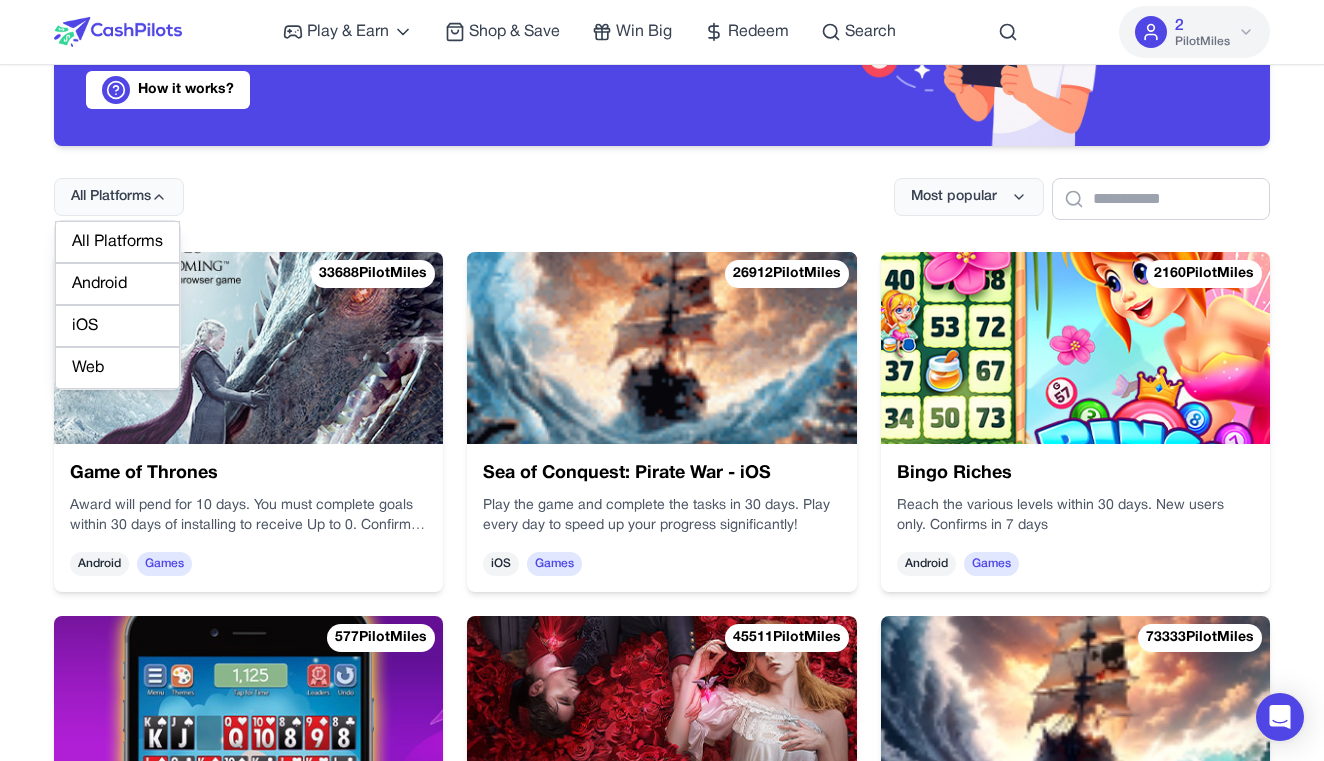 click on "Web" at bounding box center (117, 368) 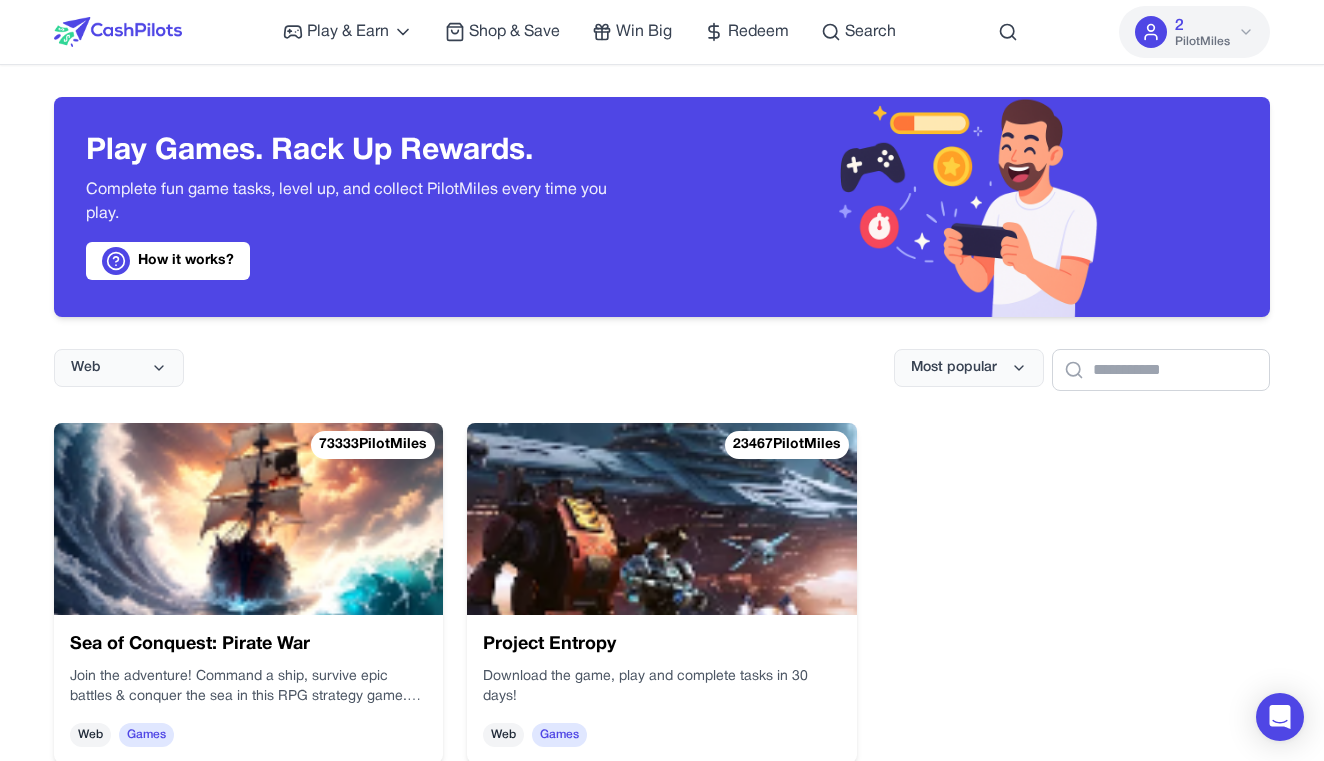 scroll, scrollTop: 0, scrollLeft: 0, axis: both 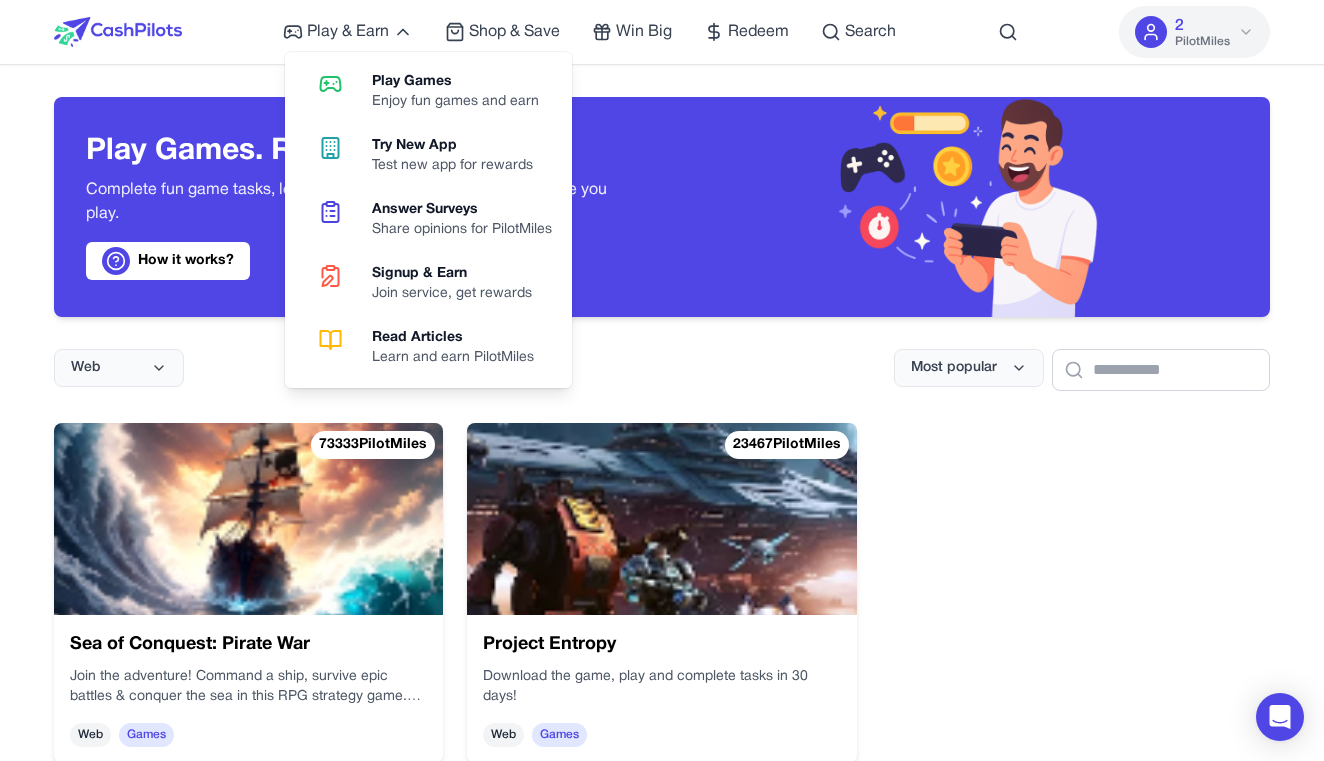 click on "Play & Earn   Play Games Enjoy fun games and earn Try New App Test new app for rewards Answer Surveys Share opinions for PilotMiles Signup & Earn Join service, get rewards Read Articles Learn and earn PilotMiles Shop & Save   Win Big   Redeem   Search" at bounding box center (589, 32) 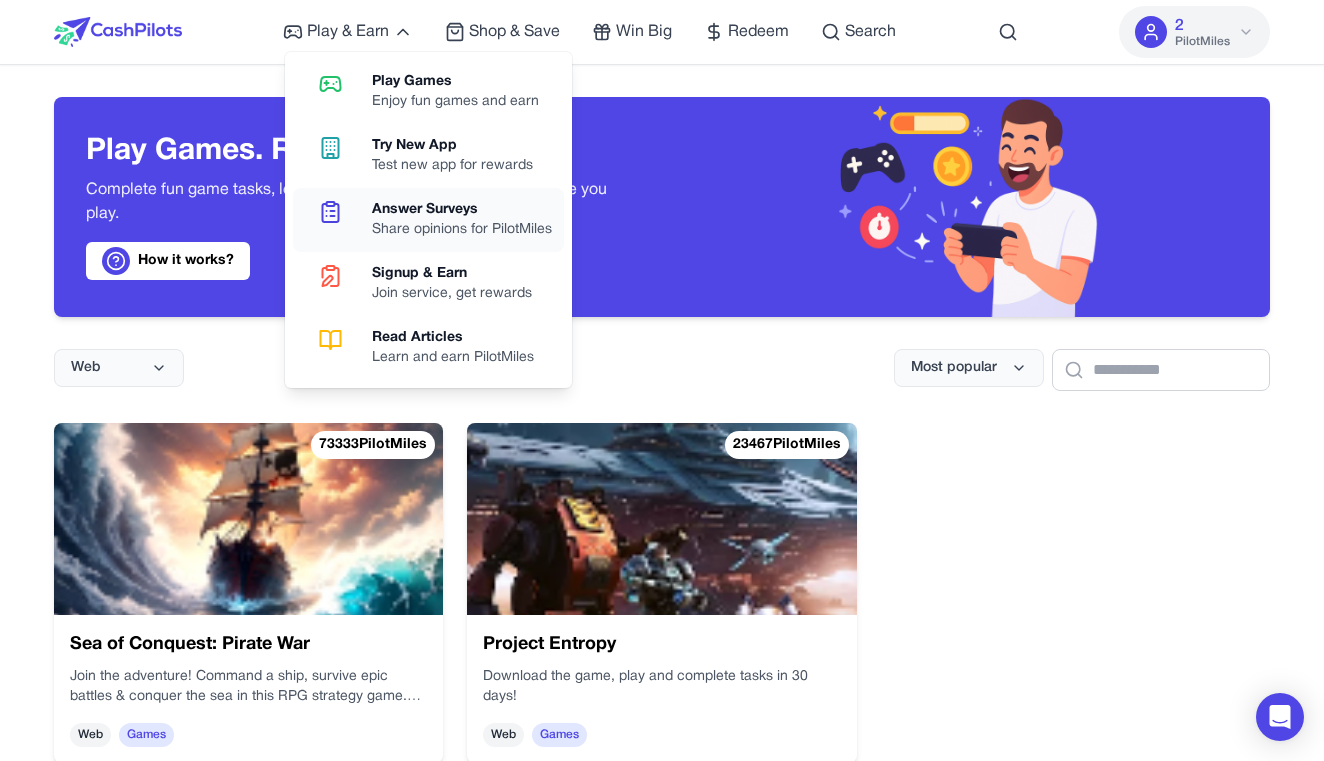 click on "Answer Surveys Share opinions for PilotMiles" at bounding box center [428, 220] 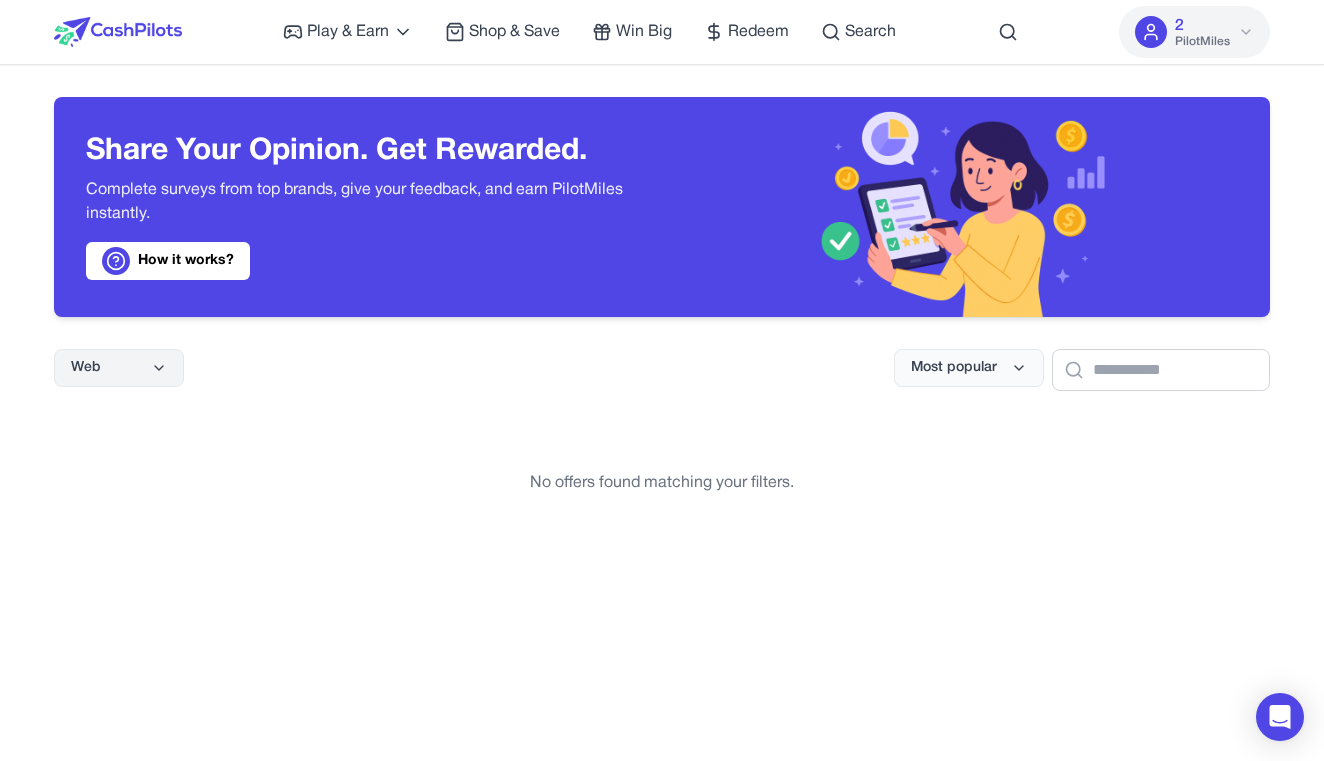 click on "Web" at bounding box center (119, 368) 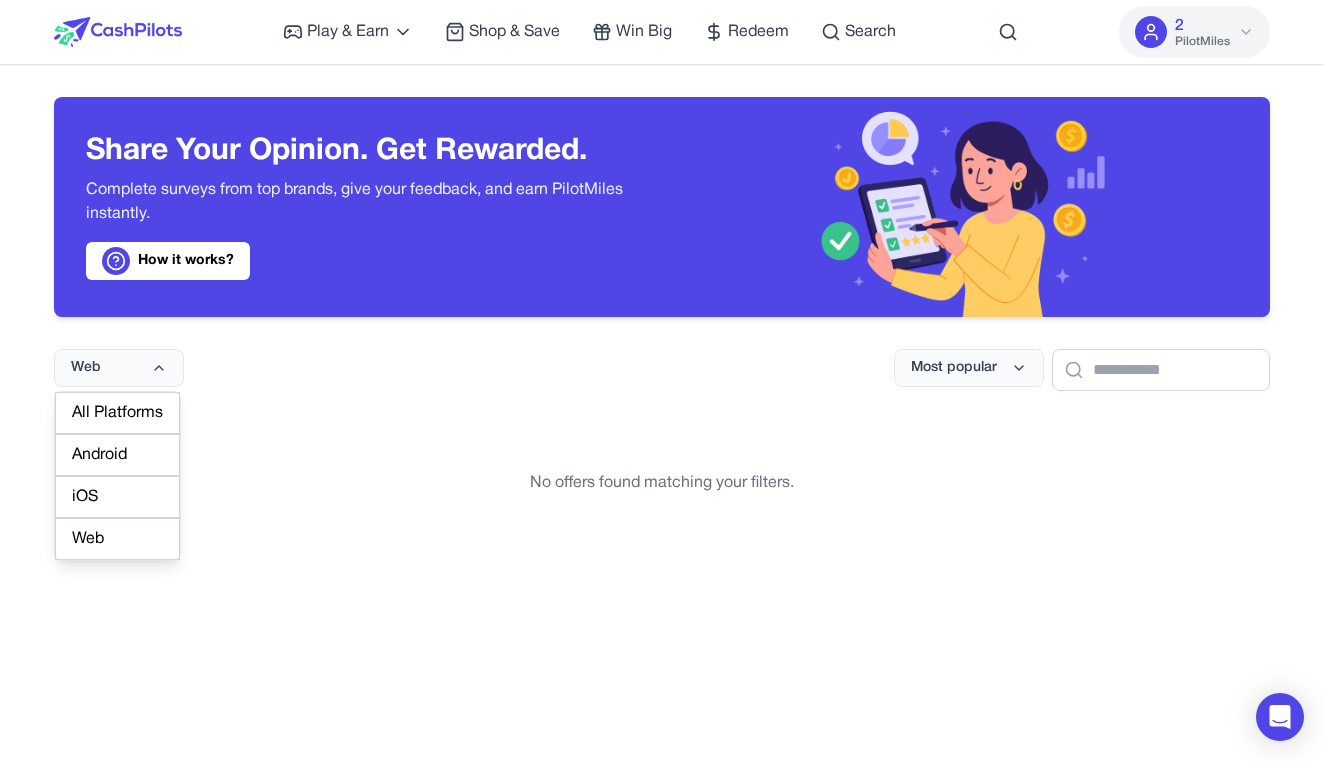 click on "All Platforms" at bounding box center (117, 413) 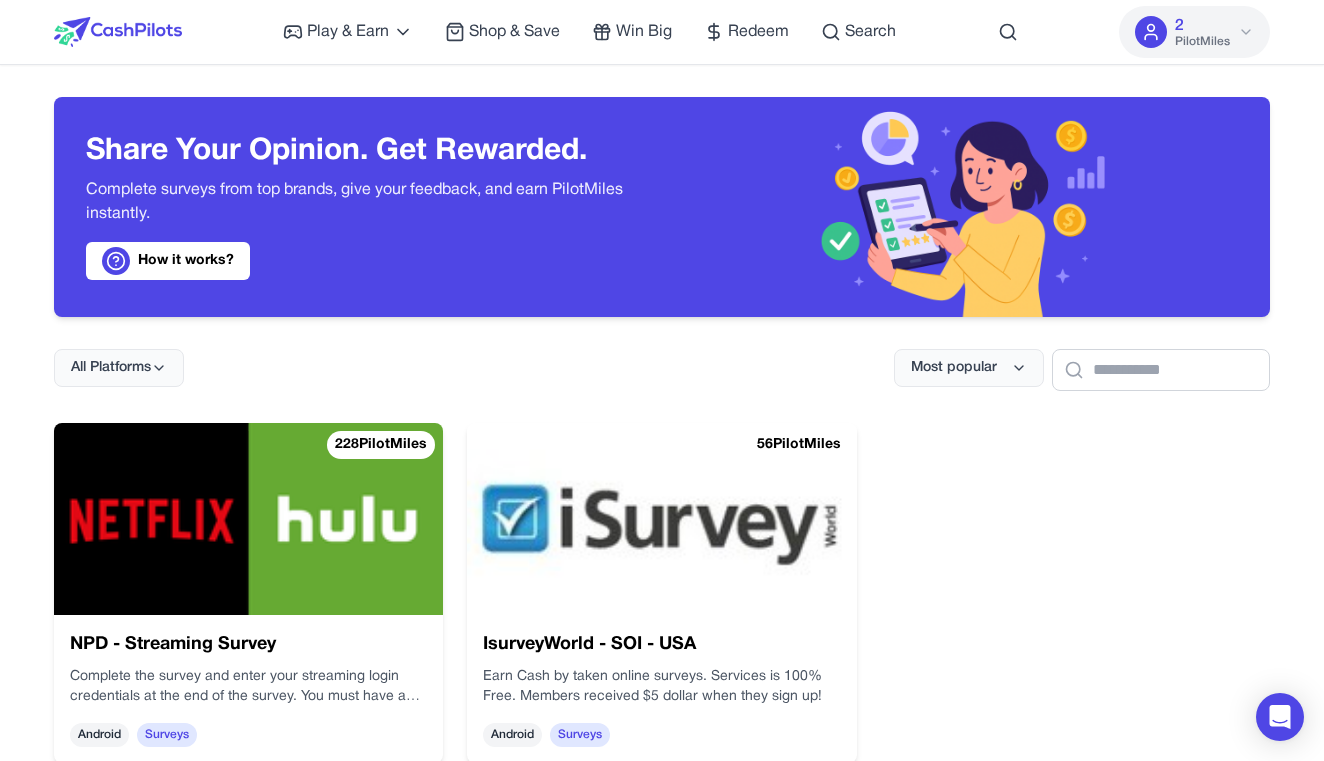 scroll, scrollTop: 0, scrollLeft: 0, axis: both 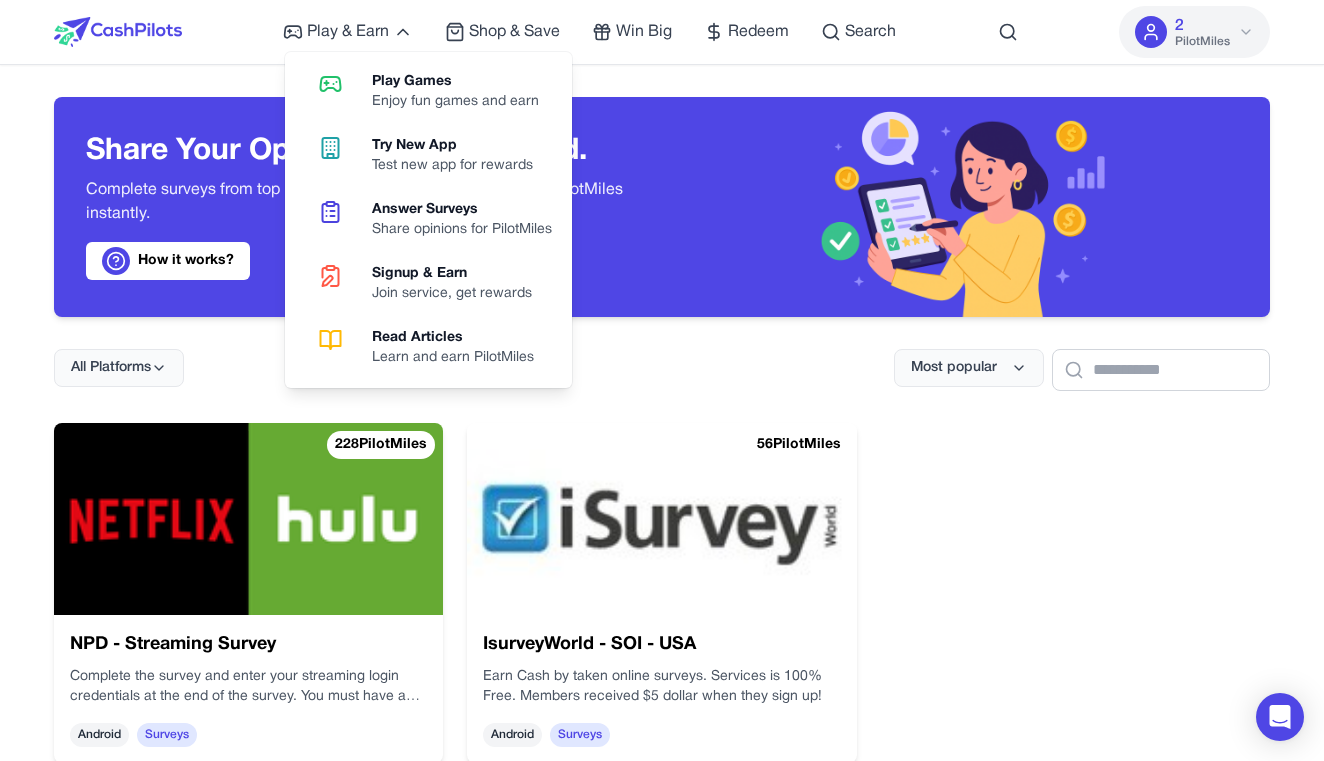 click at bounding box center (248, 519) 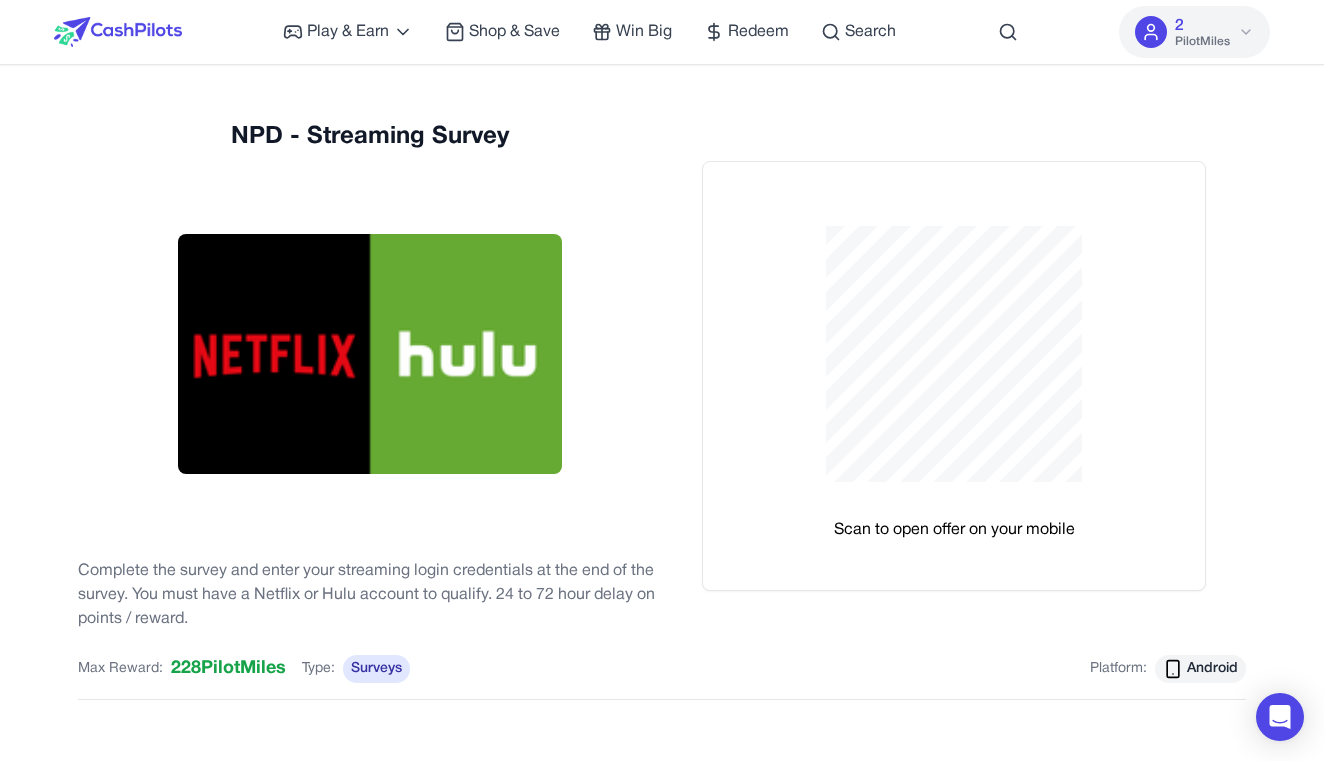 scroll, scrollTop: 0, scrollLeft: 0, axis: both 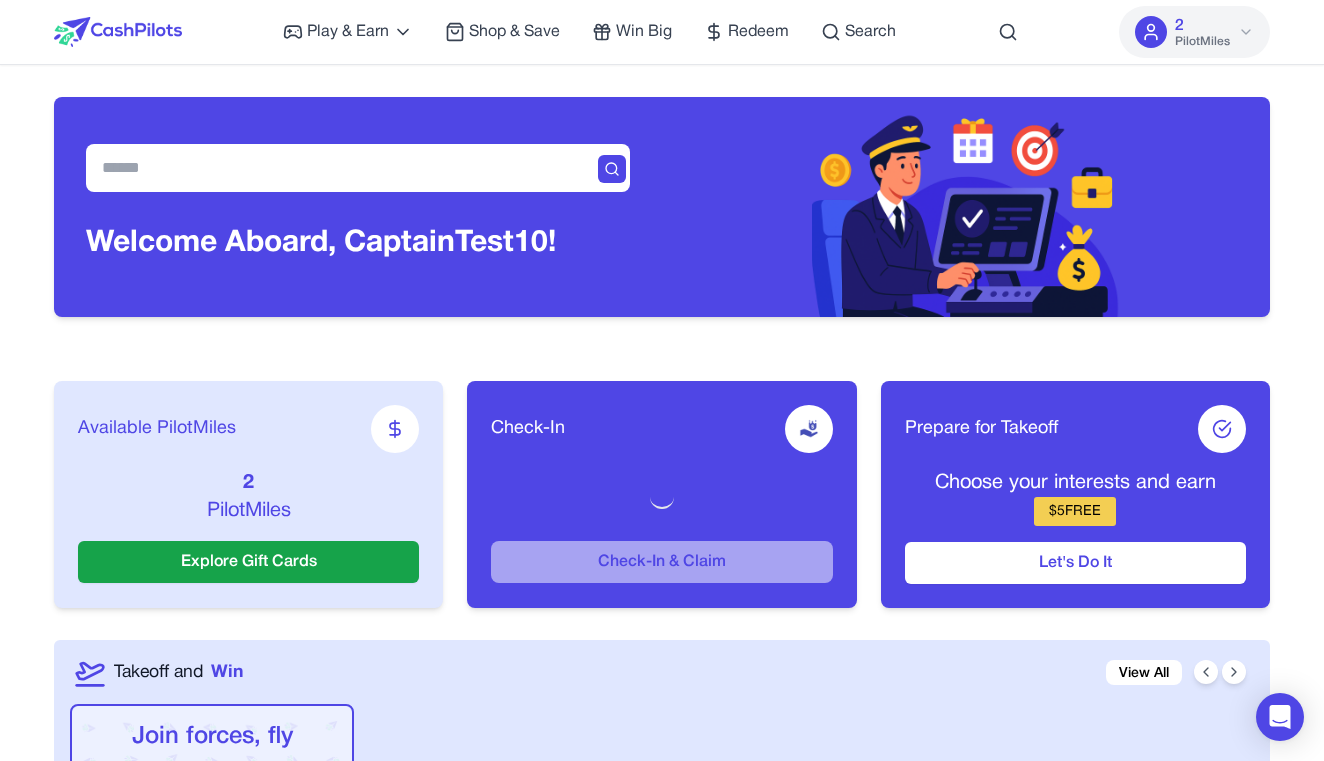 click on "Welcome Aboard, Captain  Test10!" at bounding box center [358, 207] 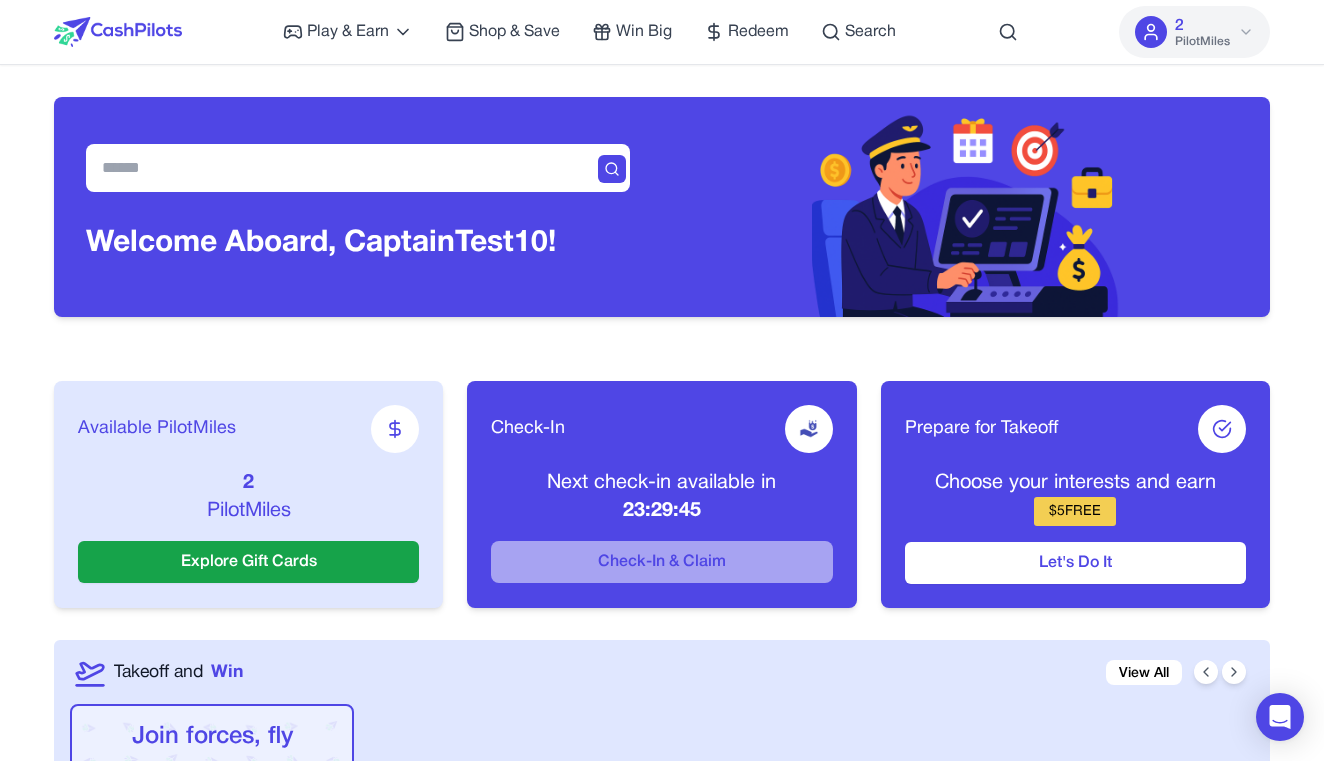 scroll, scrollTop: 0, scrollLeft: 0, axis: both 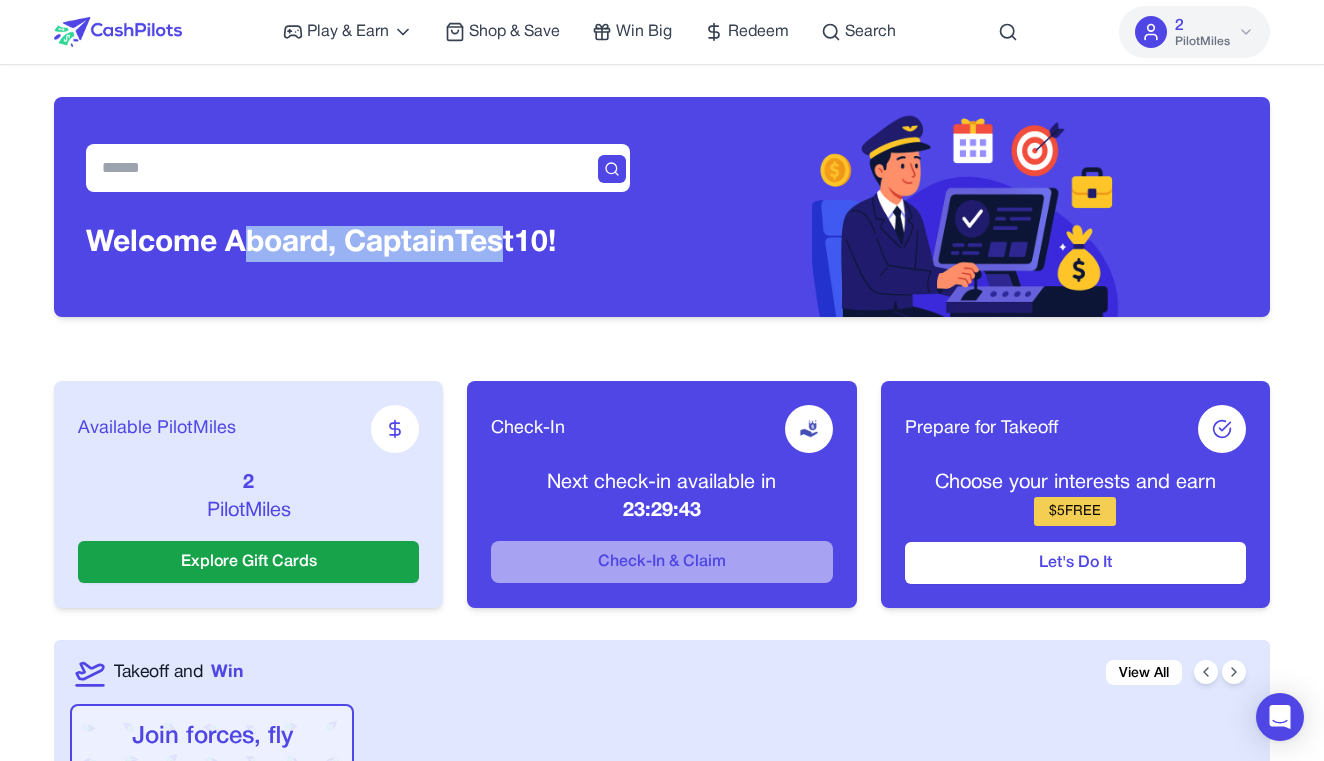 drag, startPoint x: 253, startPoint y: 246, endPoint x: 491, endPoint y: 245, distance: 238.0021 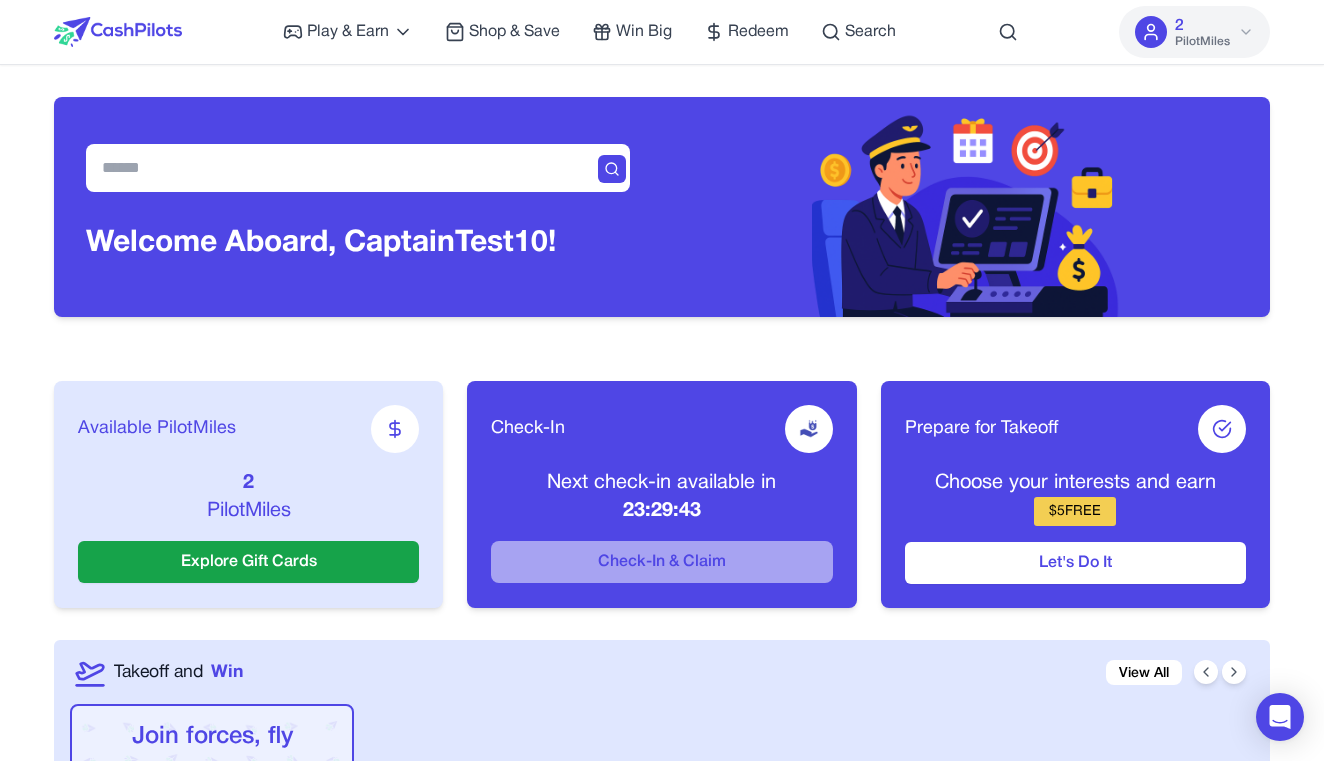click on "Welcome Aboard, Captain  Test10!" at bounding box center [358, 207] 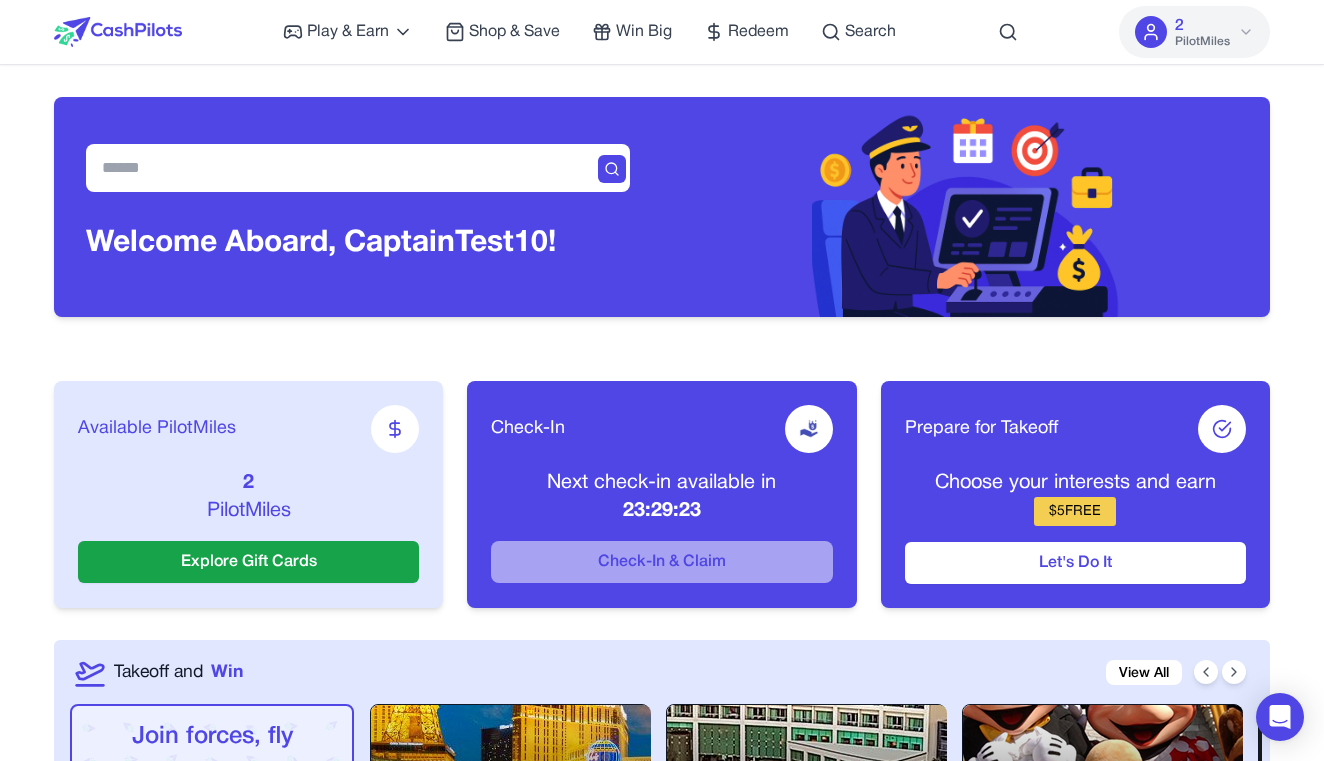 scroll, scrollTop: 0, scrollLeft: 0, axis: both 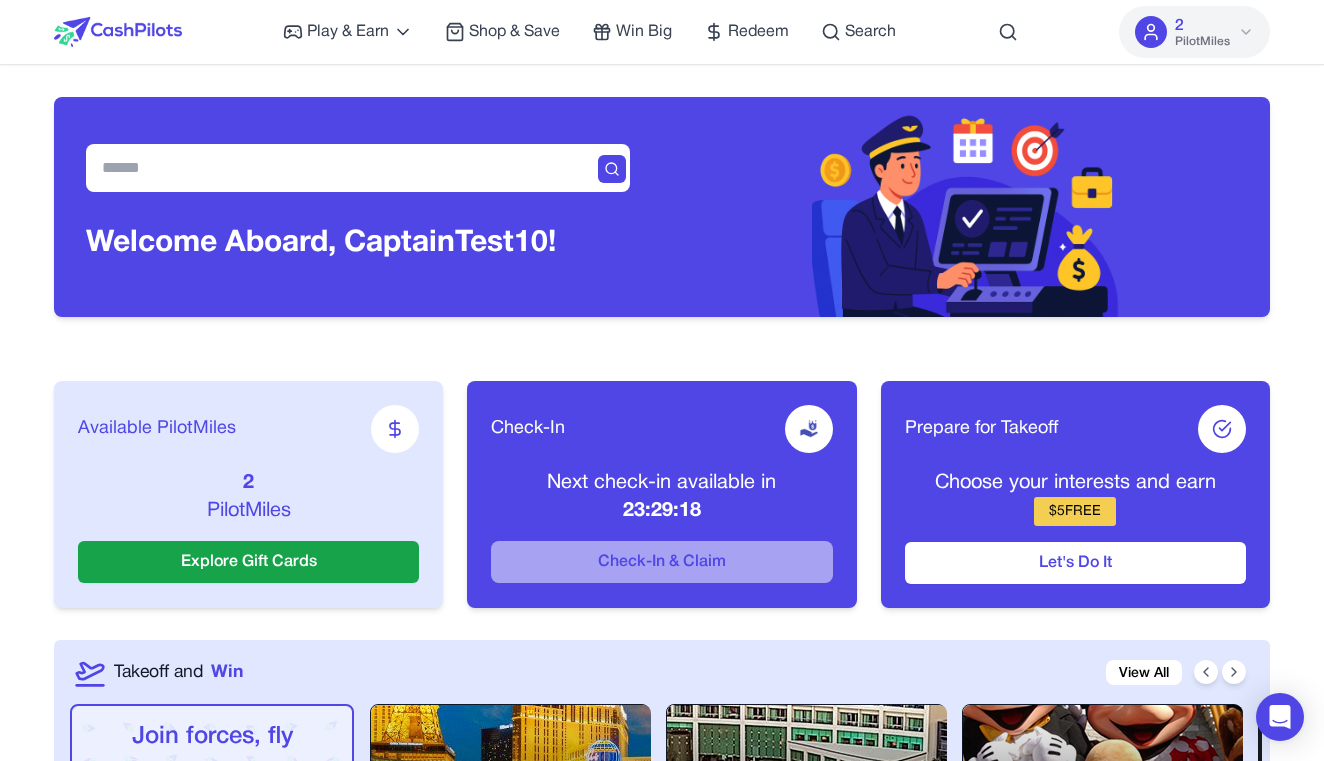 drag, startPoint x: 556, startPoint y: 276, endPoint x: 549, endPoint y: 268, distance: 10.630146 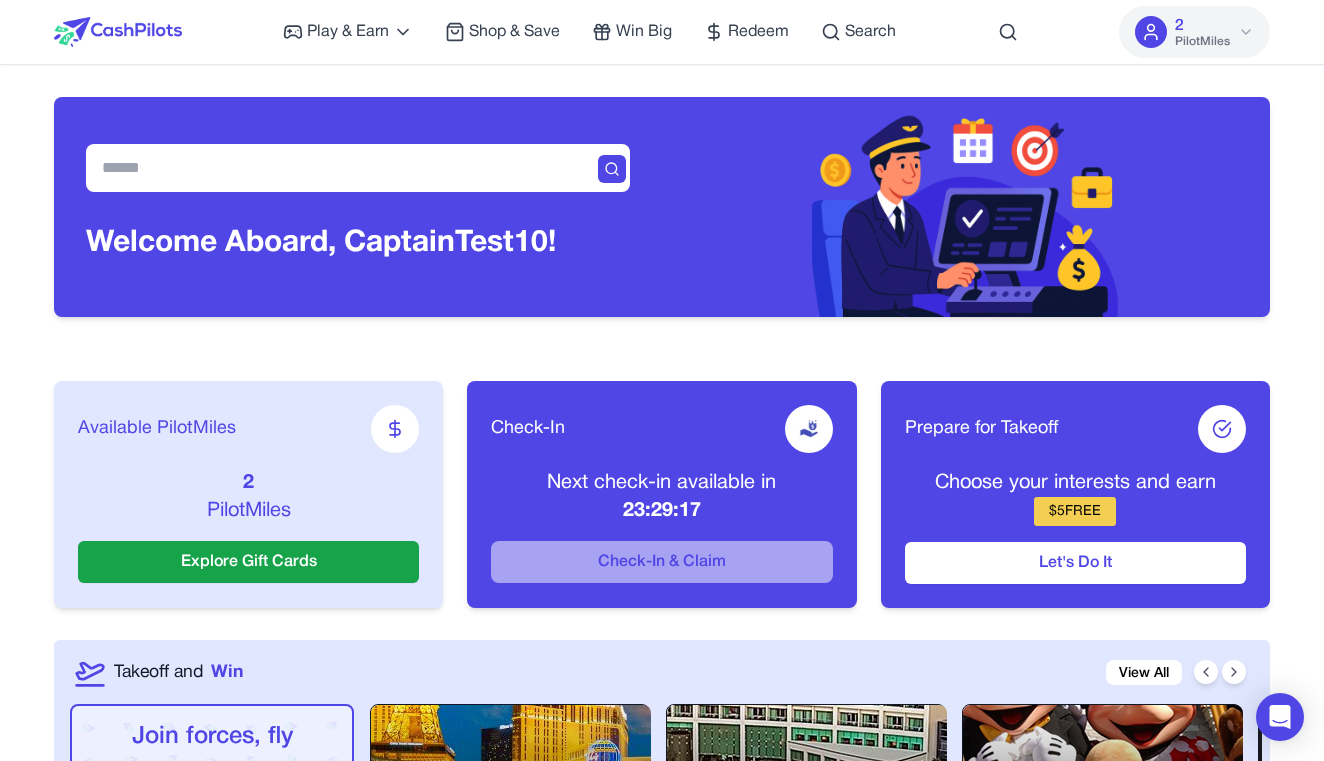drag, startPoint x: 553, startPoint y: 279, endPoint x: 242, endPoint y: 243, distance: 313.07666 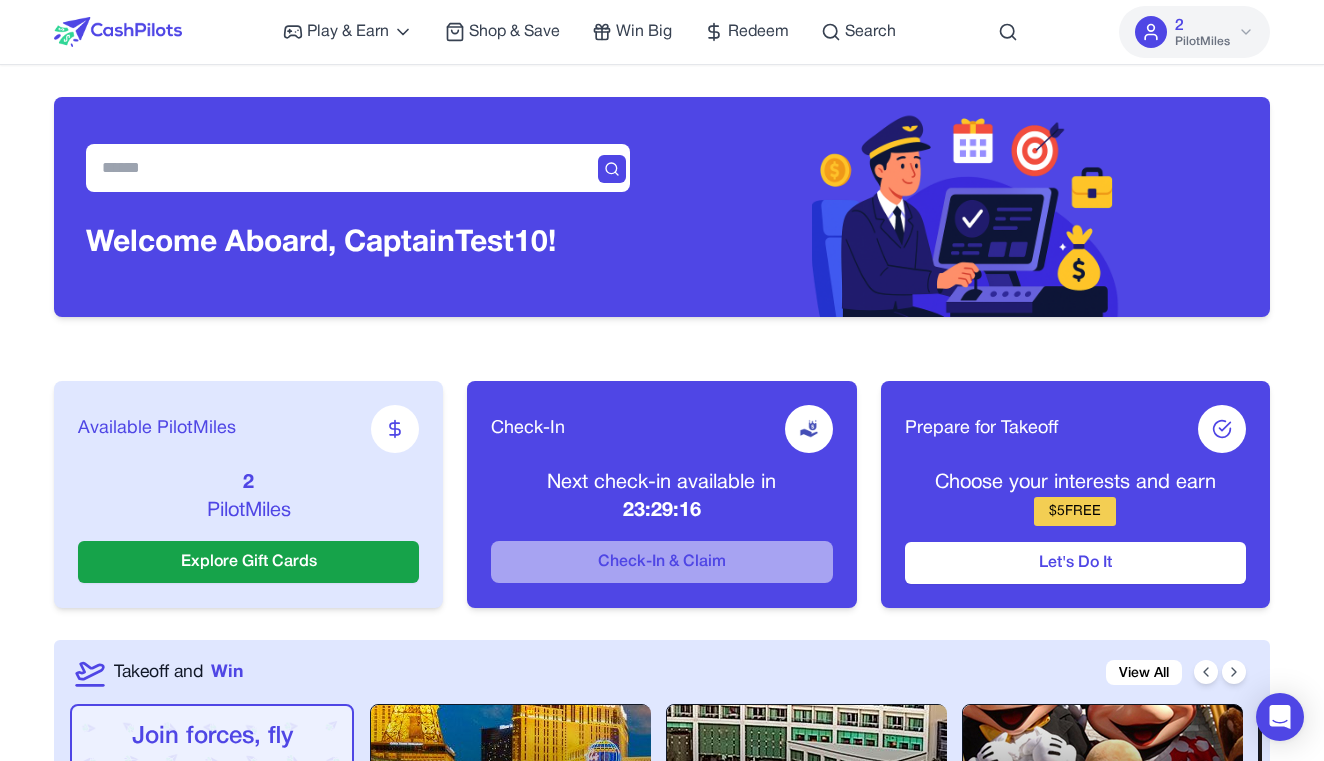 click on "Welcome Aboard, Captain  Test10!" at bounding box center (321, 244) 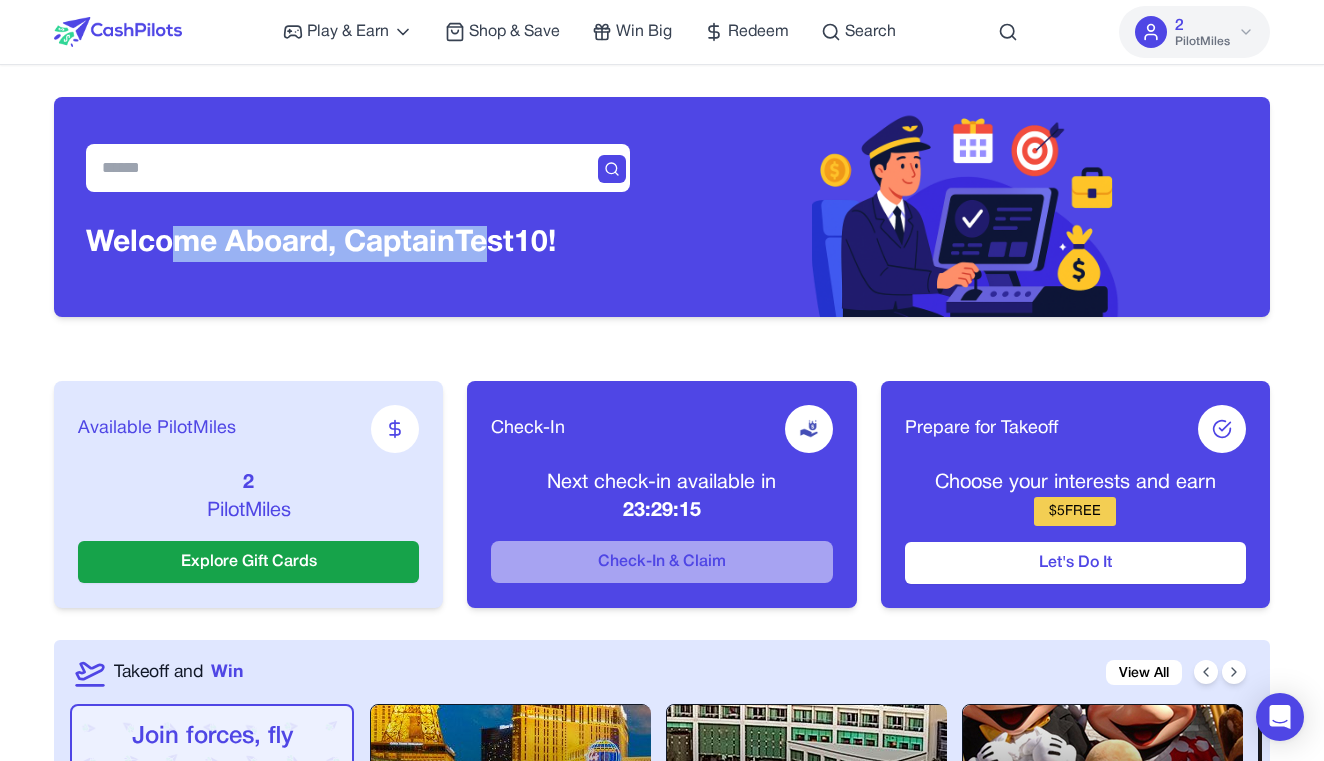 drag, startPoint x: 175, startPoint y: 240, endPoint x: 477, endPoint y: 228, distance: 302.2383 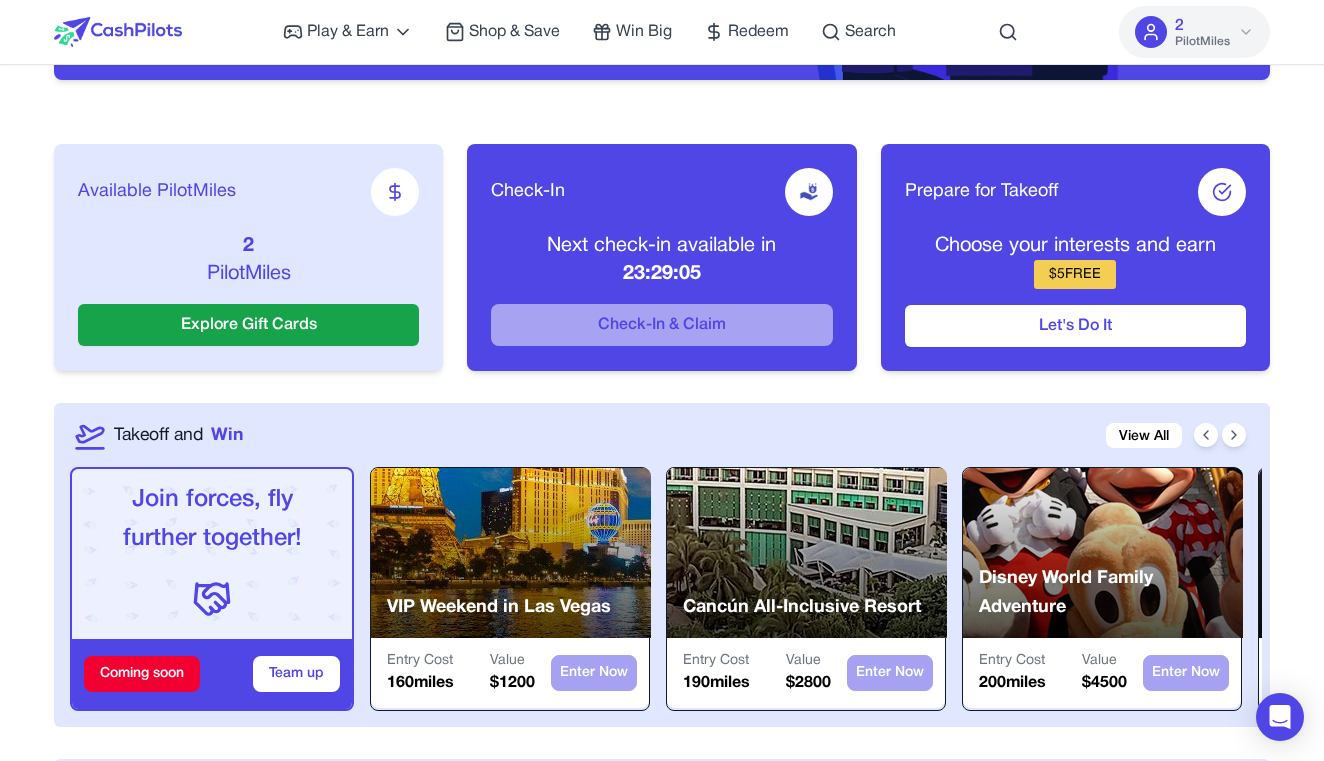 scroll, scrollTop: 0, scrollLeft: 0, axis: both 